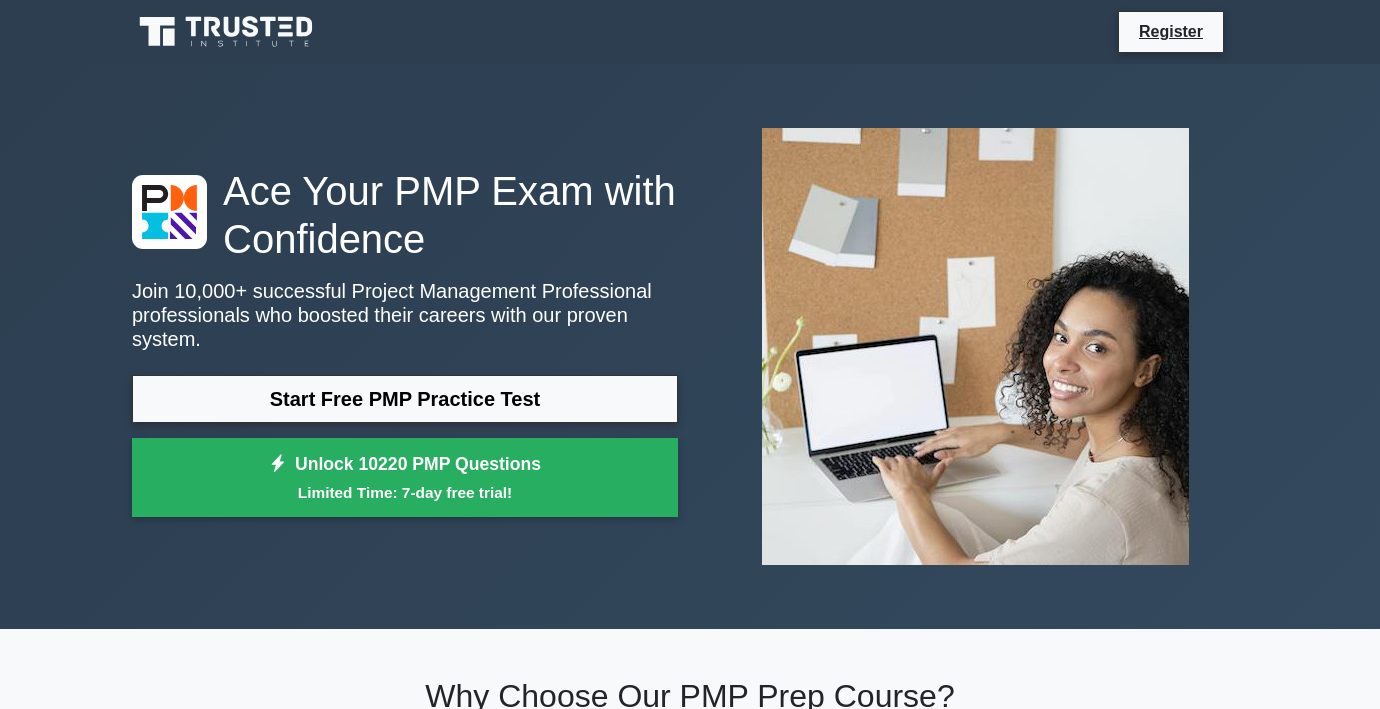 scroll, scrollTop: 0, scrollLeft: 0, axis: both 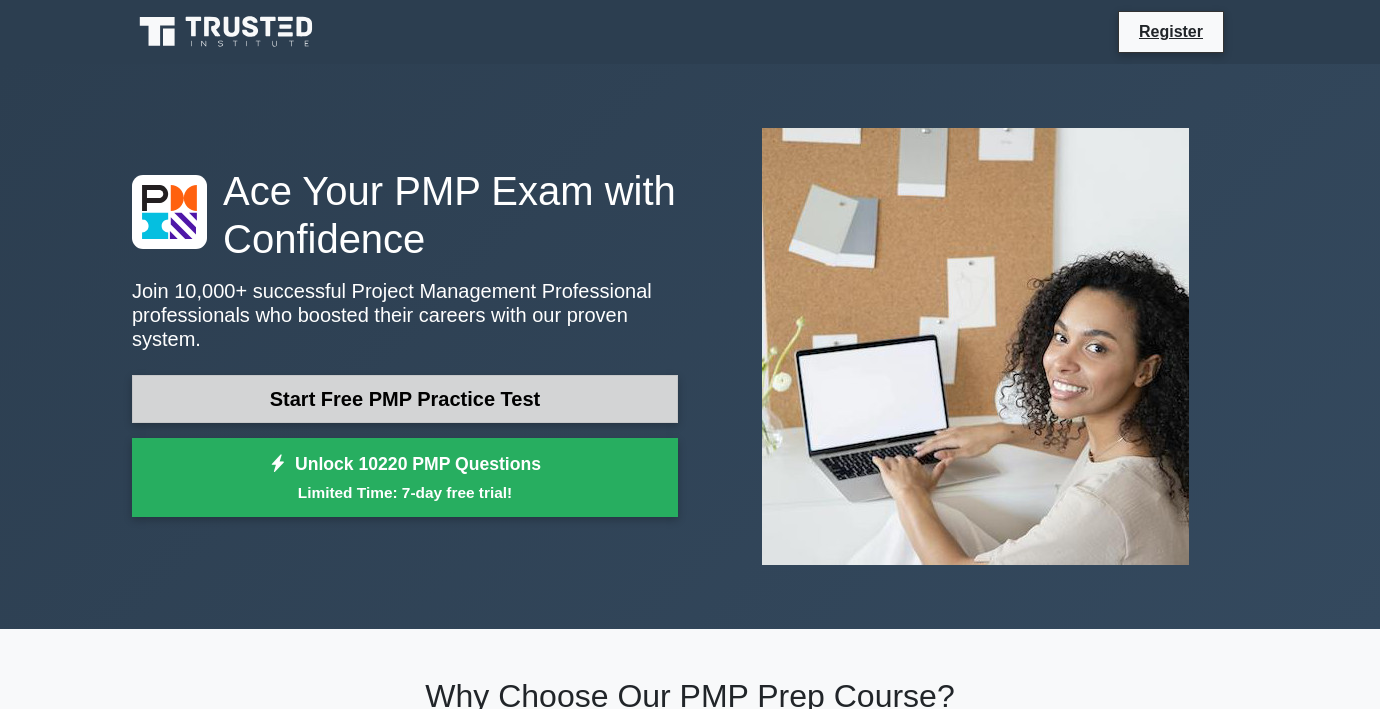 click on "Start Free PMP Practice Test" at bounding box center [405, 399] 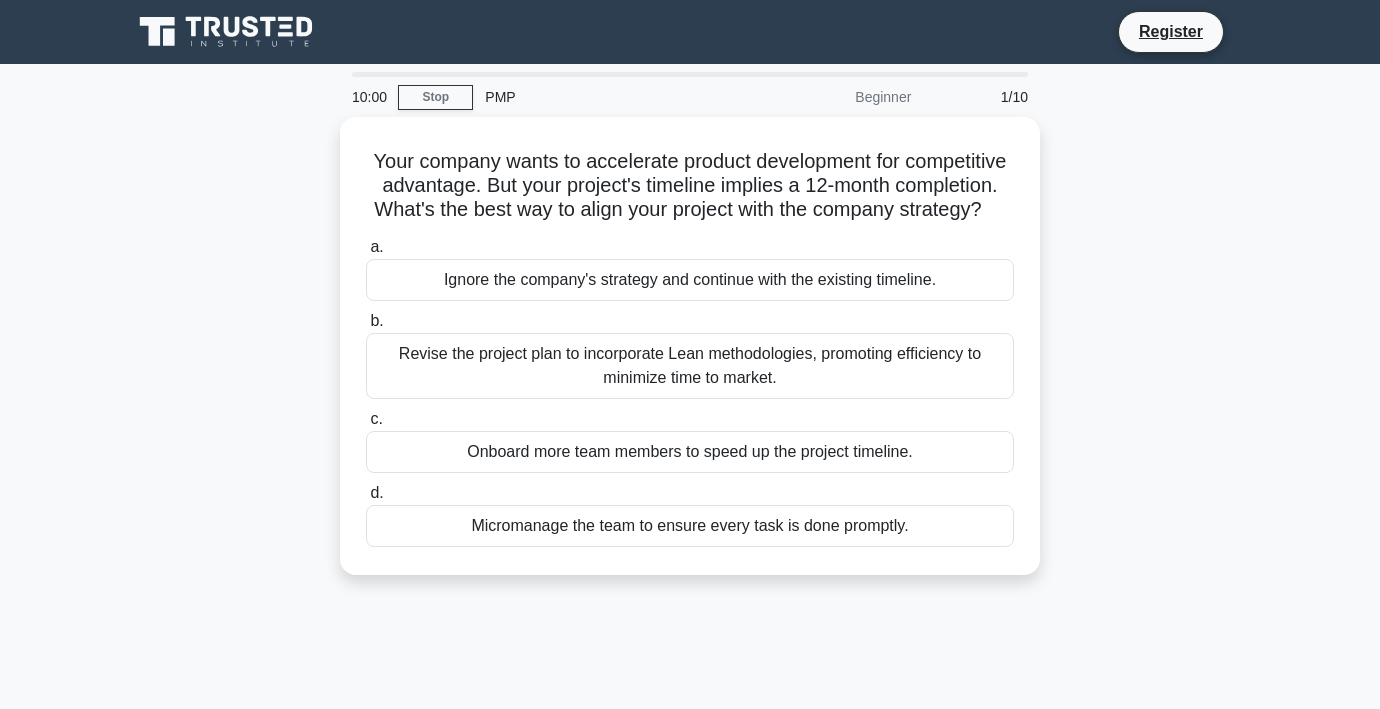 scroll, scrollTop: 0, scrollLeft: 0, axis: both 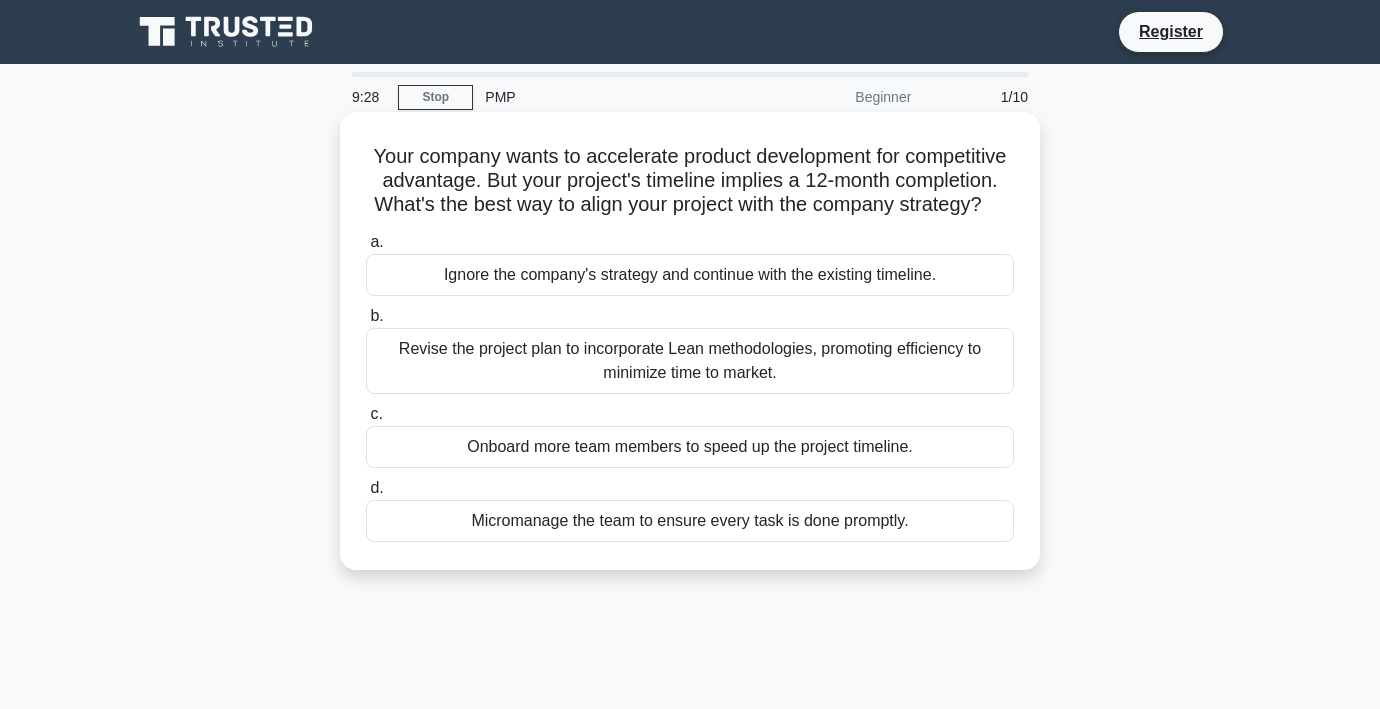 click on "Revise the project plan to incorporate Lean methodologies, promoting efficiency to minimize time to market." at bounding box center (690, 361) 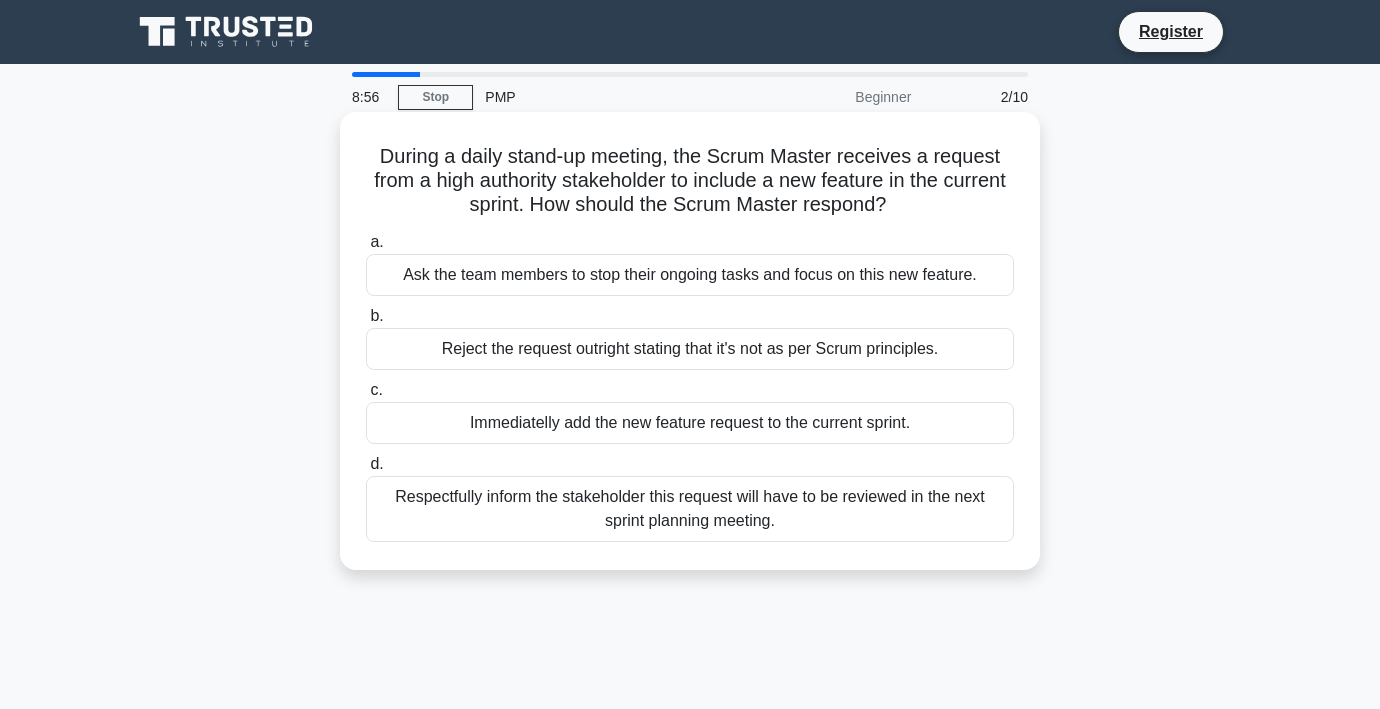 click on "Respectfully inform the stakeholder this request will have to be reviewed in the next sprint planning meeting." at bounding box center (690, 509) 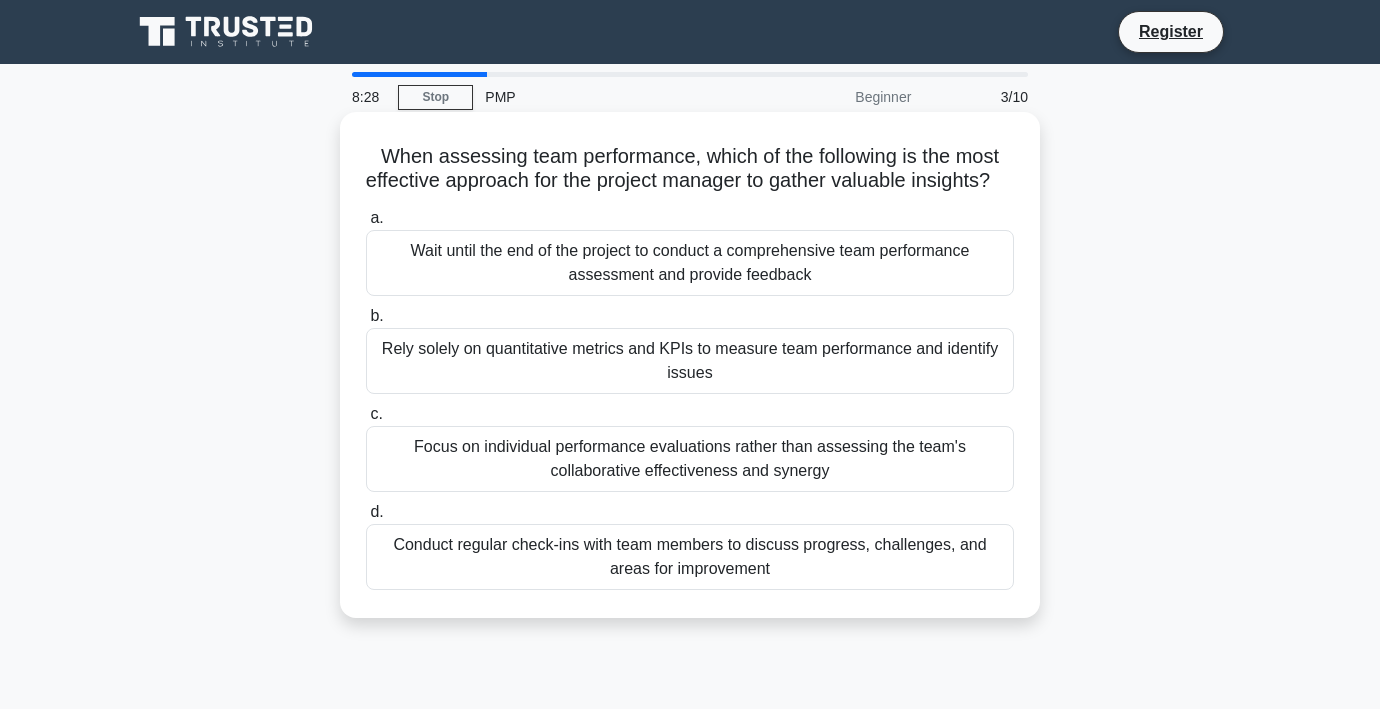 click on "Conduct regular check-ins with team members to discuss progress, challenges, and areas for improvement" at bounding box center (690, 557) 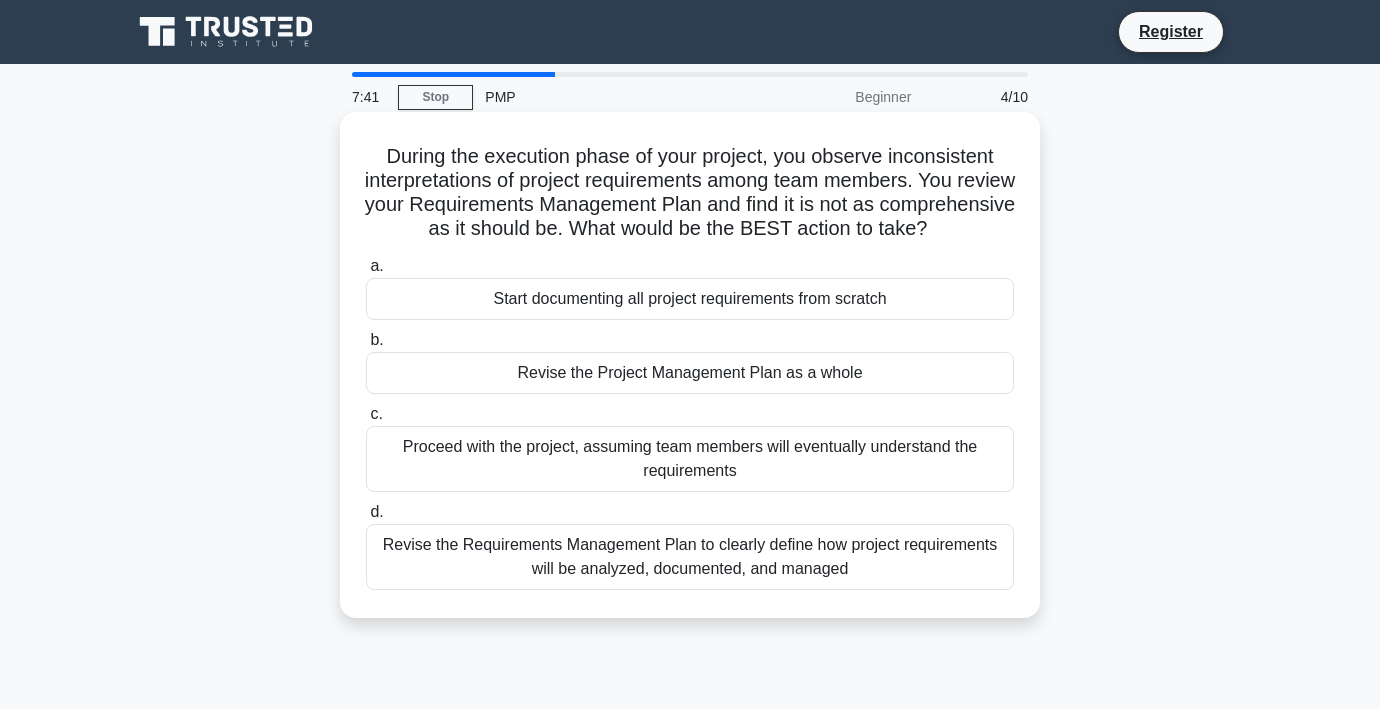 click on "Revise the Requirements Management Plan to clearly define how project requirements will be analyzed, documented, and managed" at bounding box center [690, 557] 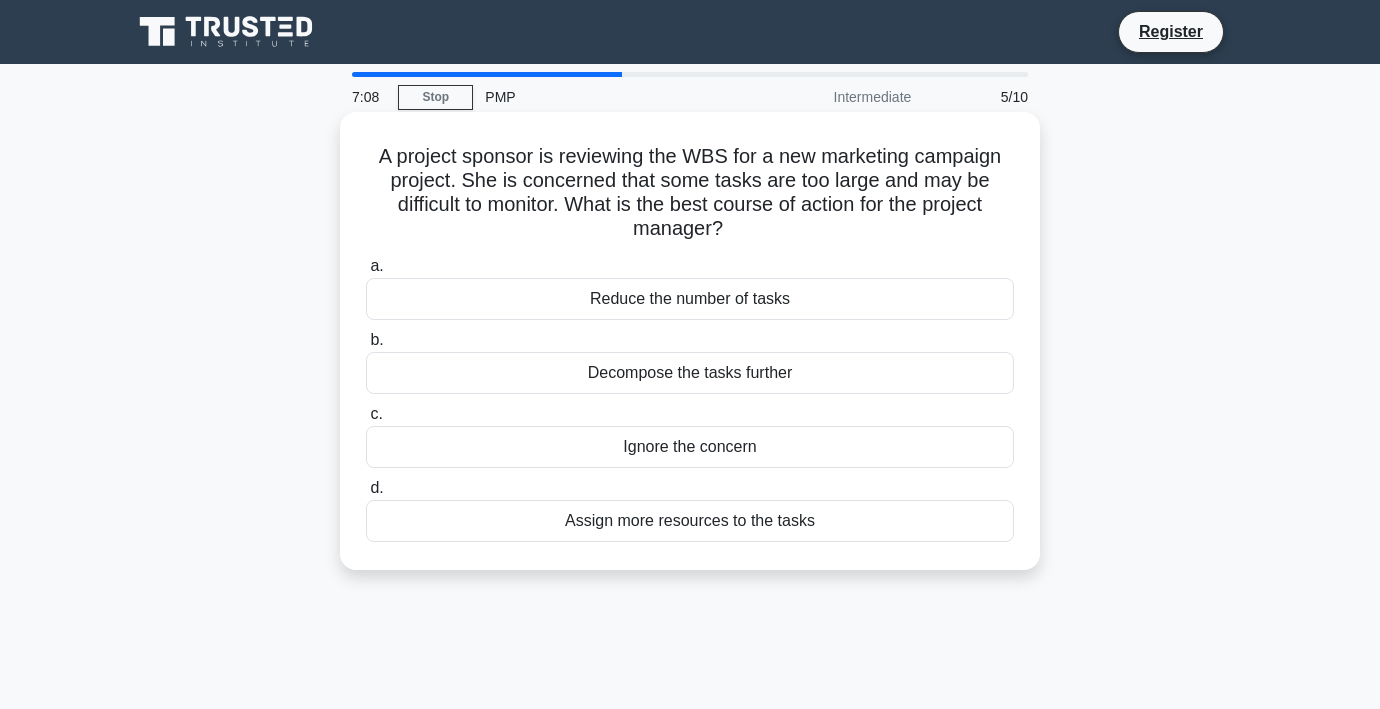 click on "Assign more resources to the tasks" at bounding box center (690, 521) 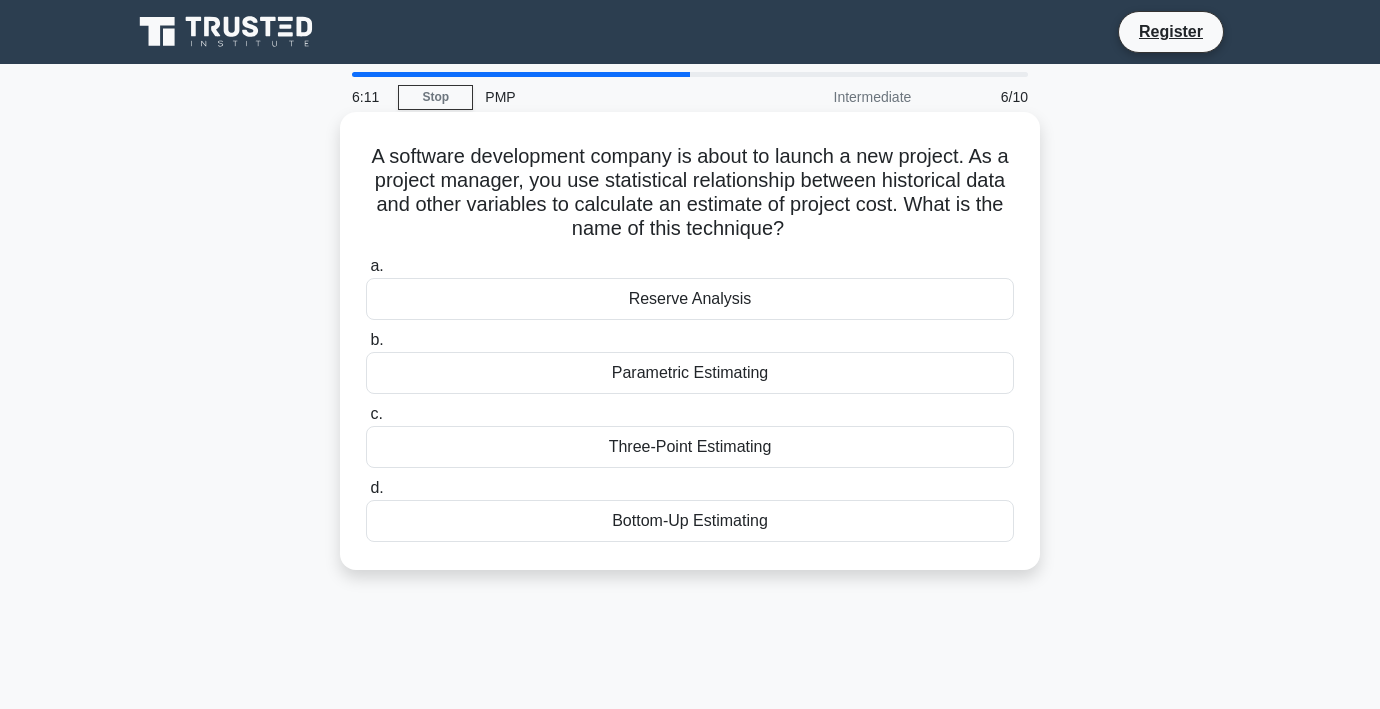 click on "Parametric Estimating" at bounding box center (690, 373) 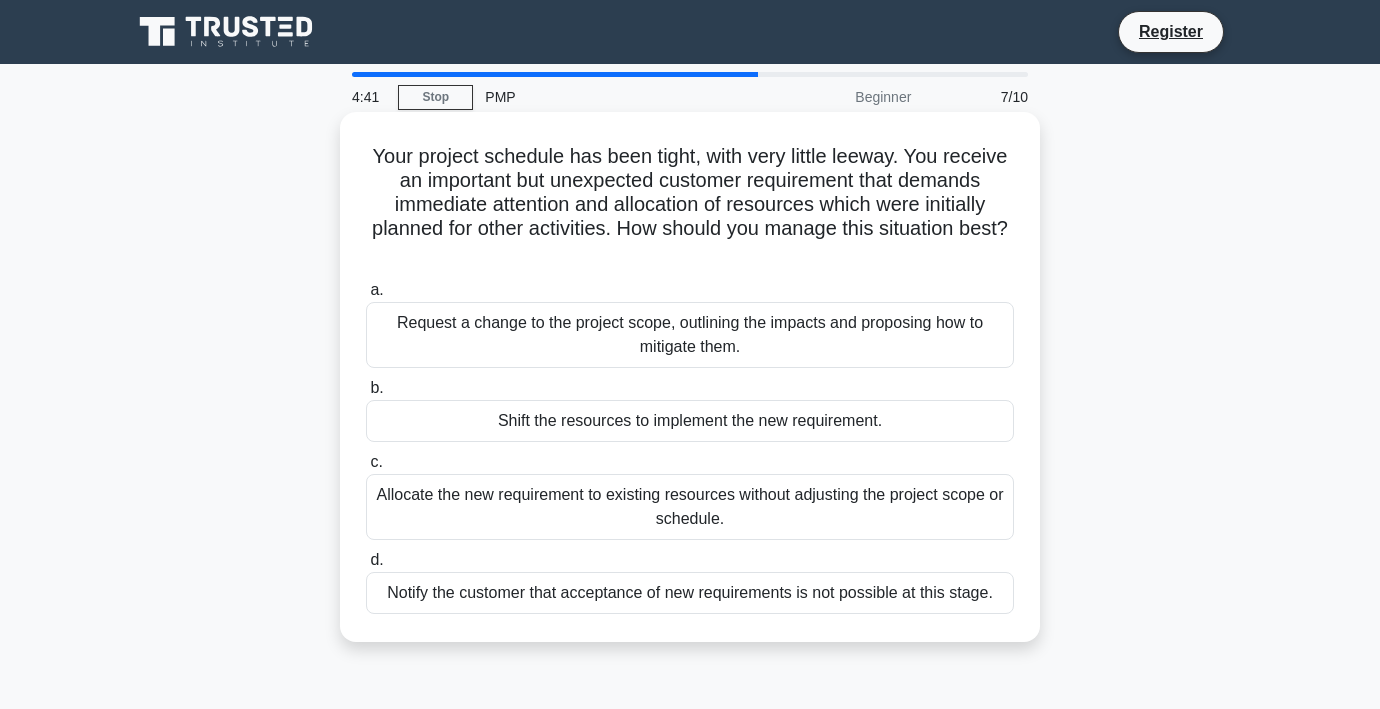 click on "Request a change to the project scope, outlining the impacts and proposing how to mitigate them." at bounding box center (690, 335) 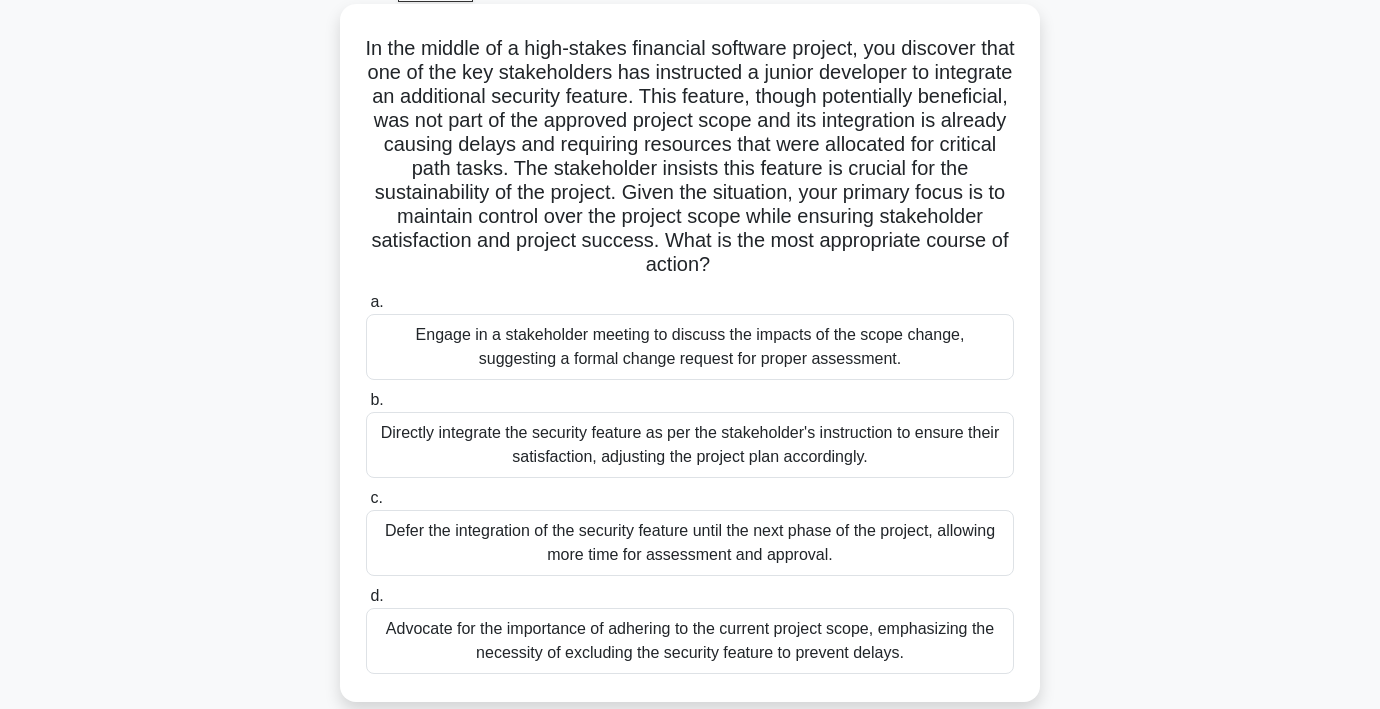 scroll, scrollTop: 121, scrollLeft: 0, axis: vertical 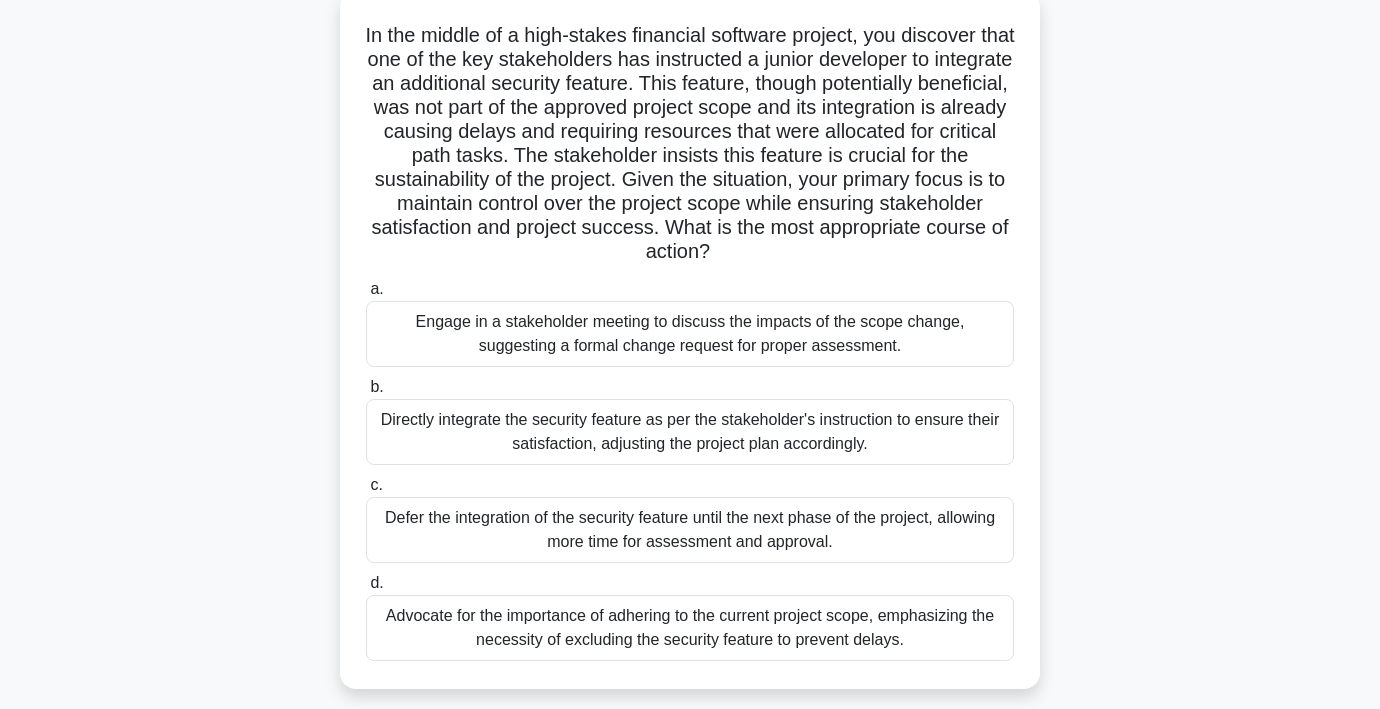 click on "Engage in a stakeholder meeting to discuss the impacts of the scope change, suggesting a formal change request for proper assessment." at bounding box center [690, 334] 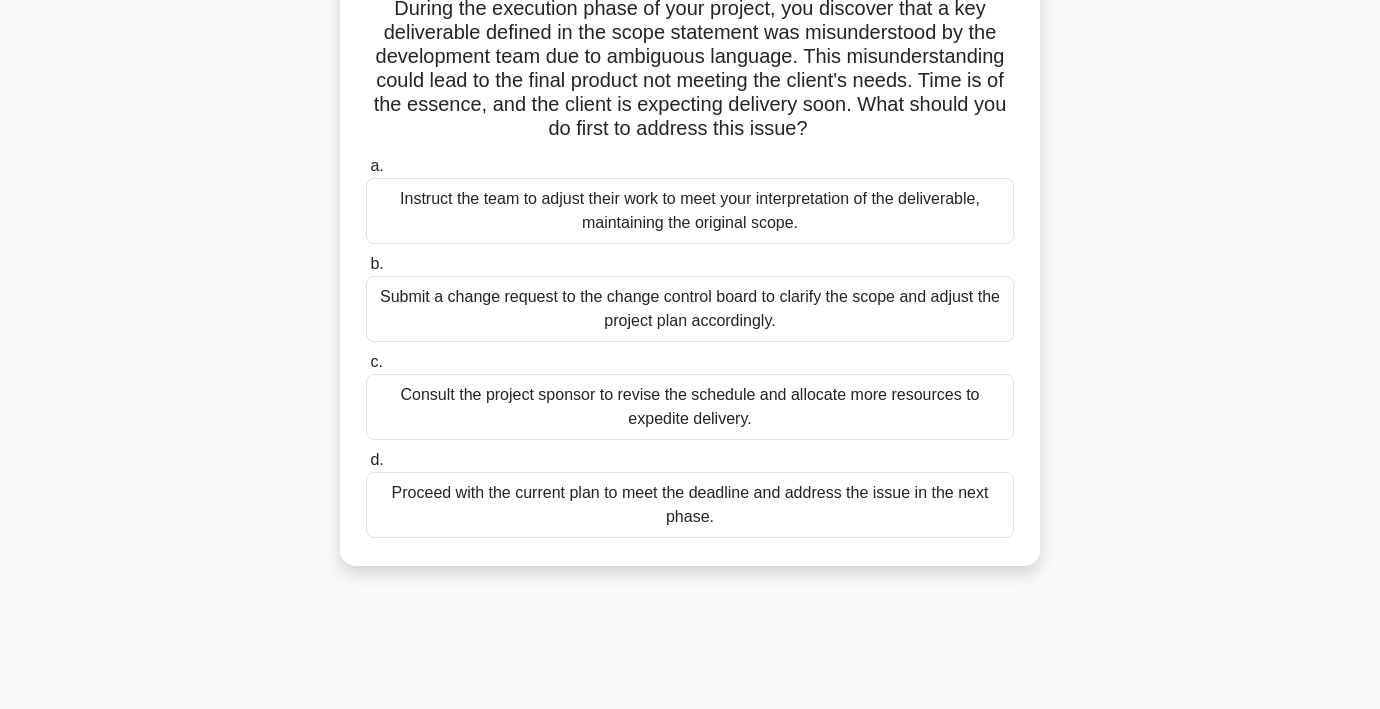 scroll, scrollTop: 152, scrollLeft: 0, axis: vertical 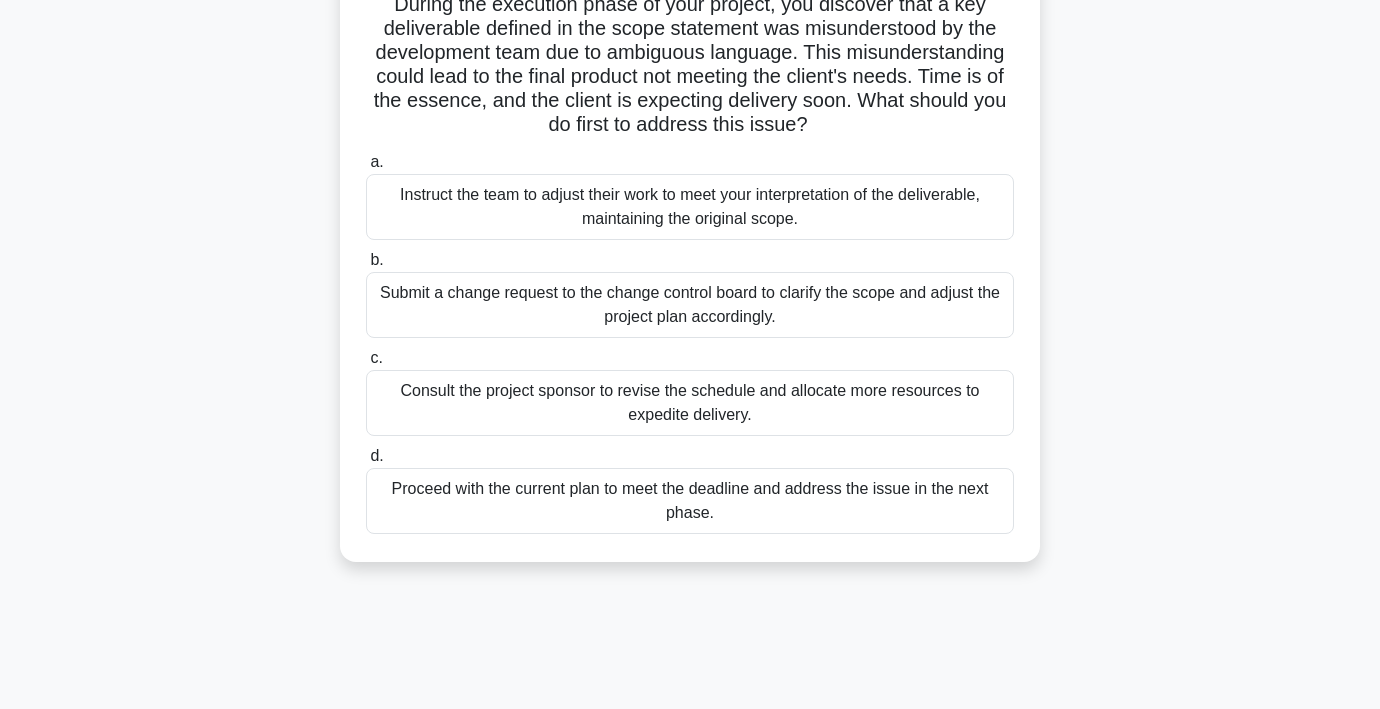click on "Submit a change request to the change control board to clarify the scope and adjust the project plan accordingly." at bounding box center [690, 305] 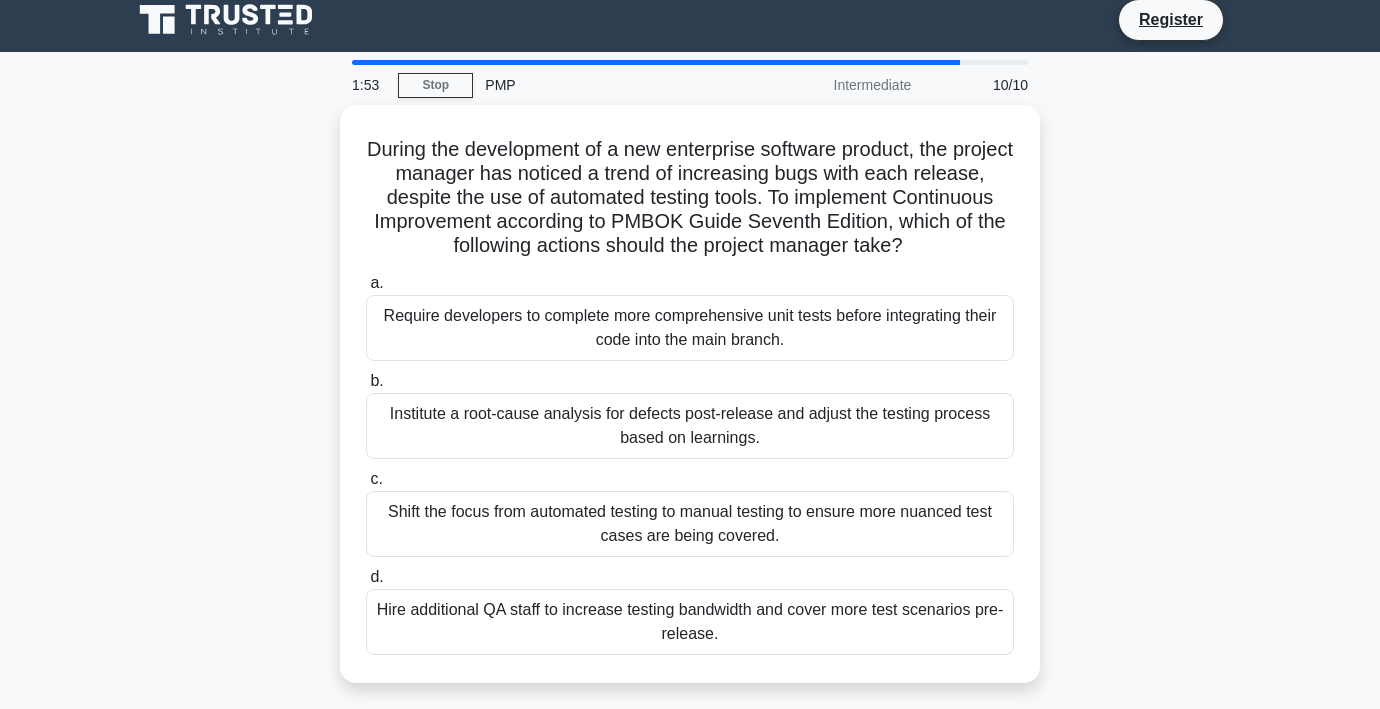 scroll, scrollTop: 0, scrollLeft: 0, axis: both 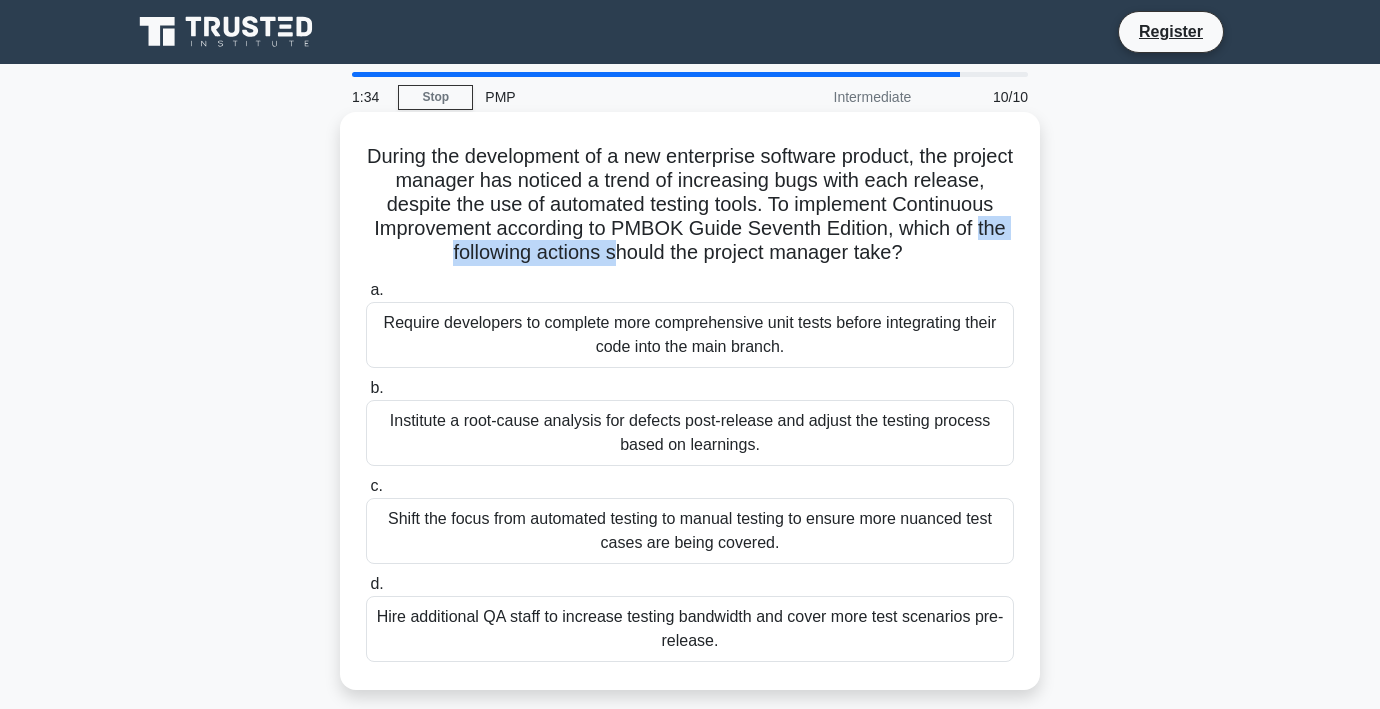 drag, startPoint x: 475, startPoint y: 255, endPoint x: 670, endPoint y: 247, distance: 195.16403 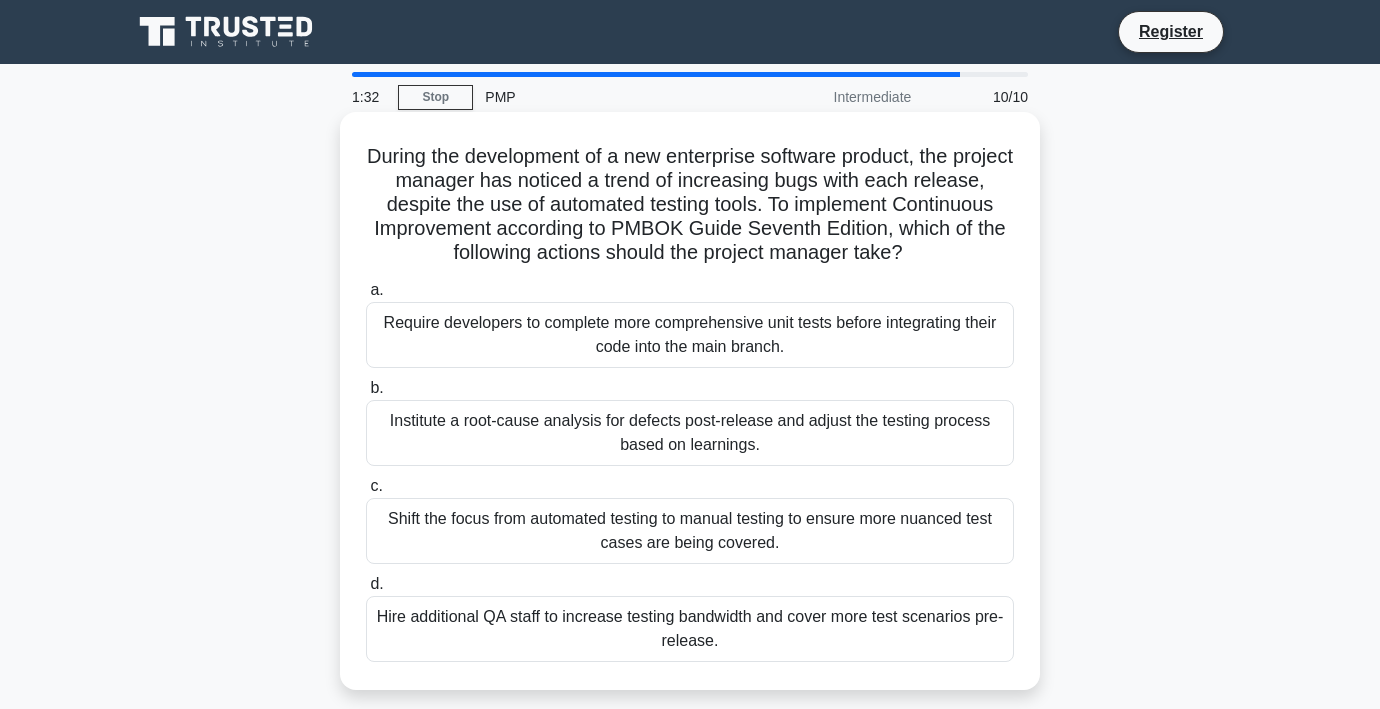 click on "During the development of a new enterprise software product, the project manager has noticed a trend of increasing bugs with each release, despite the use of automated testing tools. To implement Continuous Improvement according to PMBOK Guide Seventh Edition, which of the following actions should the project manager take?
.spinner_0XTQ{transform-origin:center;animation:spinner_y6GP .75s linear infinite}@keyframes spinner_y6GP{100%{transform:rotate(360deg)}}" at bounding box center (690, 205) 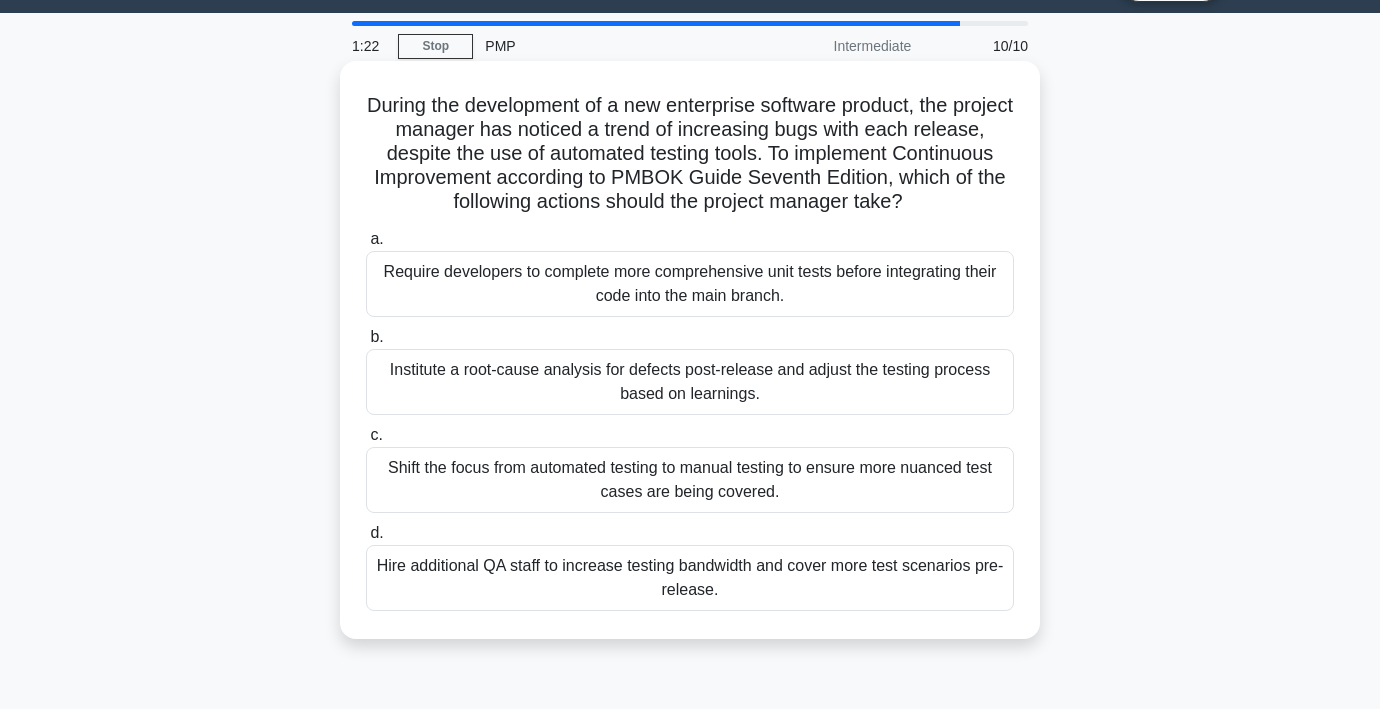 scroll, scrollTop: 52, scrollLeft: 0, axis: vertical 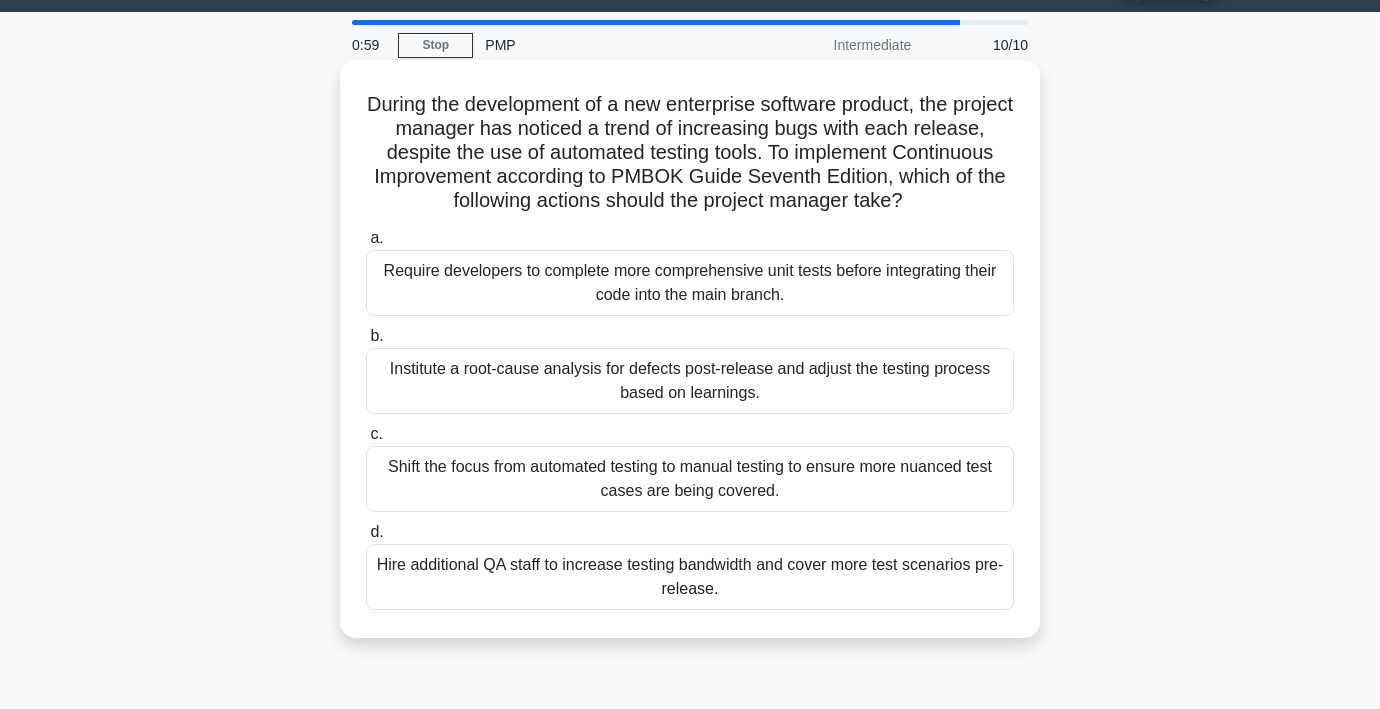 click on "Institute a root-cause analysis for defects post-release and adjust the testing process based on learnings." at bounding box center [690, 381] 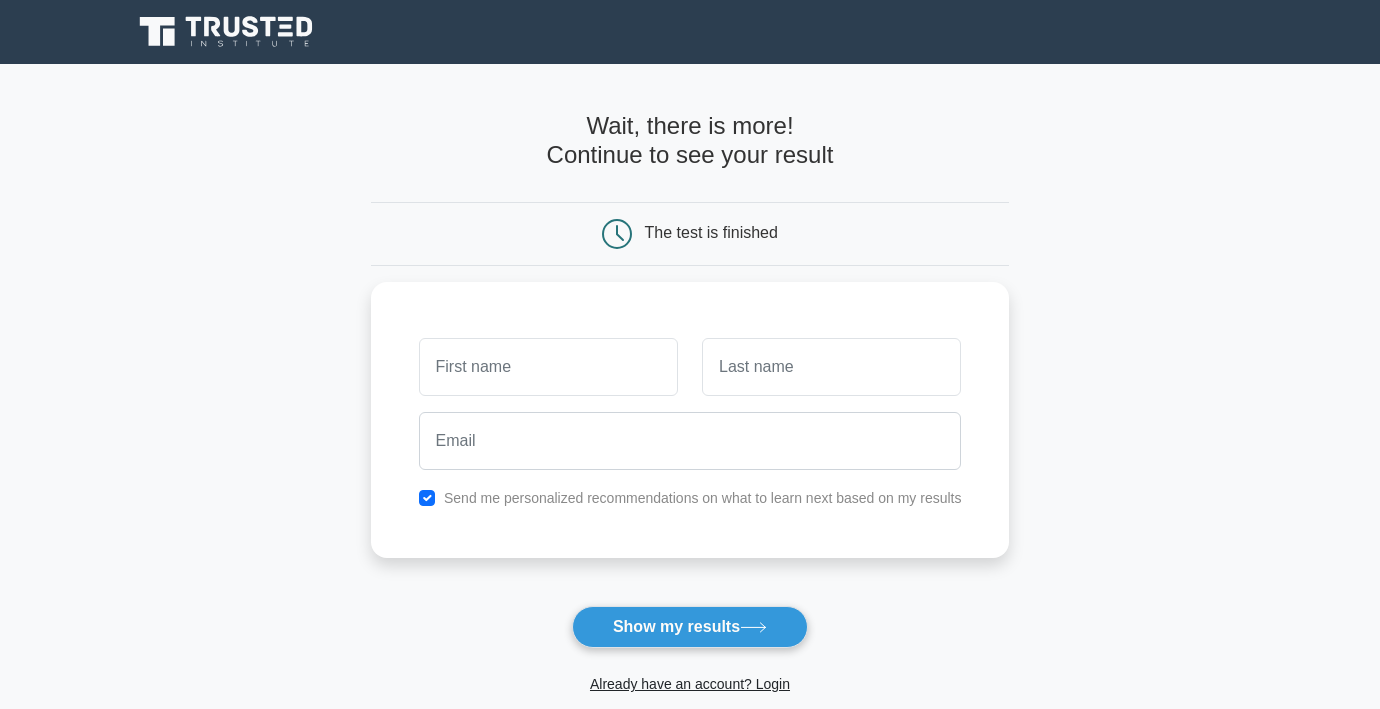 scroll, scrollTop: 0, scrollLeft: 0, axis: both 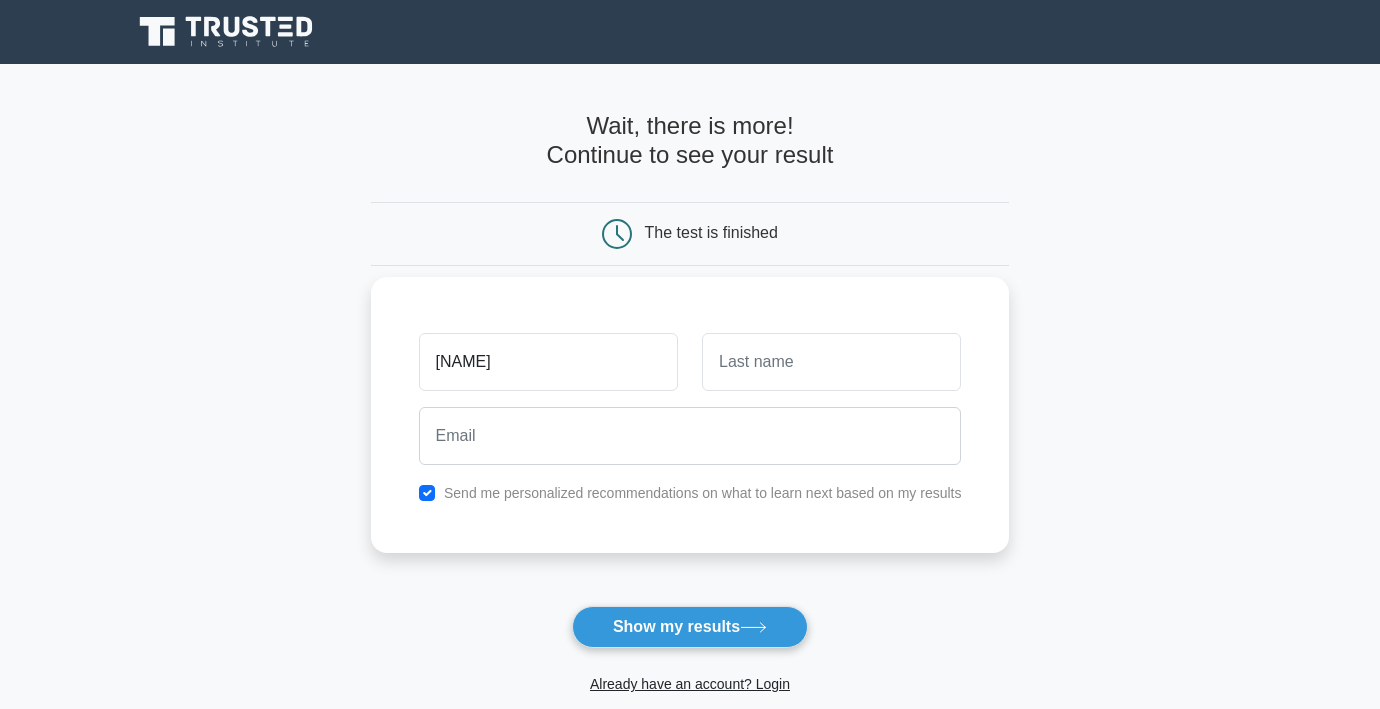 type on "[FIRST]" 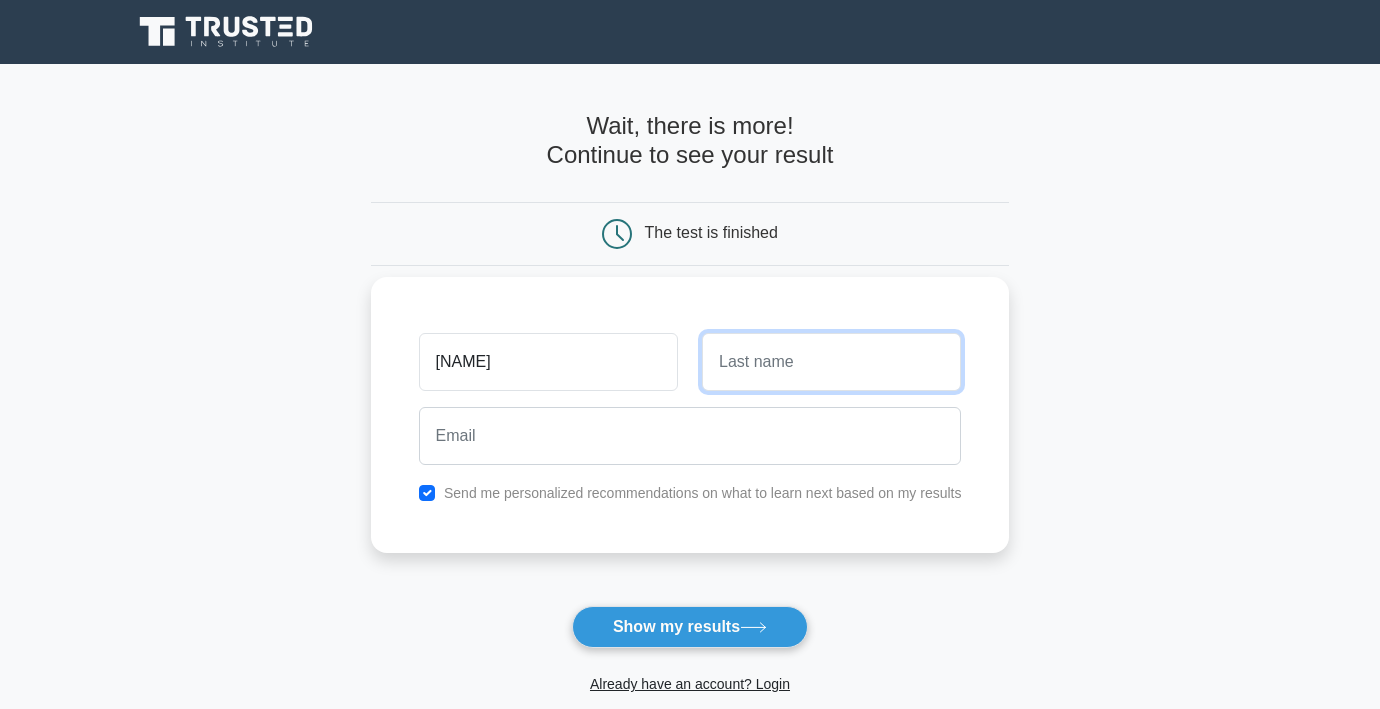 click at bounding box center [831, 362] 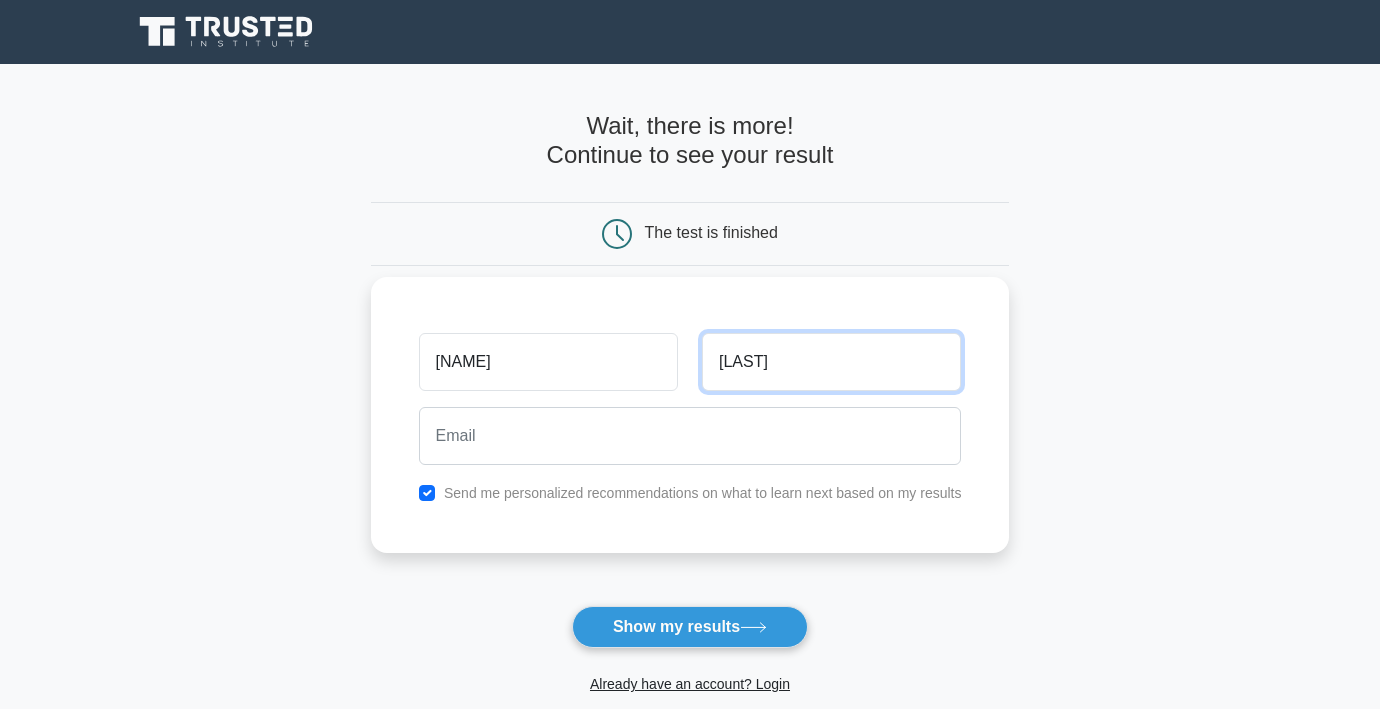 type on "Elsayed" 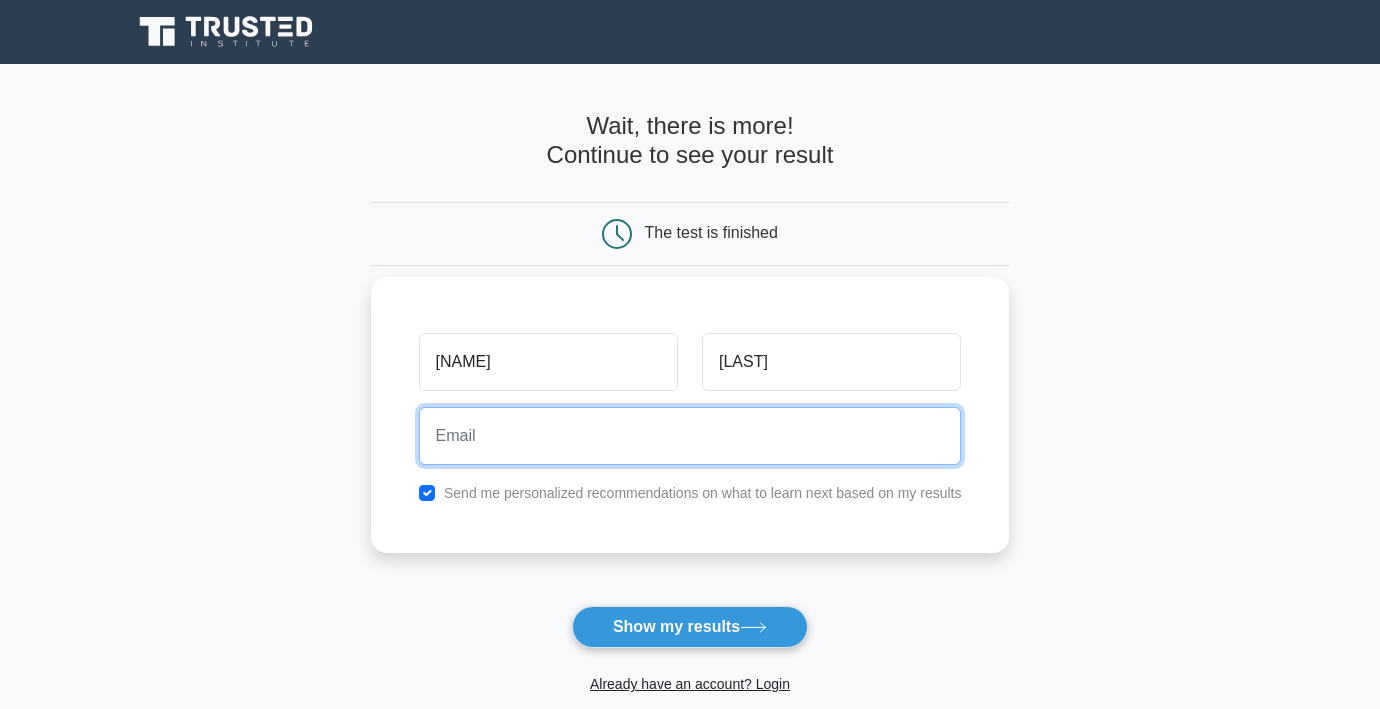 click at bounding box center [690, 436] 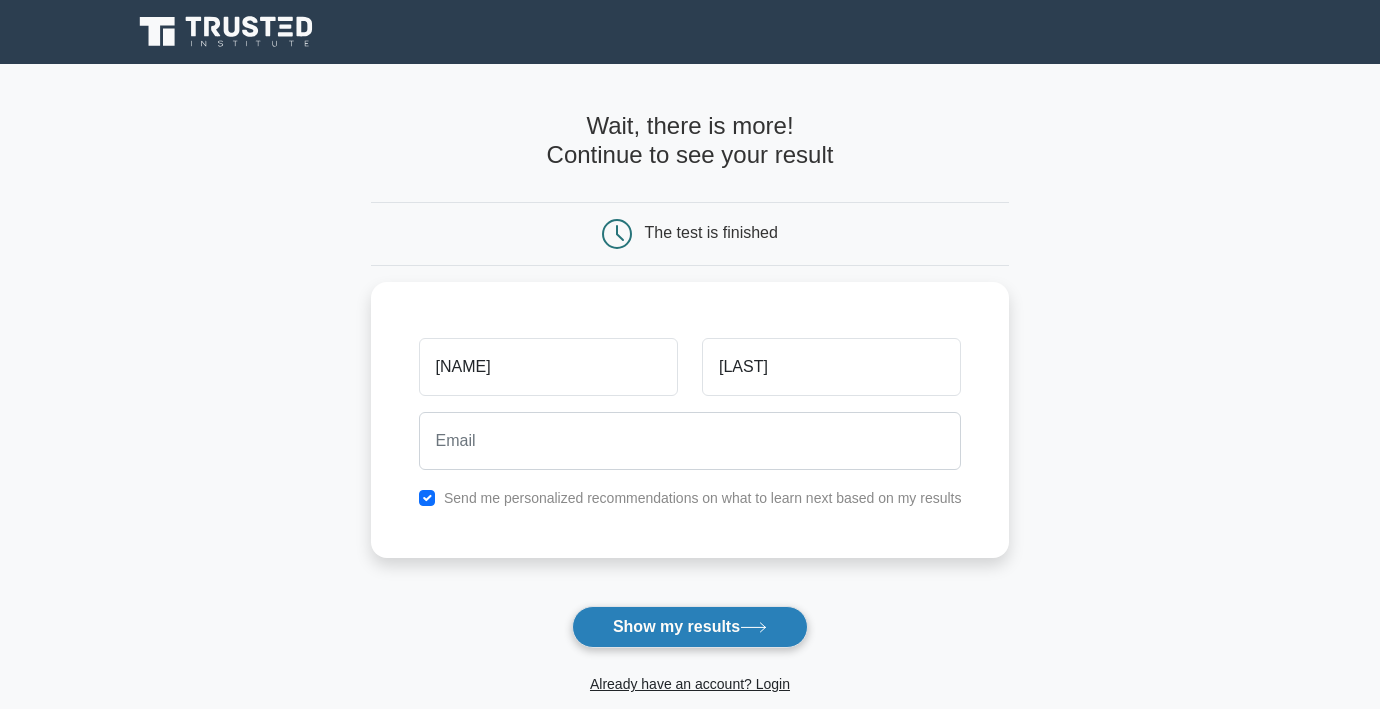click on "Show my results" at bounding box center [690, 627] 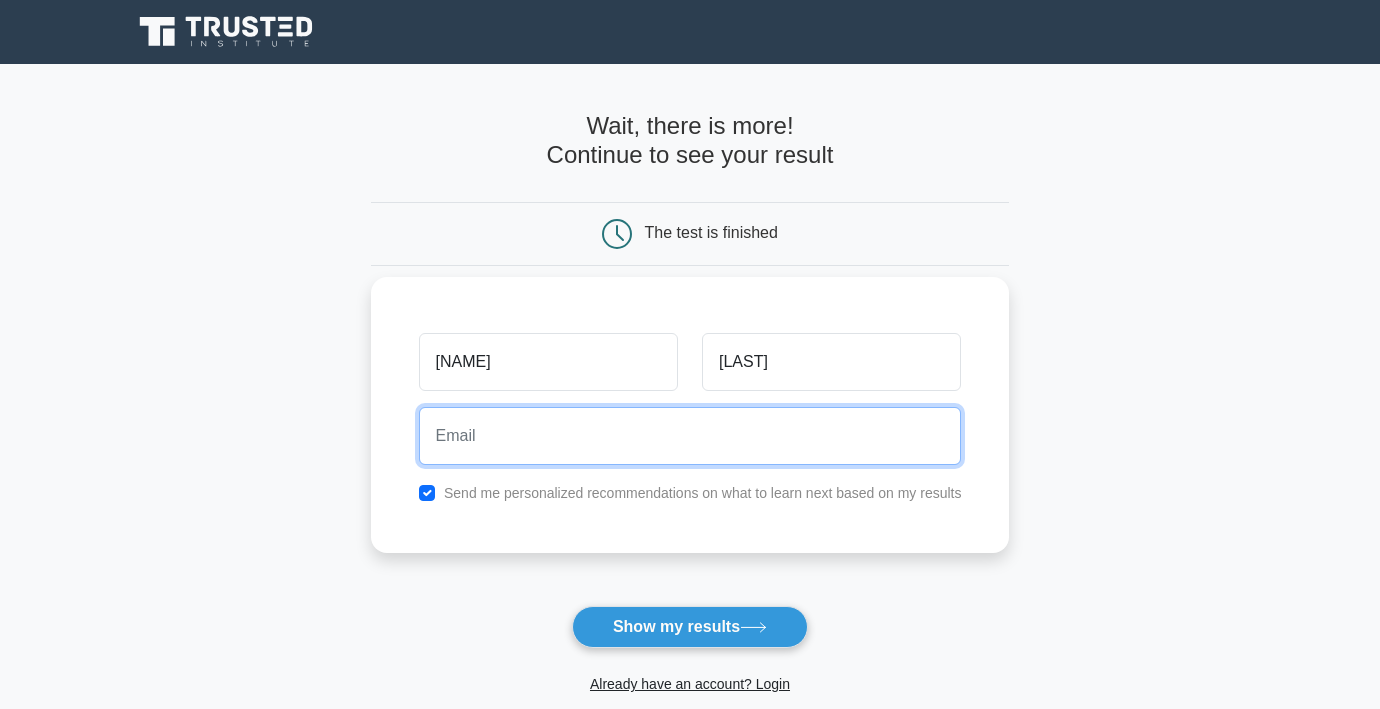 click at bounding box center [690, 436] 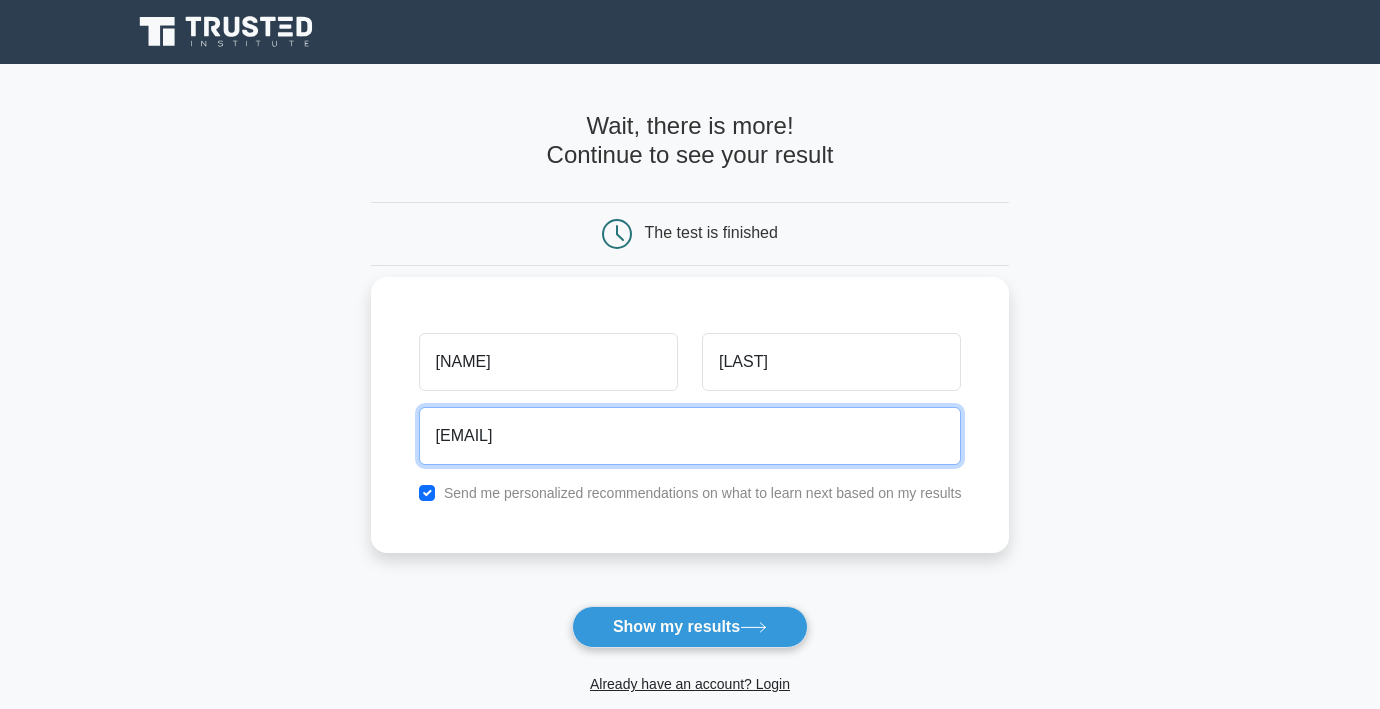 type on "elsayed93a@gmail.com" 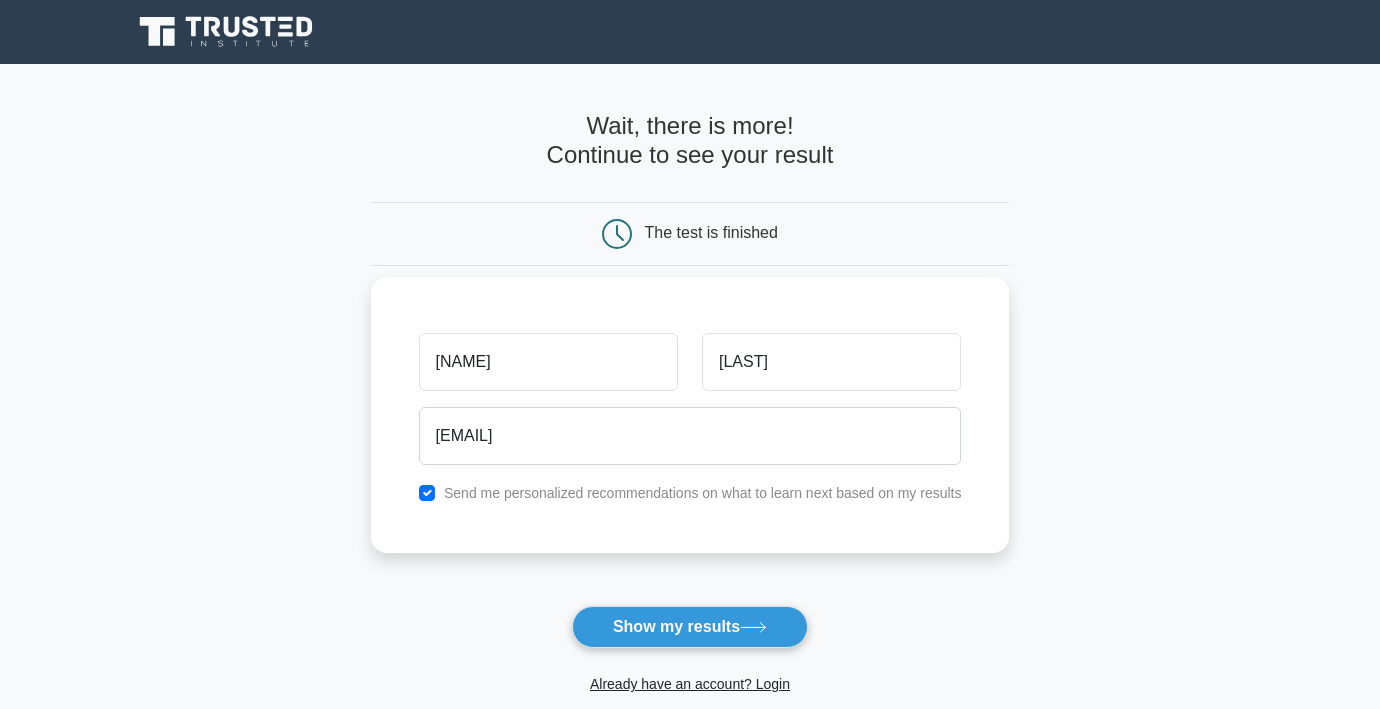 click on "Abdel
Elsayed
elsayed93a@gmail.com
Send me personalized recommendations on what to learn next based on my results" at bounding box center [690, 415] 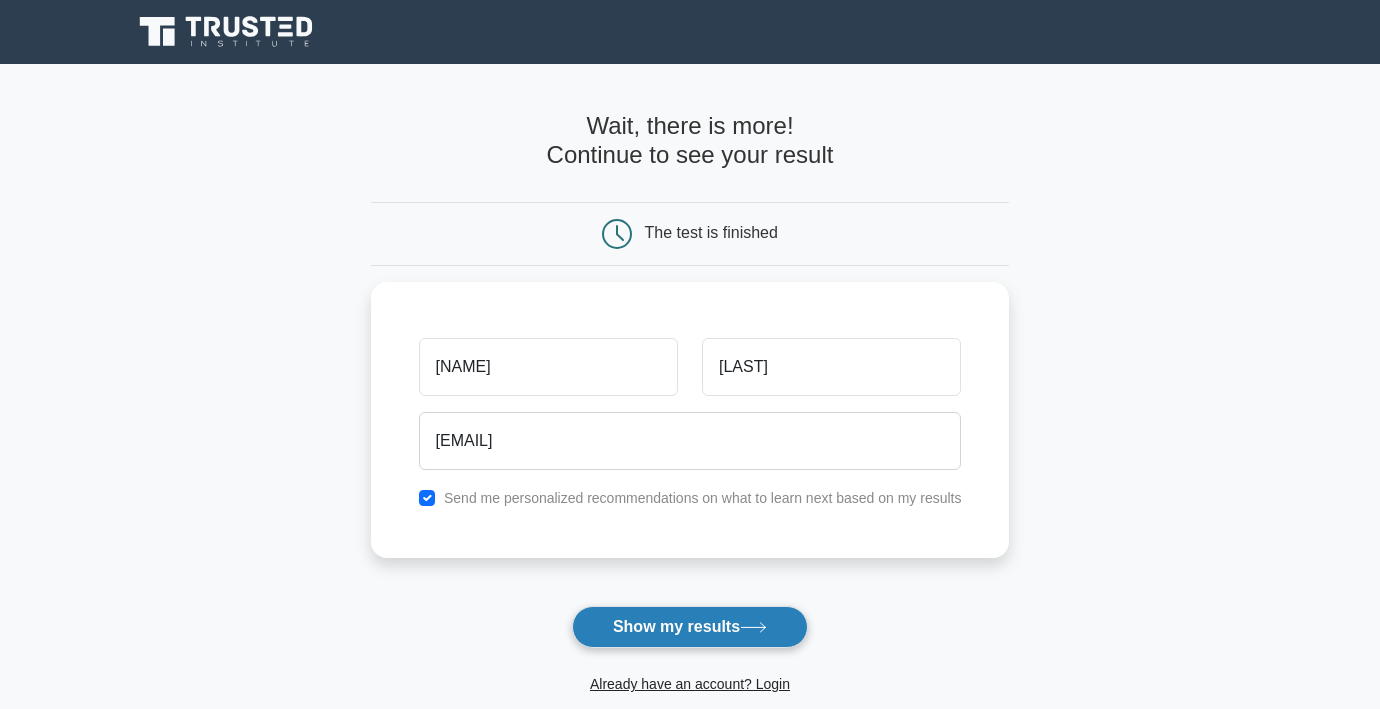 click on "Show my results" at bounding box center [690, 627] 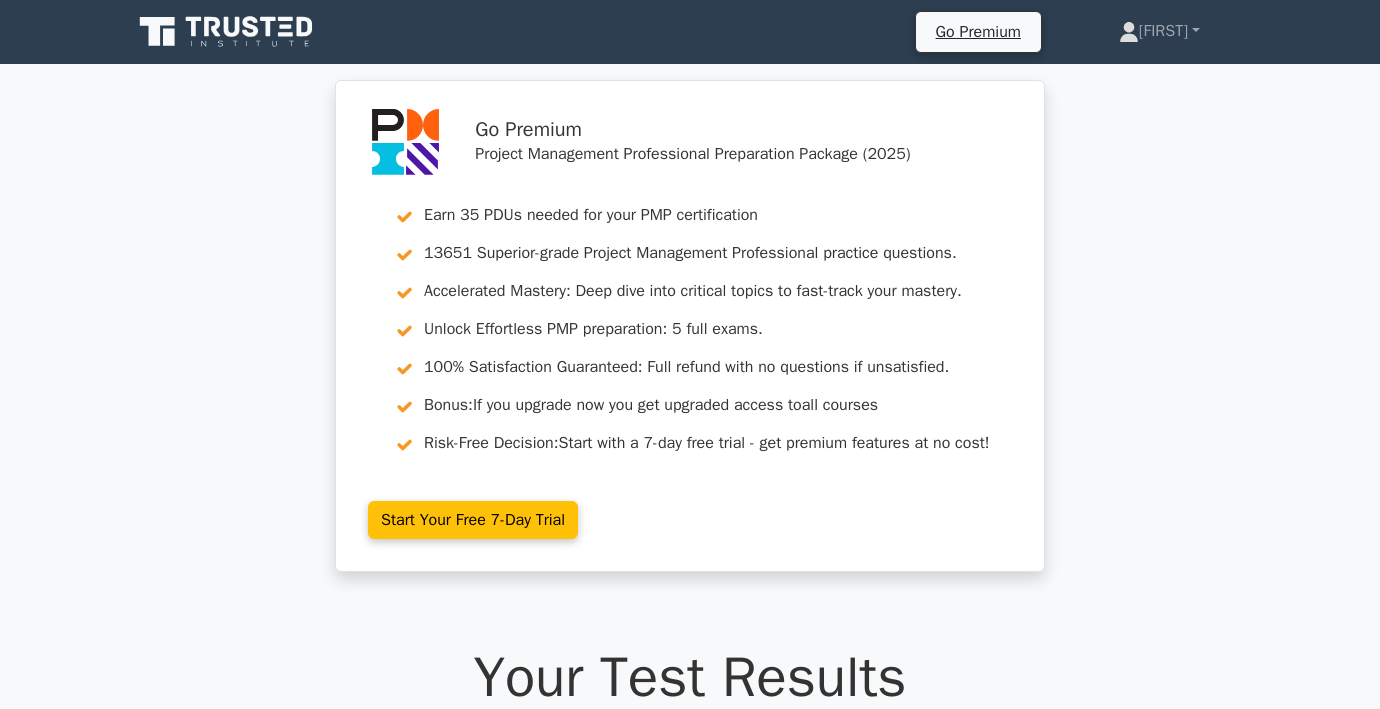 scroll, scrollTop: 0, scrollLeft: 0, axis: both 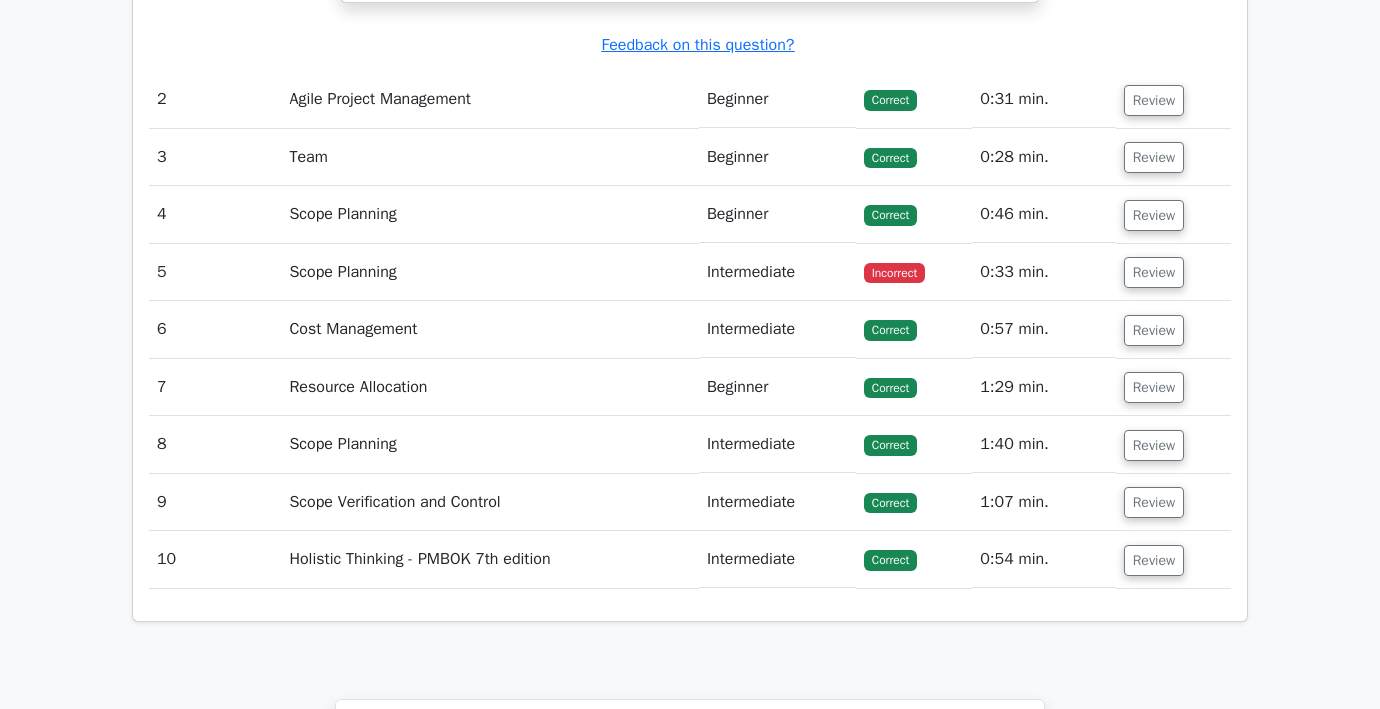 click on "Scope Planning" at bounding box center [490, 272] 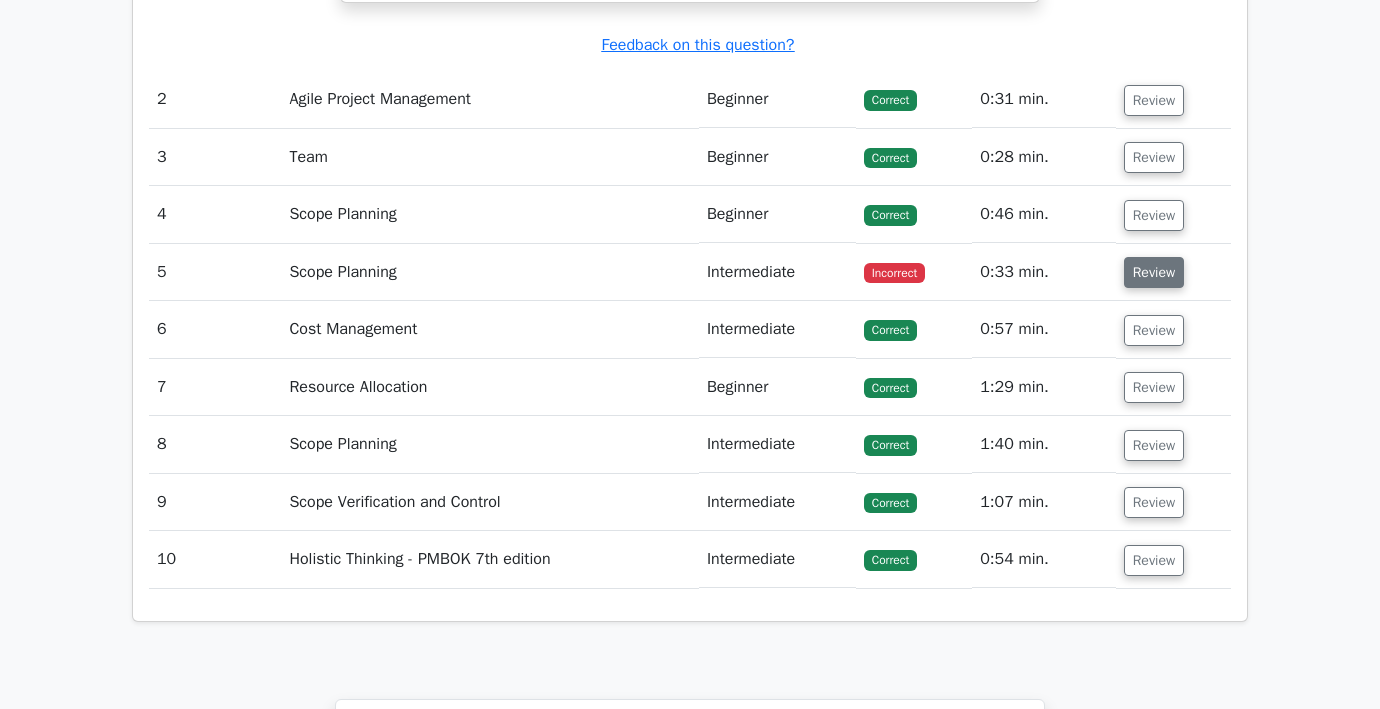 click on "Review" at bounding box center [1154, 272] 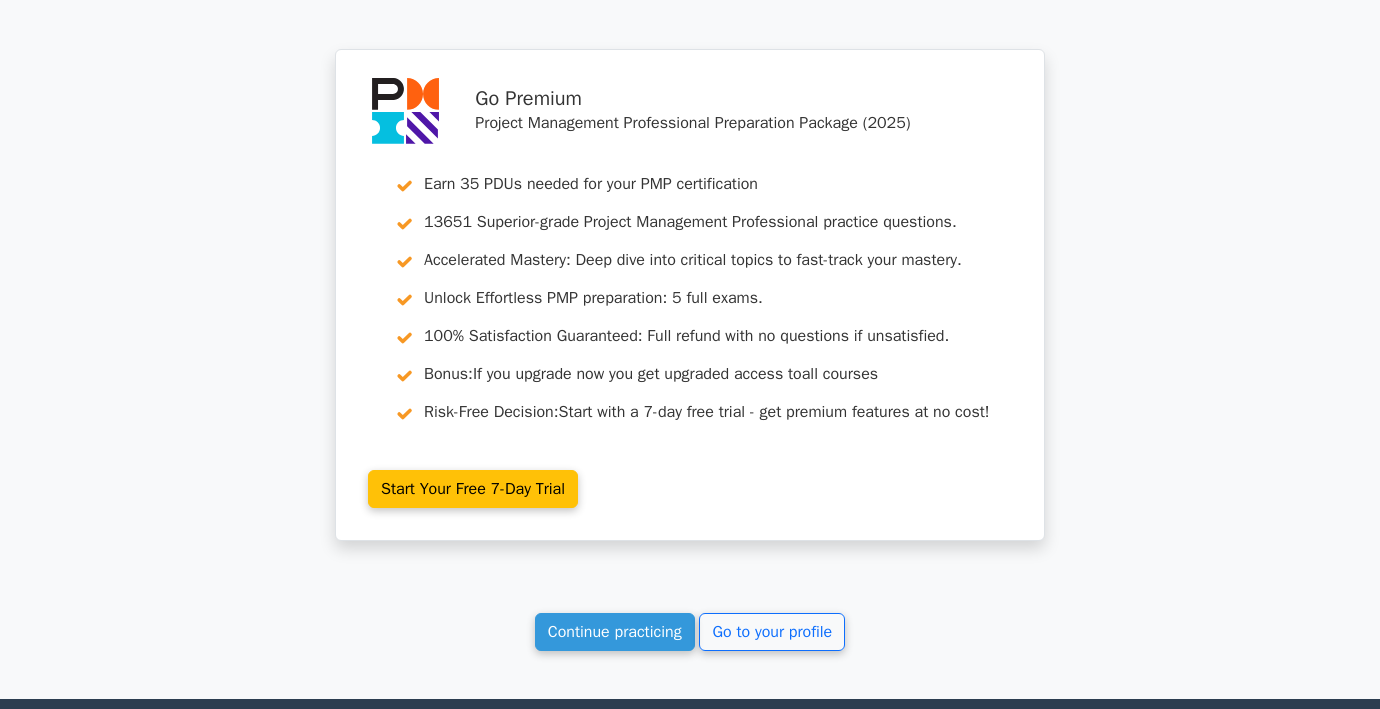 scroll, scrollTop: 4396, scrollLeft: 0, axis: vertical 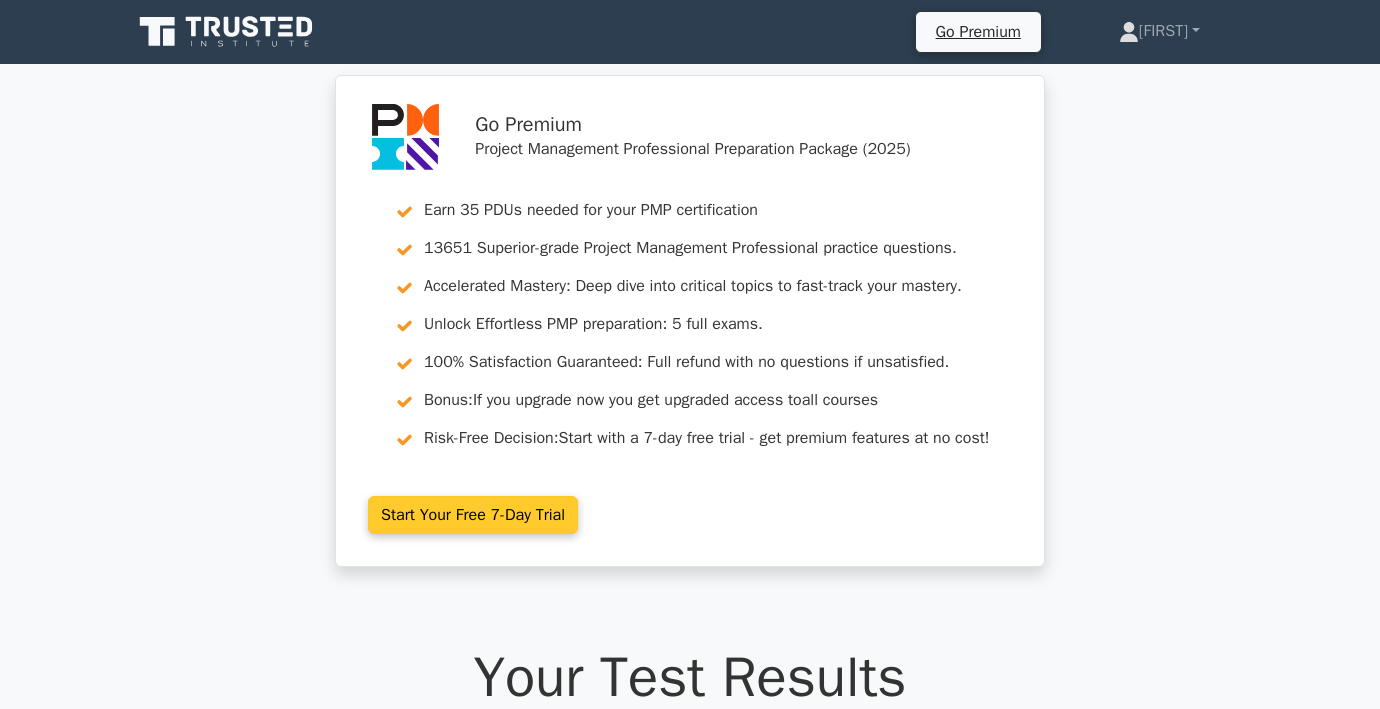 click on "Start Your Free 7-Day Trial" at bounding box center (473, 515) 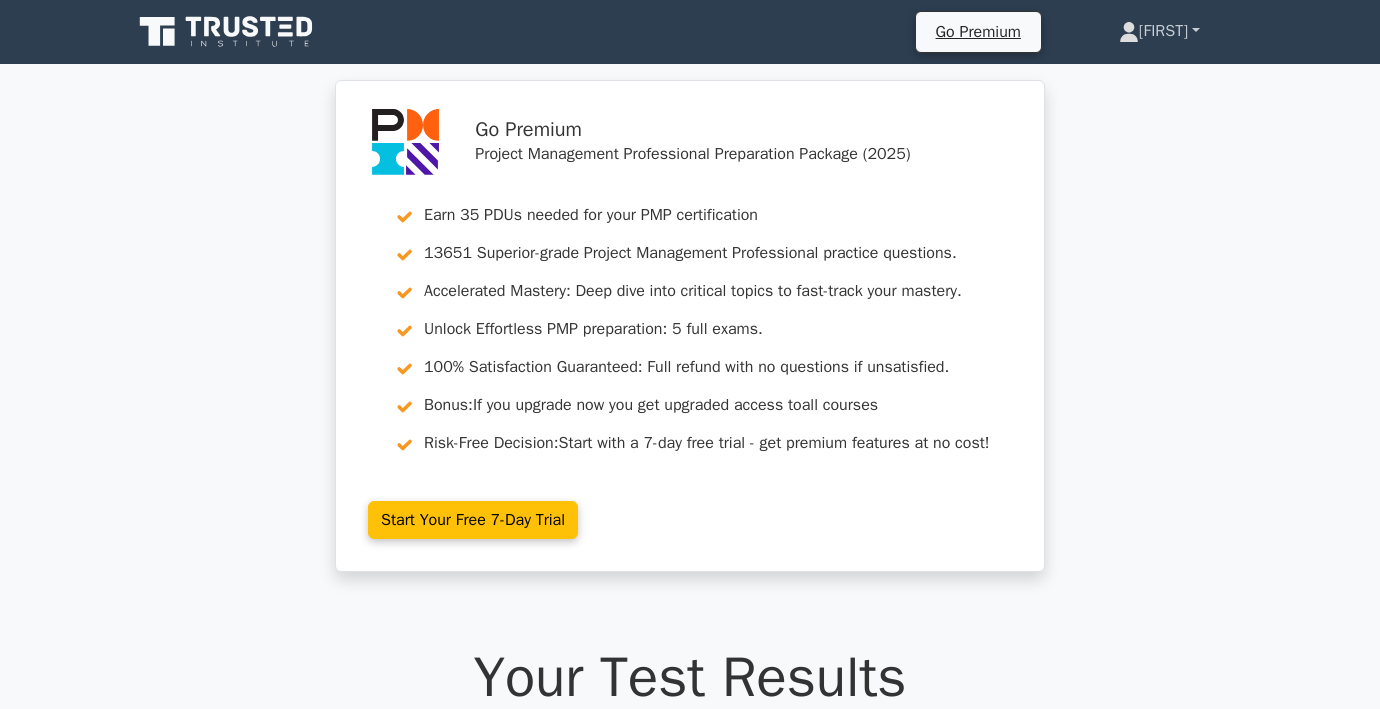 click on "[LAST]" at bounding box center [1159, 31] 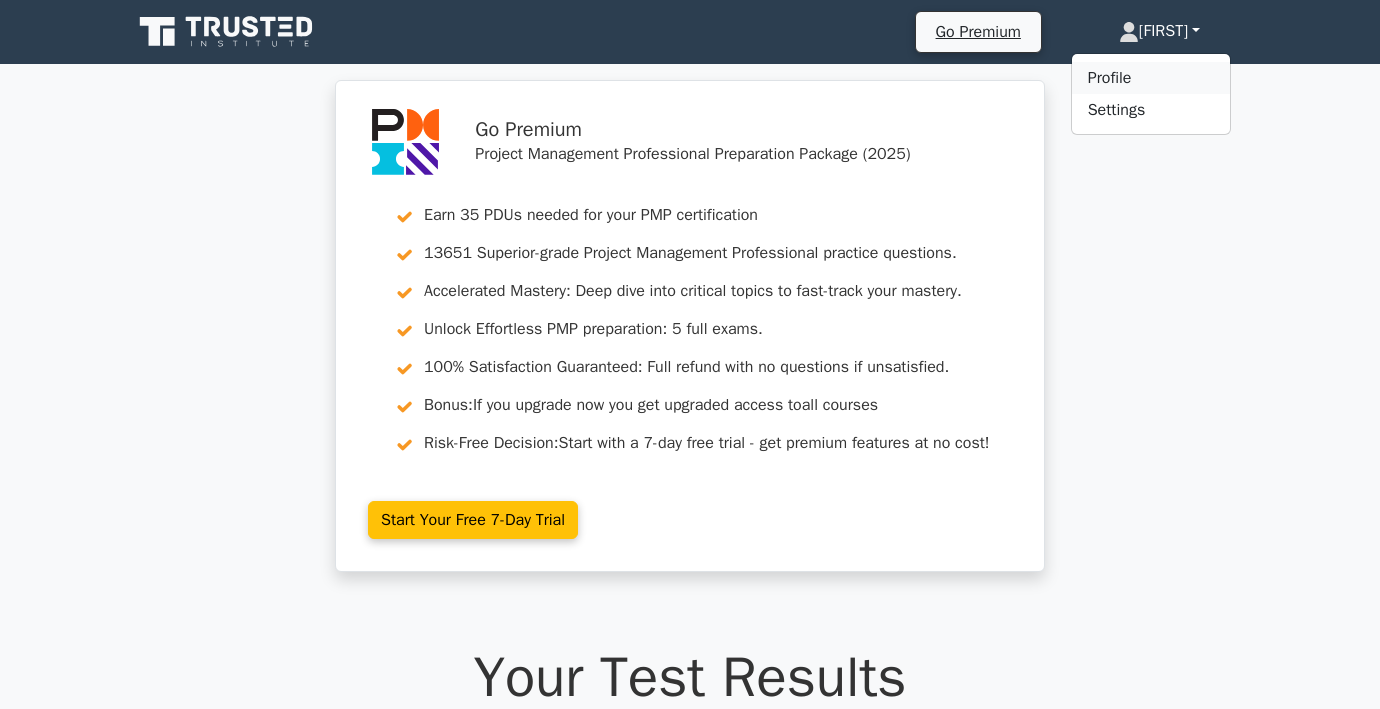 click on "Profile" at bounding box center [1151, 78] 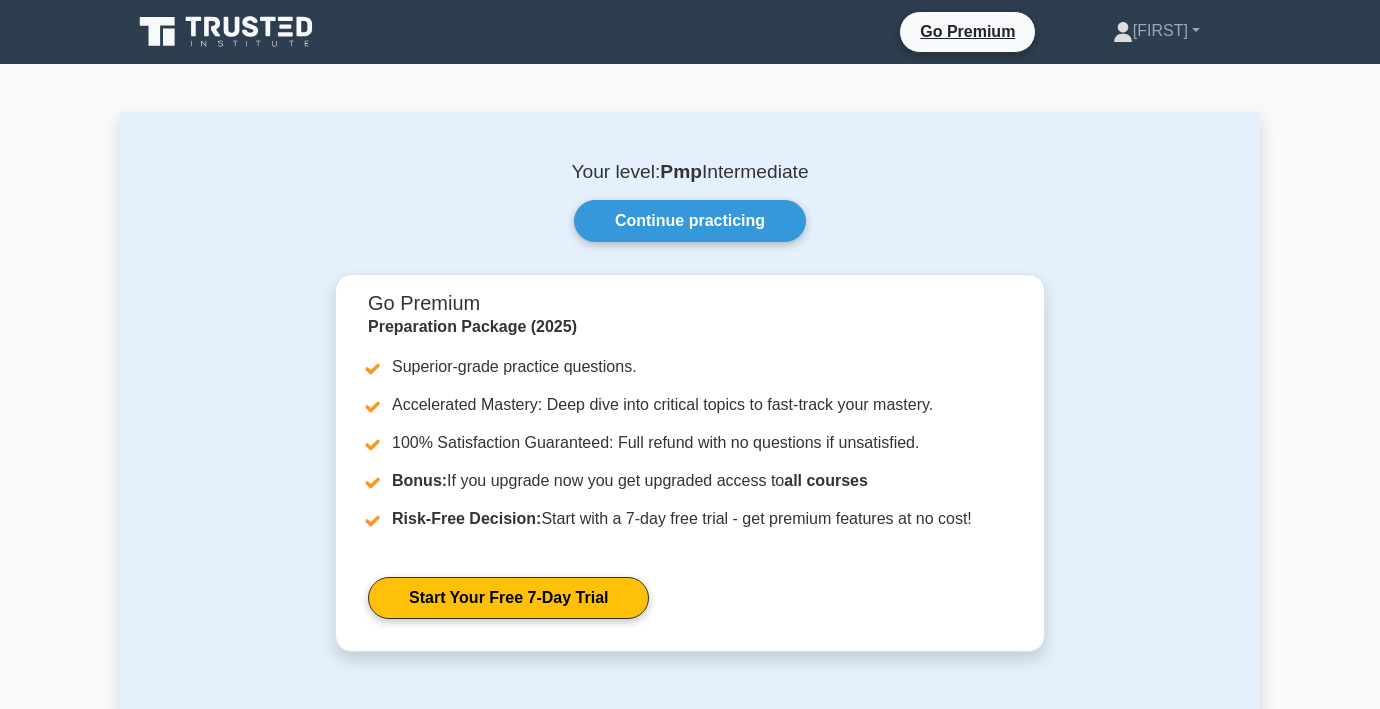 scroll, scrollTop: 0, scrollLeft: 0, axis: both 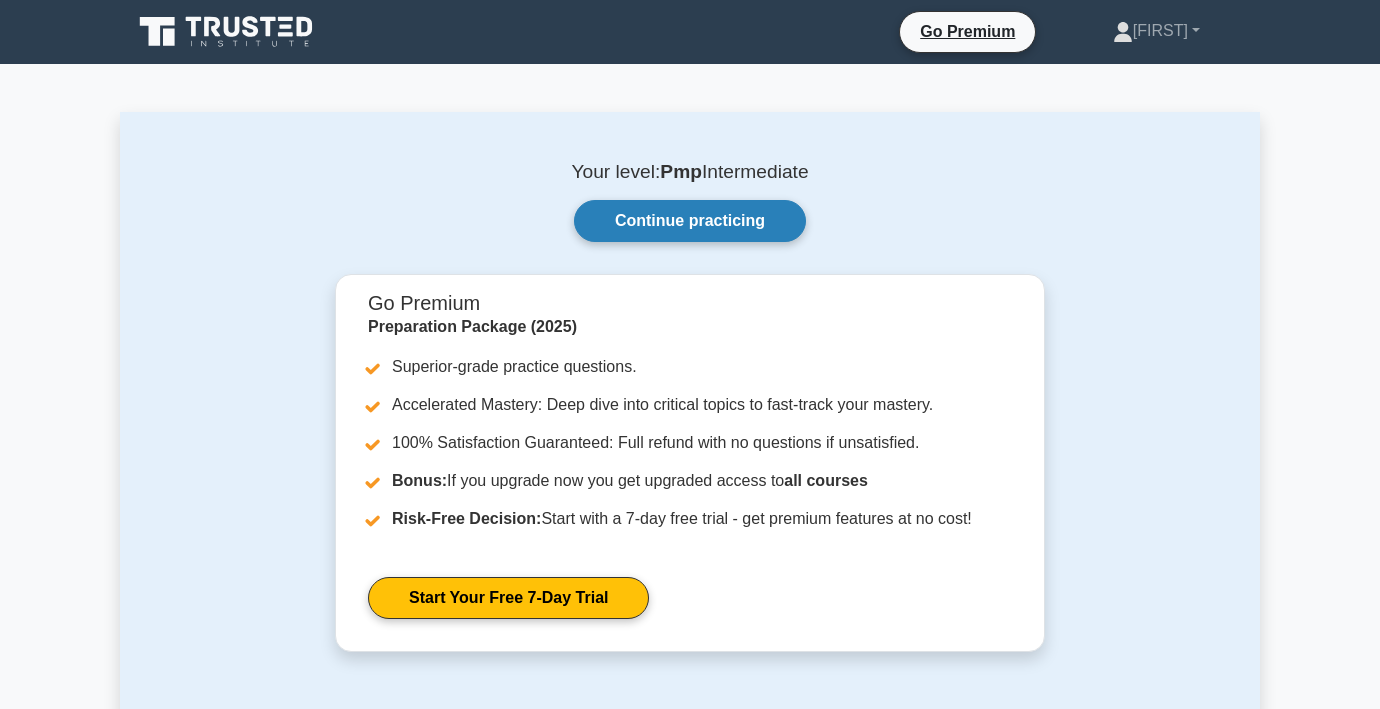 click on "Continue practicing" at bounding box center [690, 221] 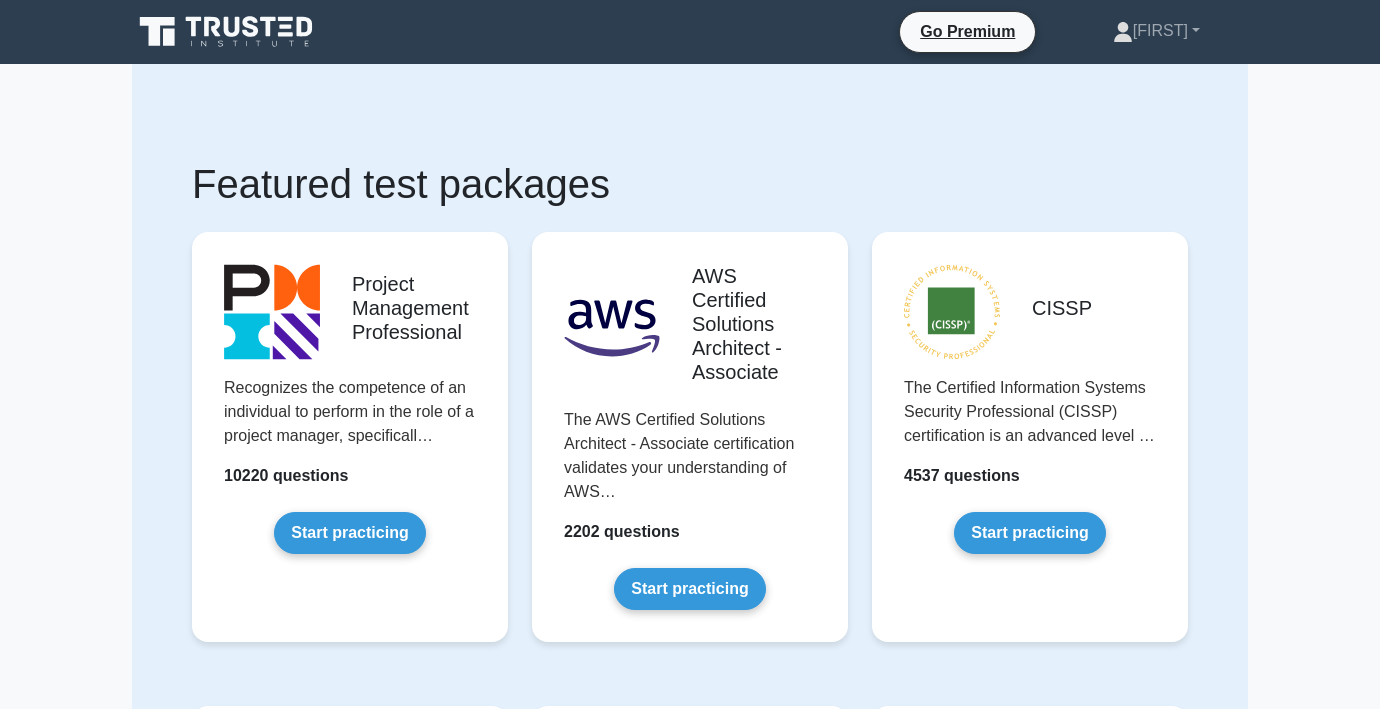 scroll, scrollTop: 0, scrollLeft: 0, axis: both 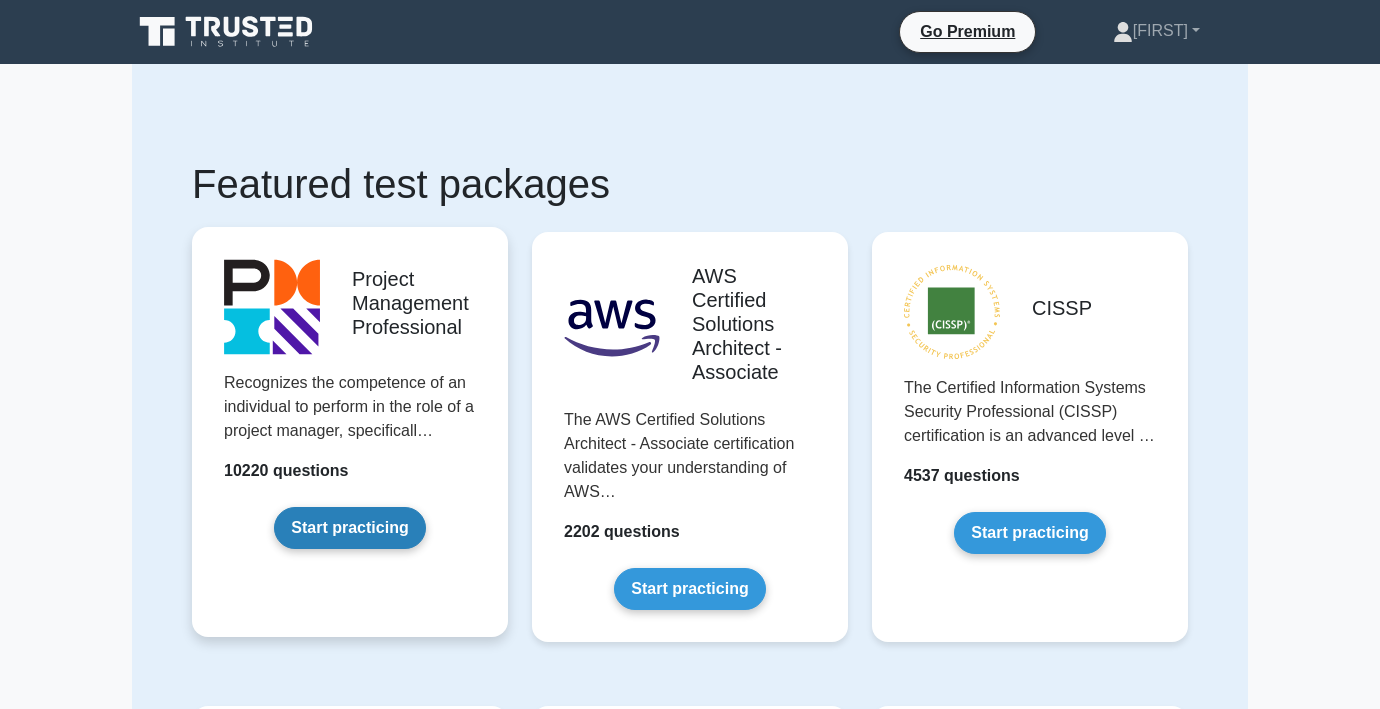 click on "Start practicing" at bounding box center [349, 528] 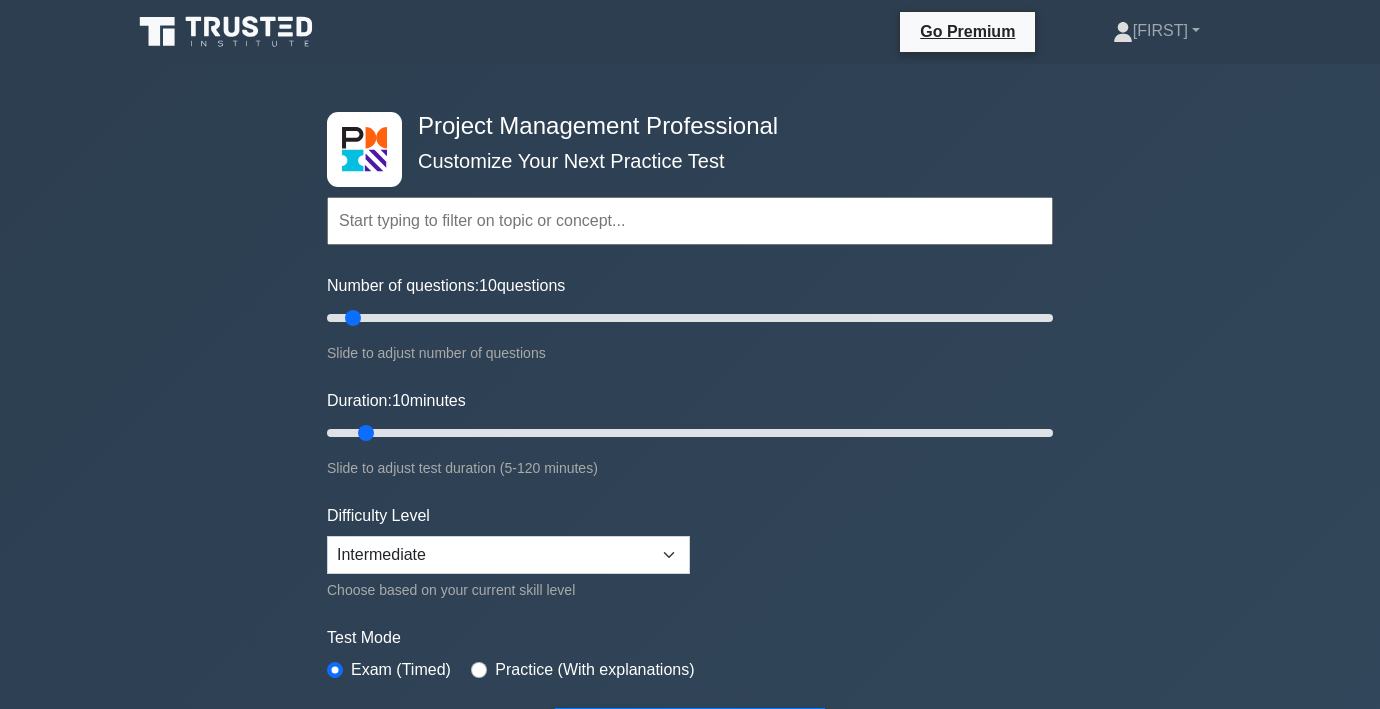 scroll, scrollTop: 0, scrollLeft: 0, axis: both 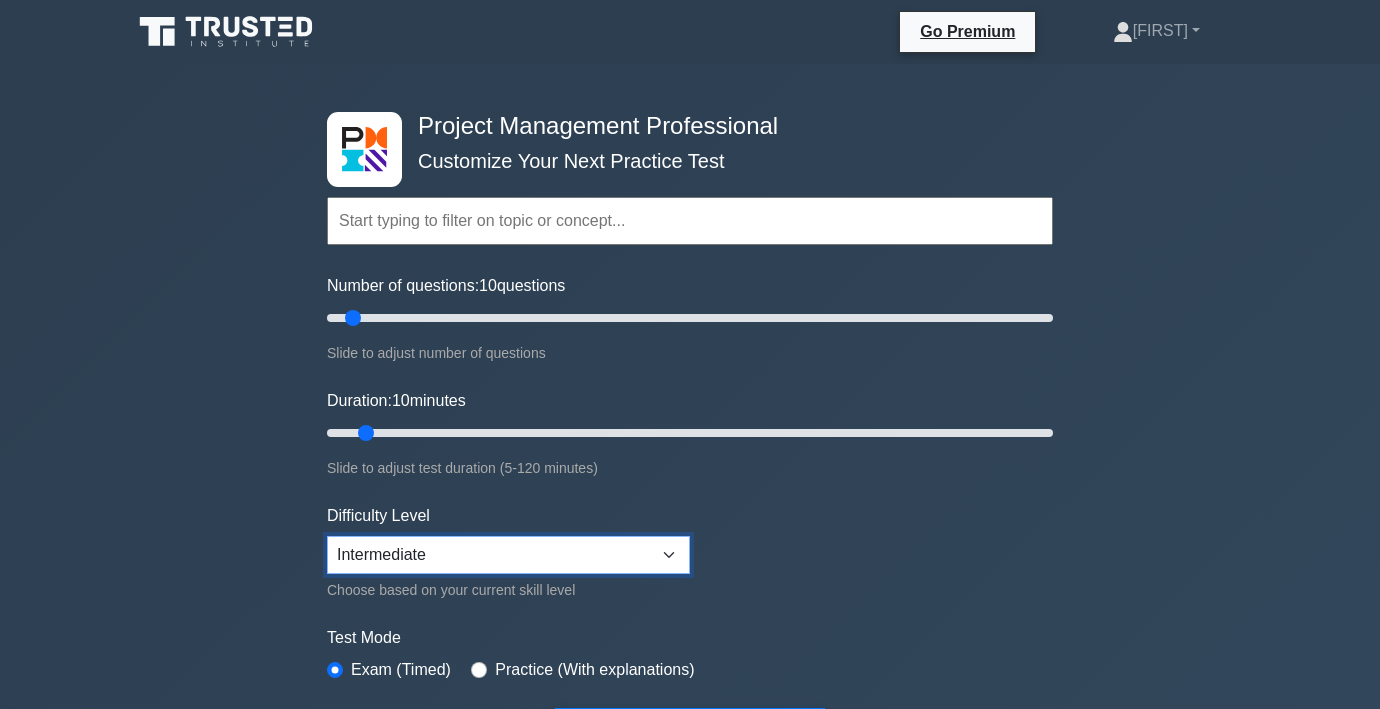 click on "Beginner
Intermediate
Expert" at bounding box center (508, 555) 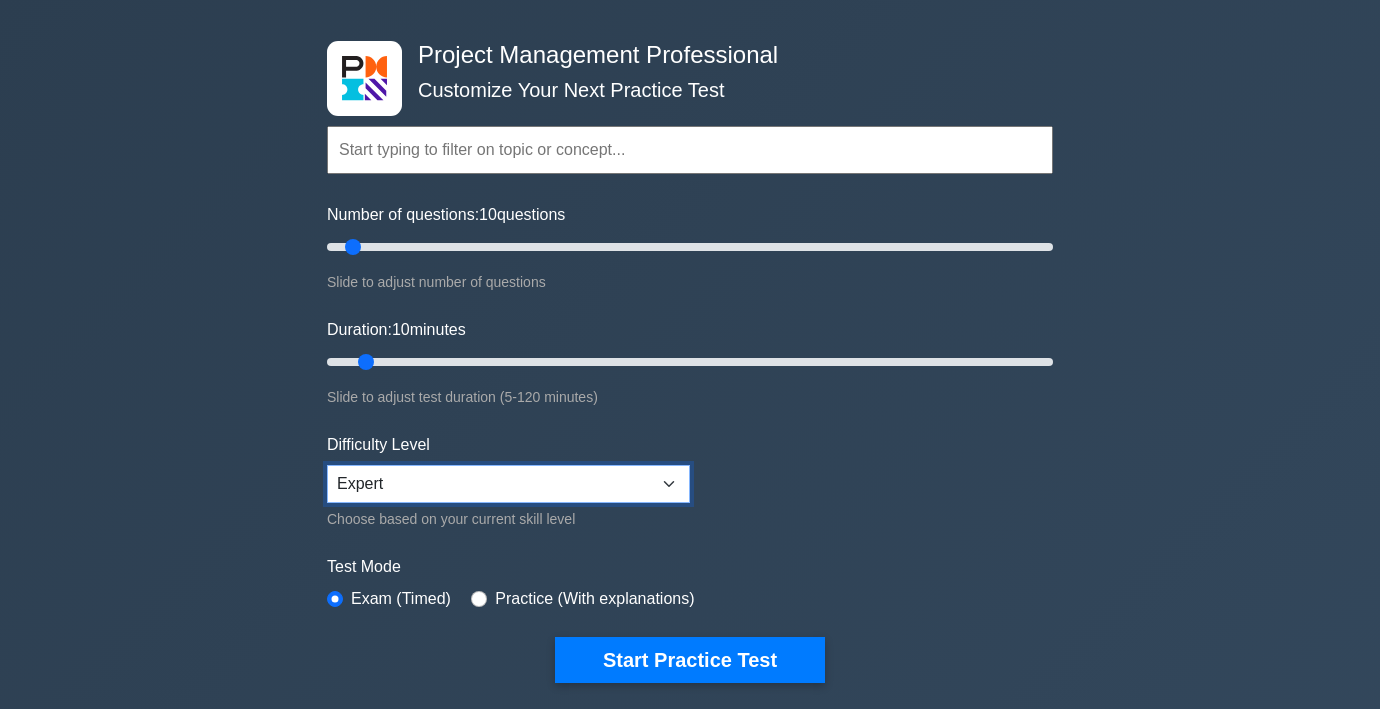 scroll, scrollTop: 63, scrollLeft: 0, axis: vertical 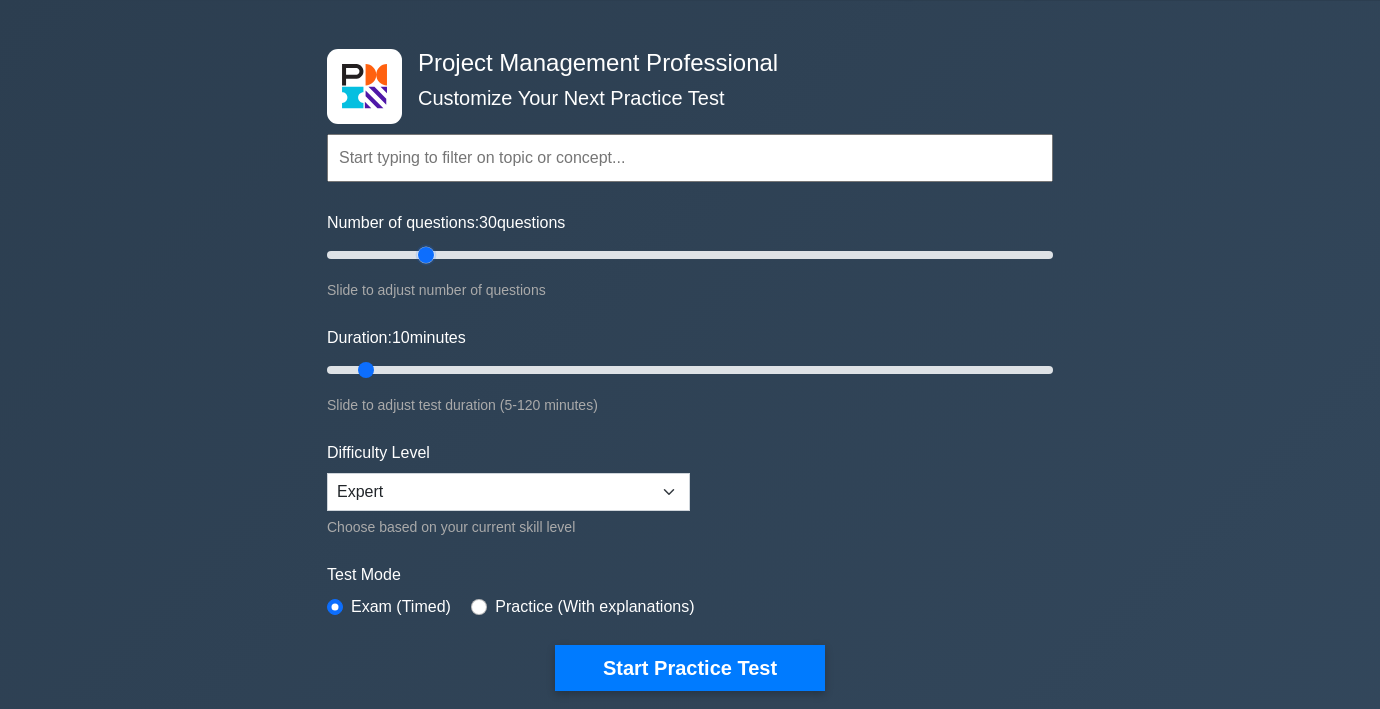 drag, startPoint x: 360, startPoint y: 261, endPoint x: 418, endPoint y: 254, distance: 58.420887 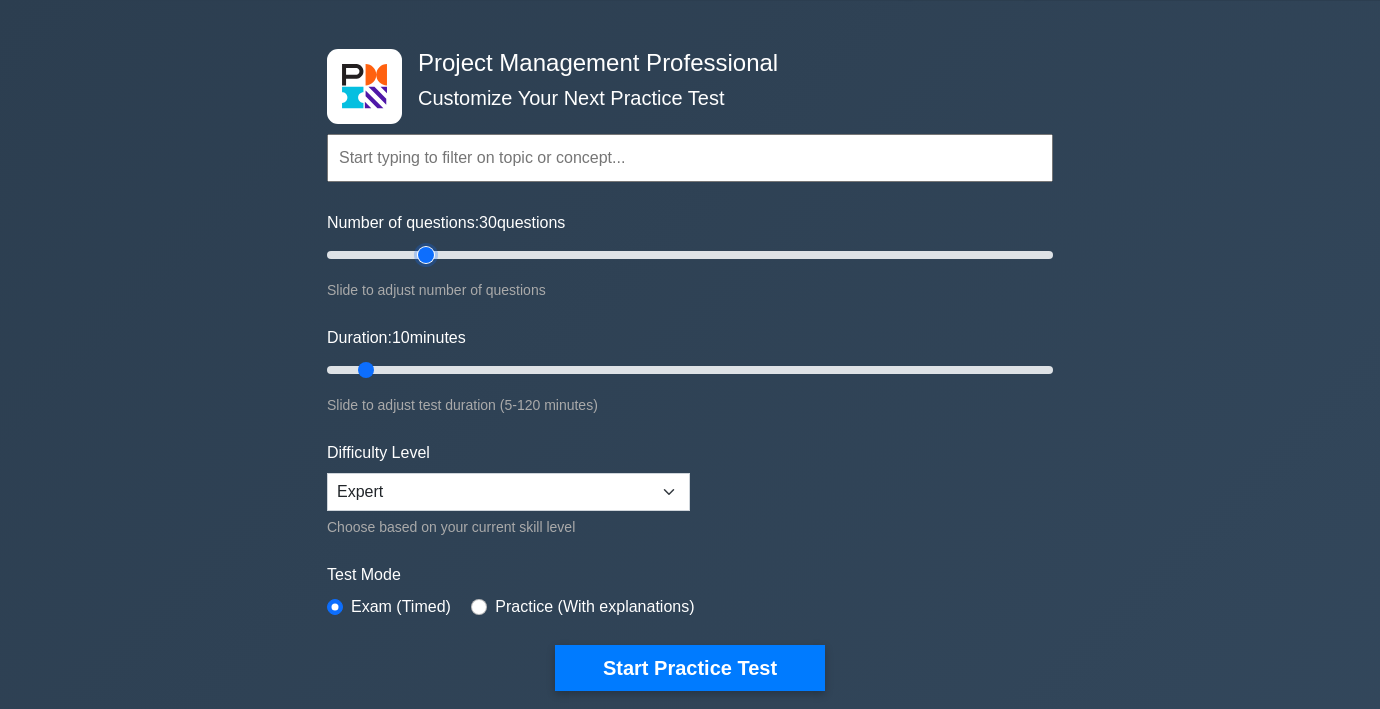 type on "30" 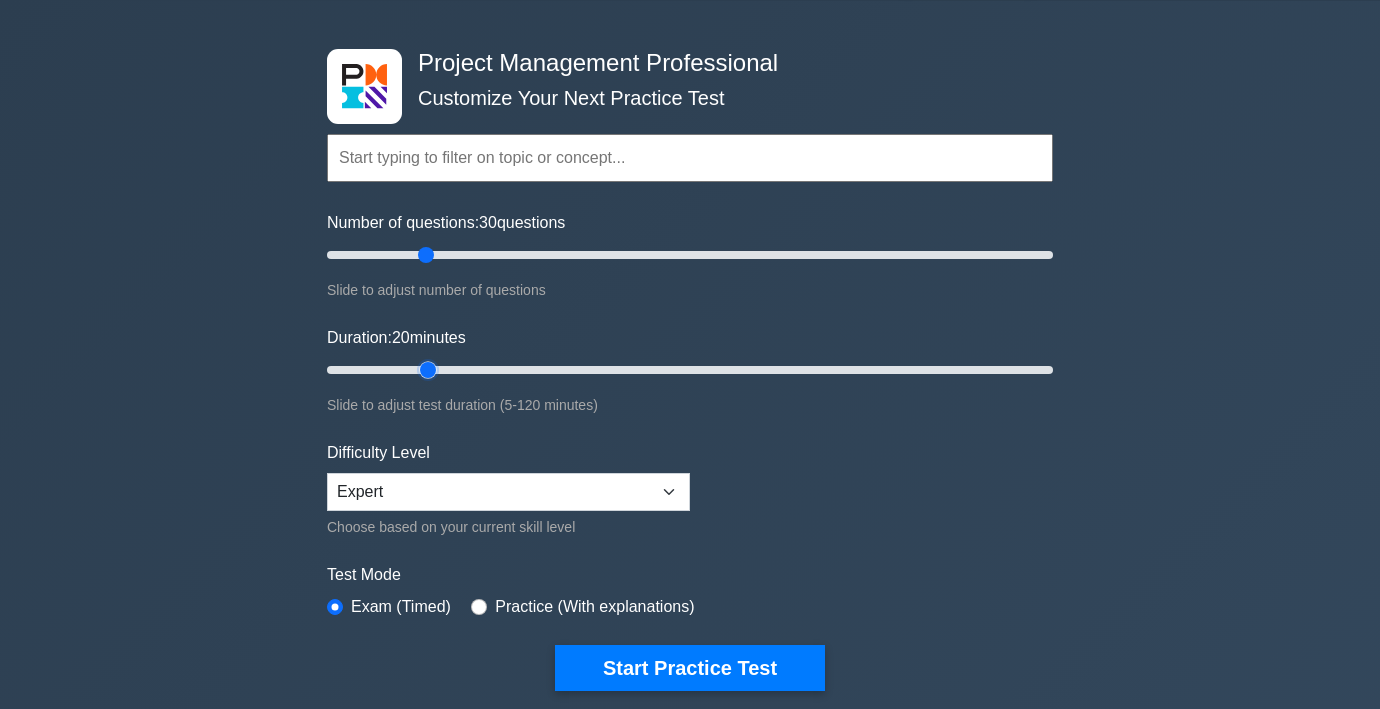 drag, startPoint x: 369, startPoint y: 375, endPoint x: 440, endPoint y: 374, distance: 71.00704 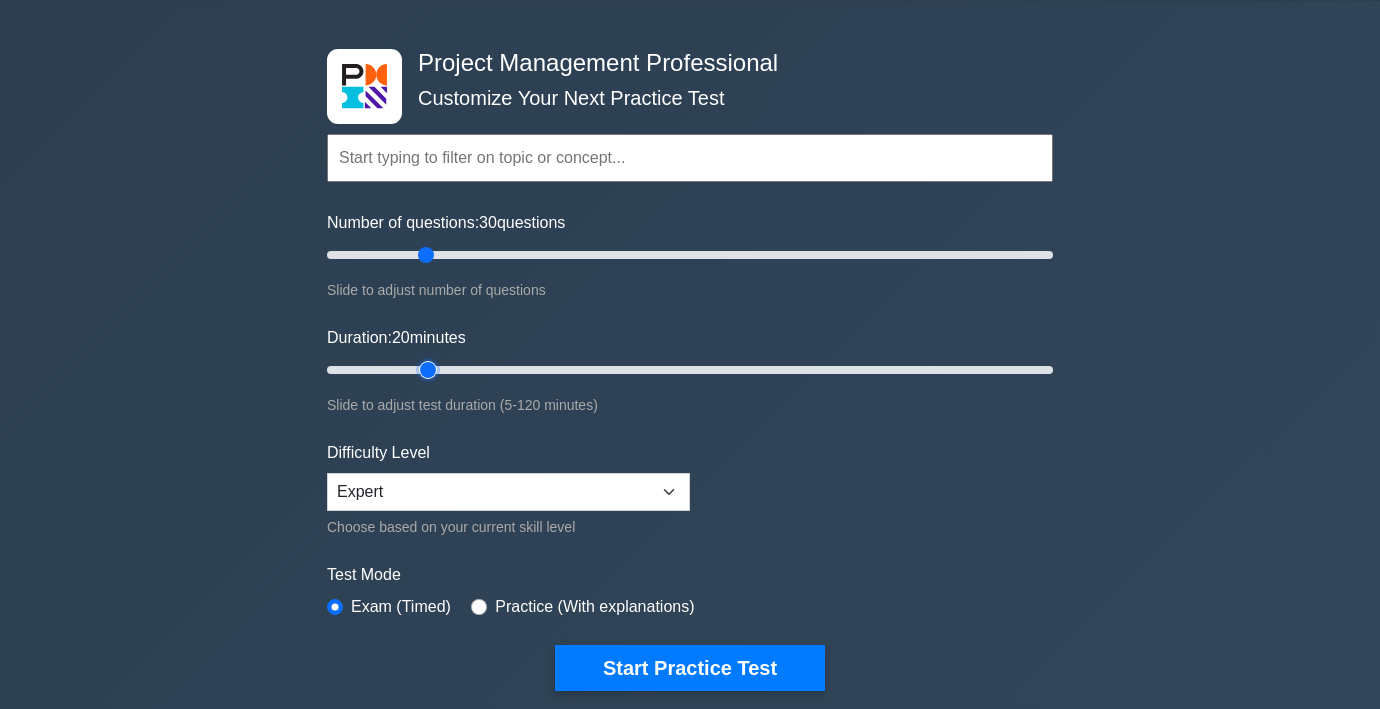 click on "Duration:  20  minutes" at bounding box center [690, 370] 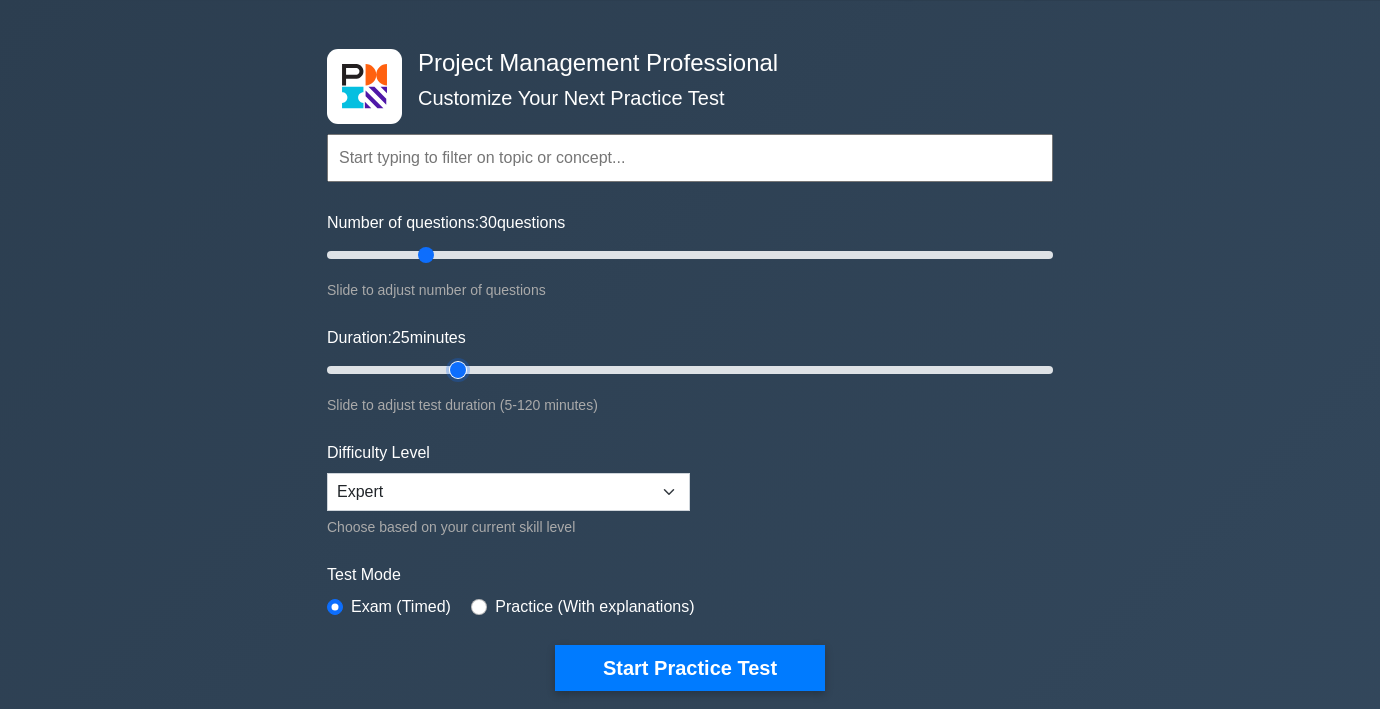 click on "Duration:  25  minutes" at bounding box center (690, 370) 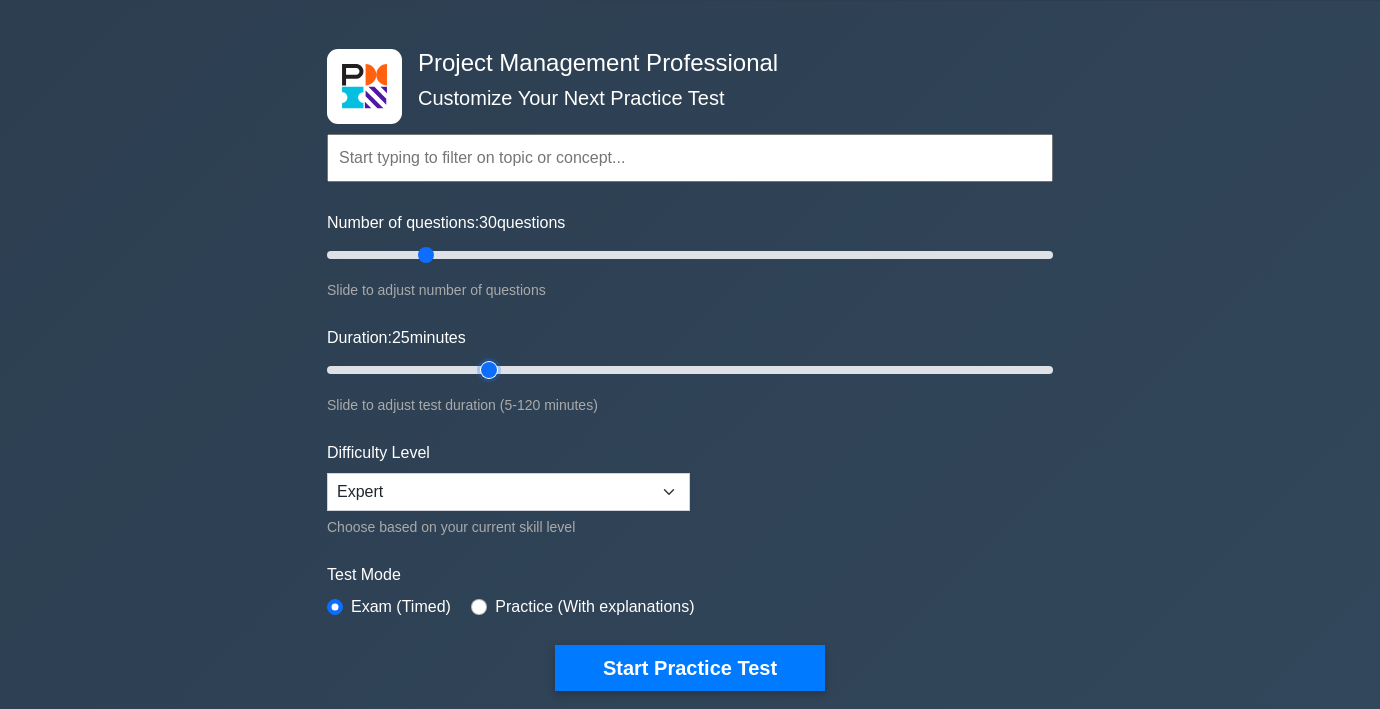 click on "Duration:  25  minutes" at bounding box center [690, 370] 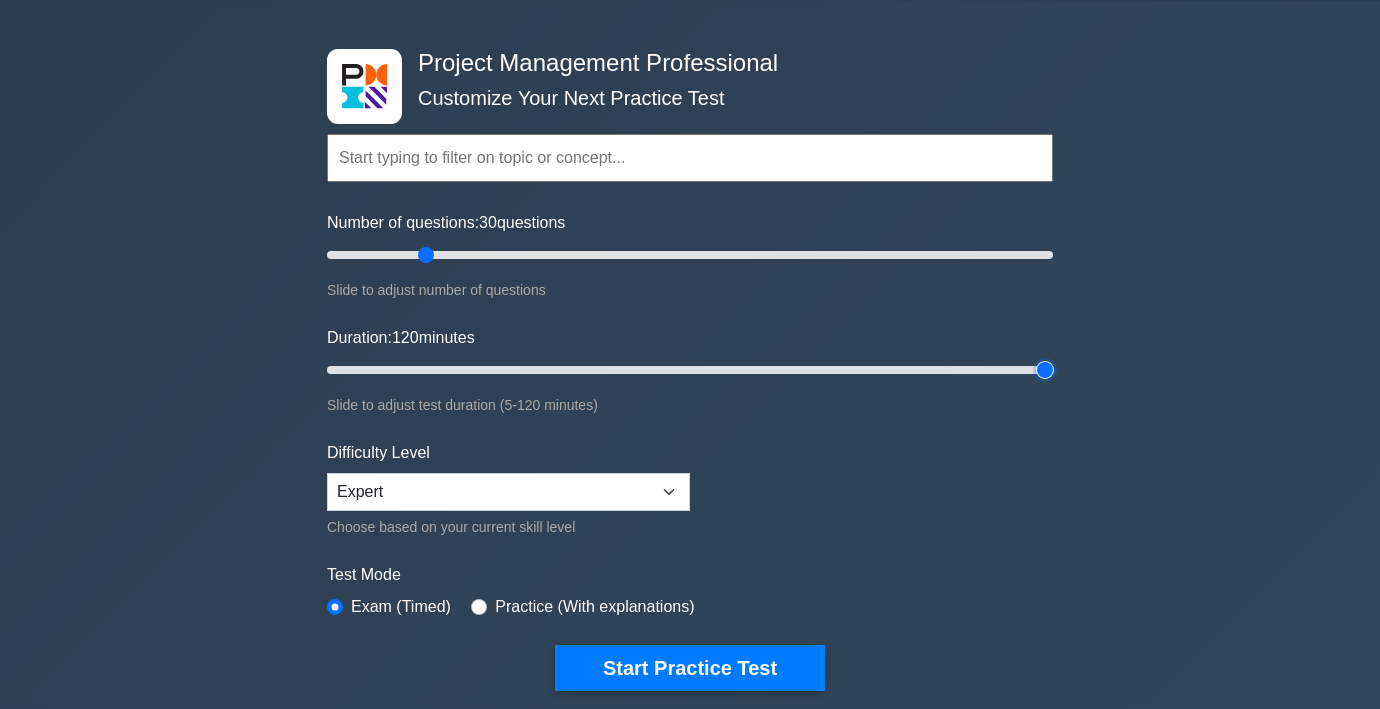 drag, startPoint x: 490, startPoint y: 372, endPoint x: 1167, endPoint y: 379, distance: 677.0362 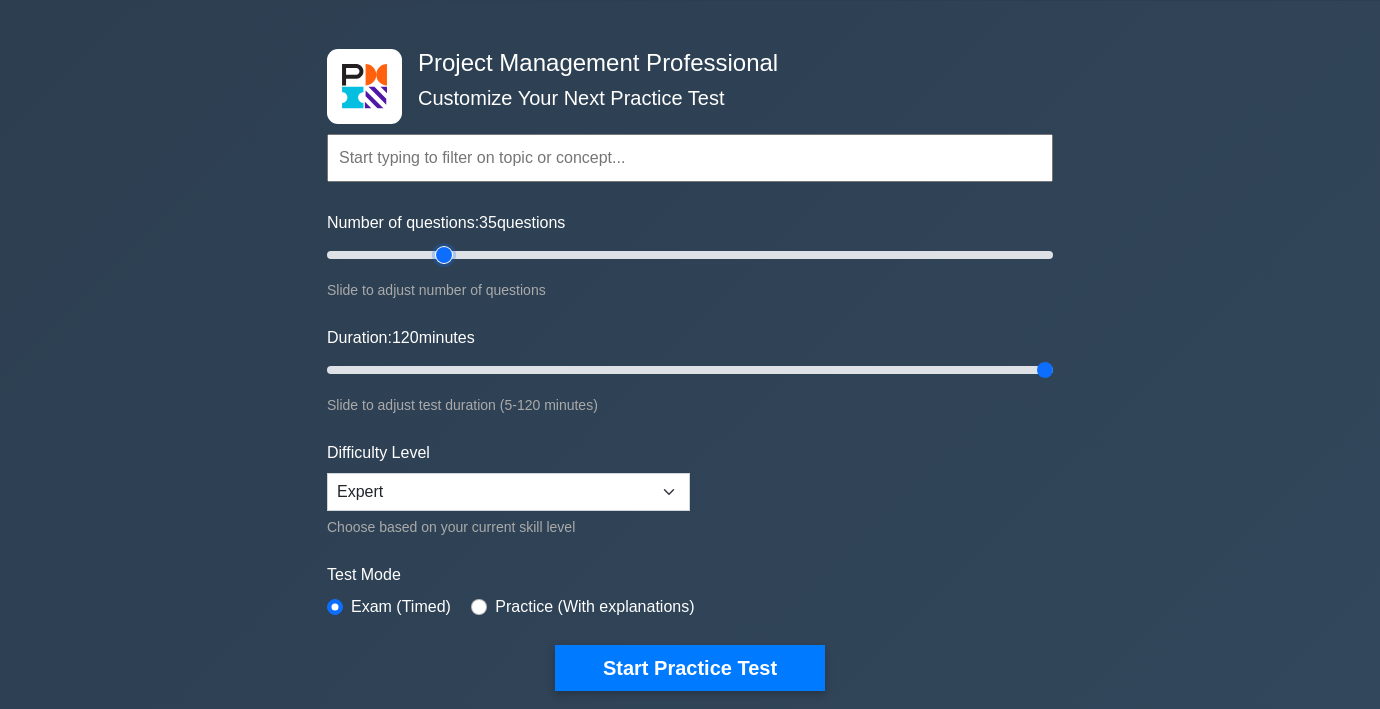 type on "30" 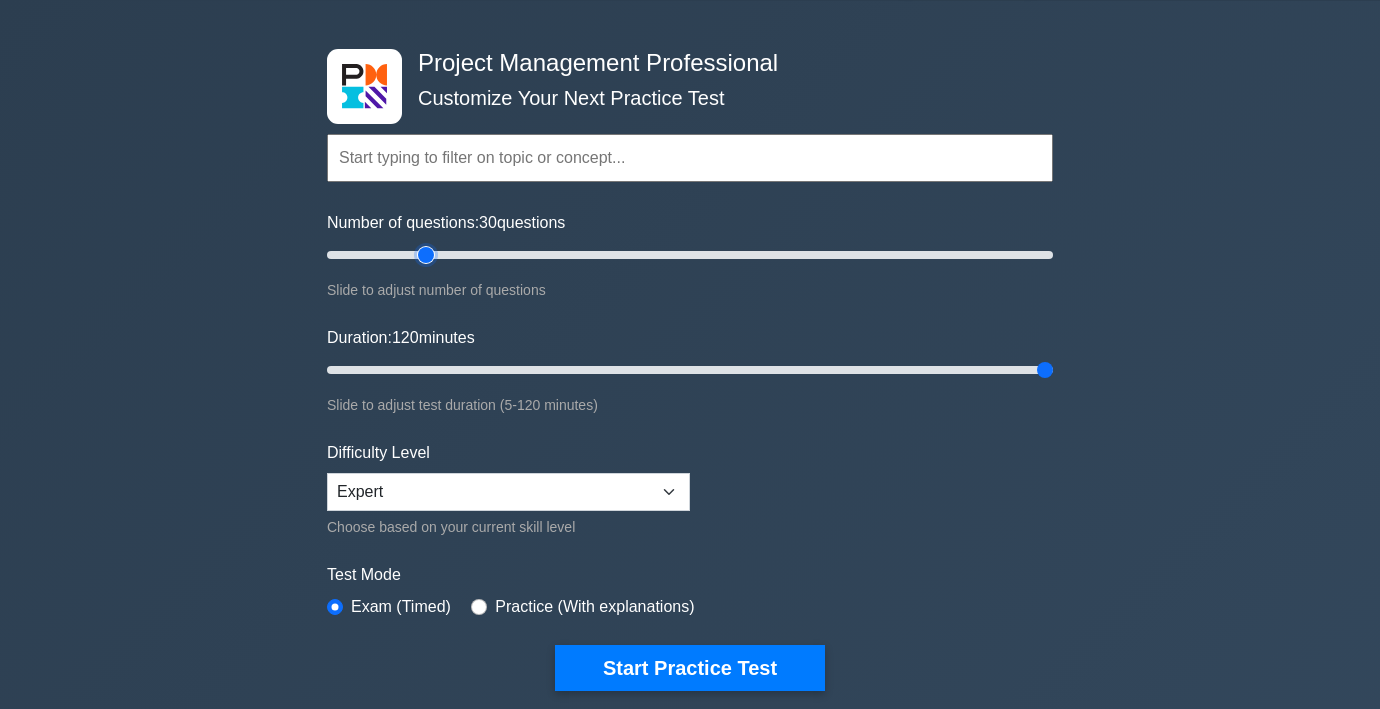 click on "Number of questions:  30  questions" at bounding box center (690, 255) 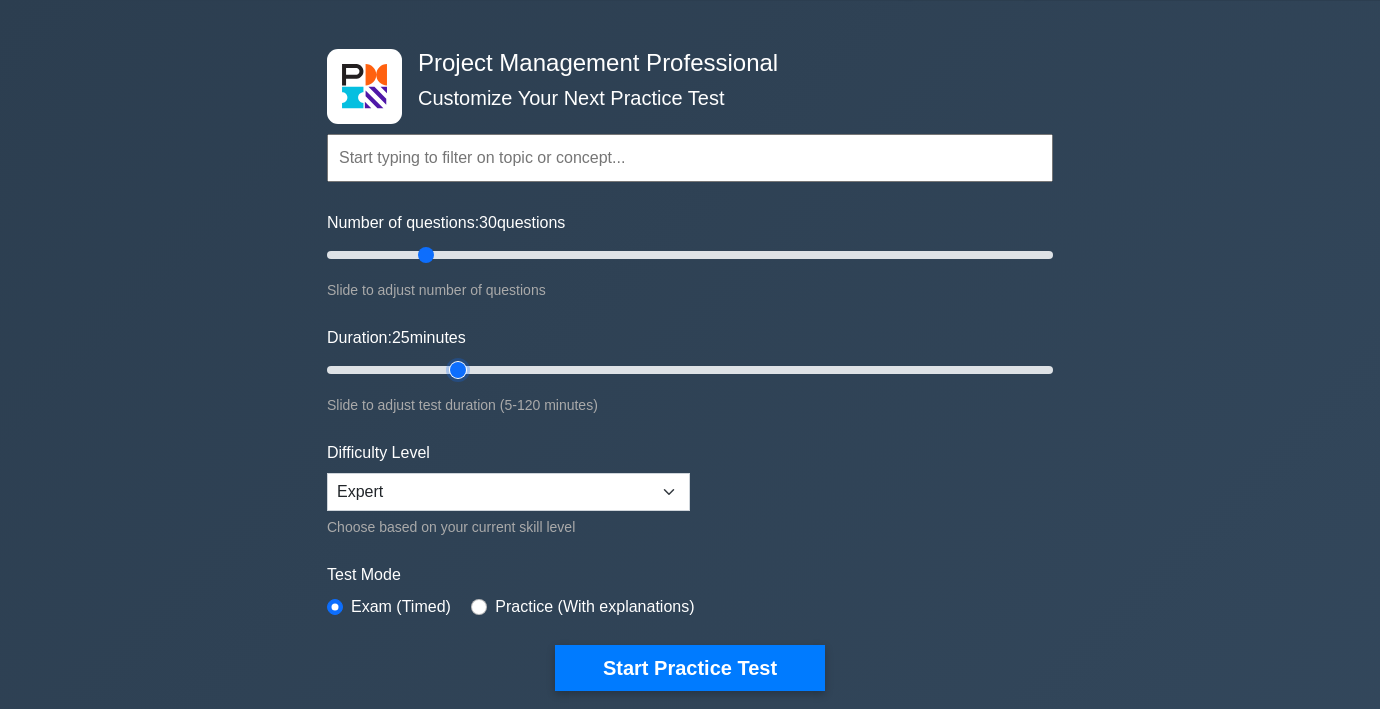 drag, startPoint x: 1040, startPoint y: 373, endPoint x: 443, endPoint y: 352, distance: 597.36926 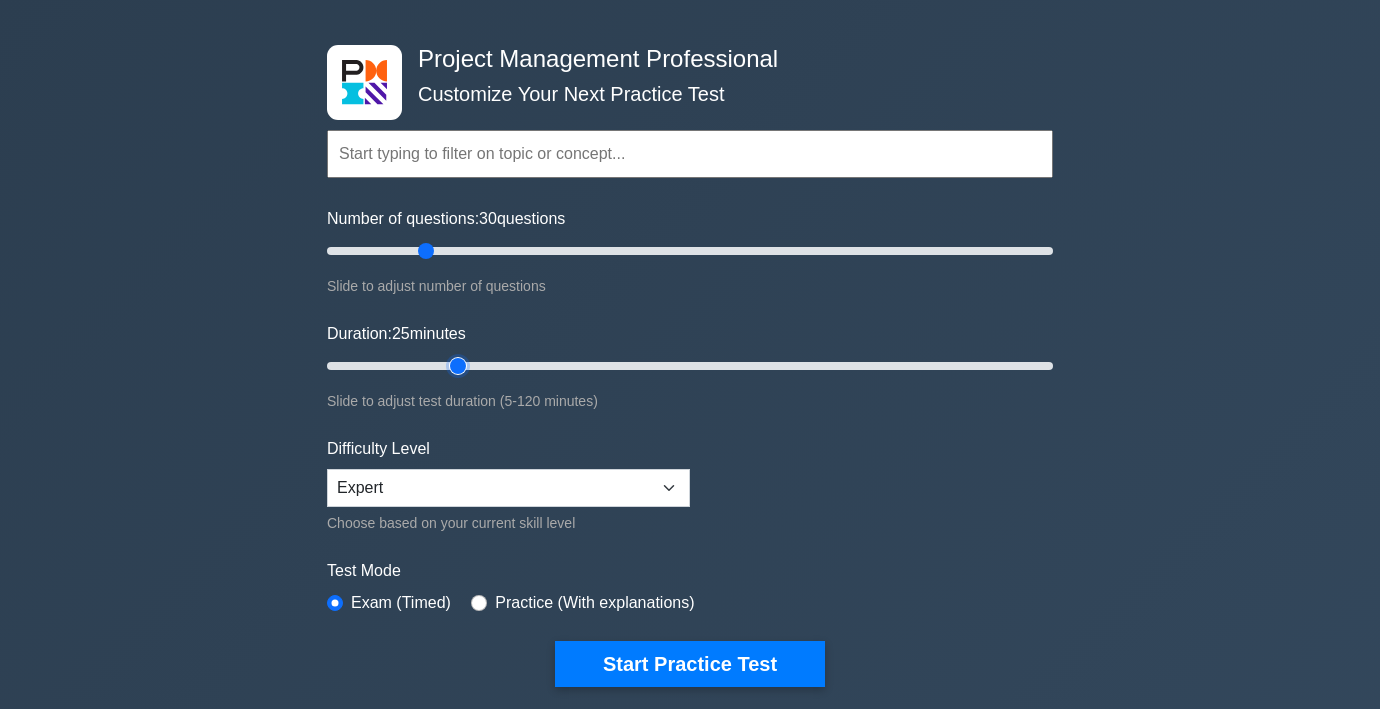 scroll, scrollTop: 65, scrollLeft: 0, axis: vertical 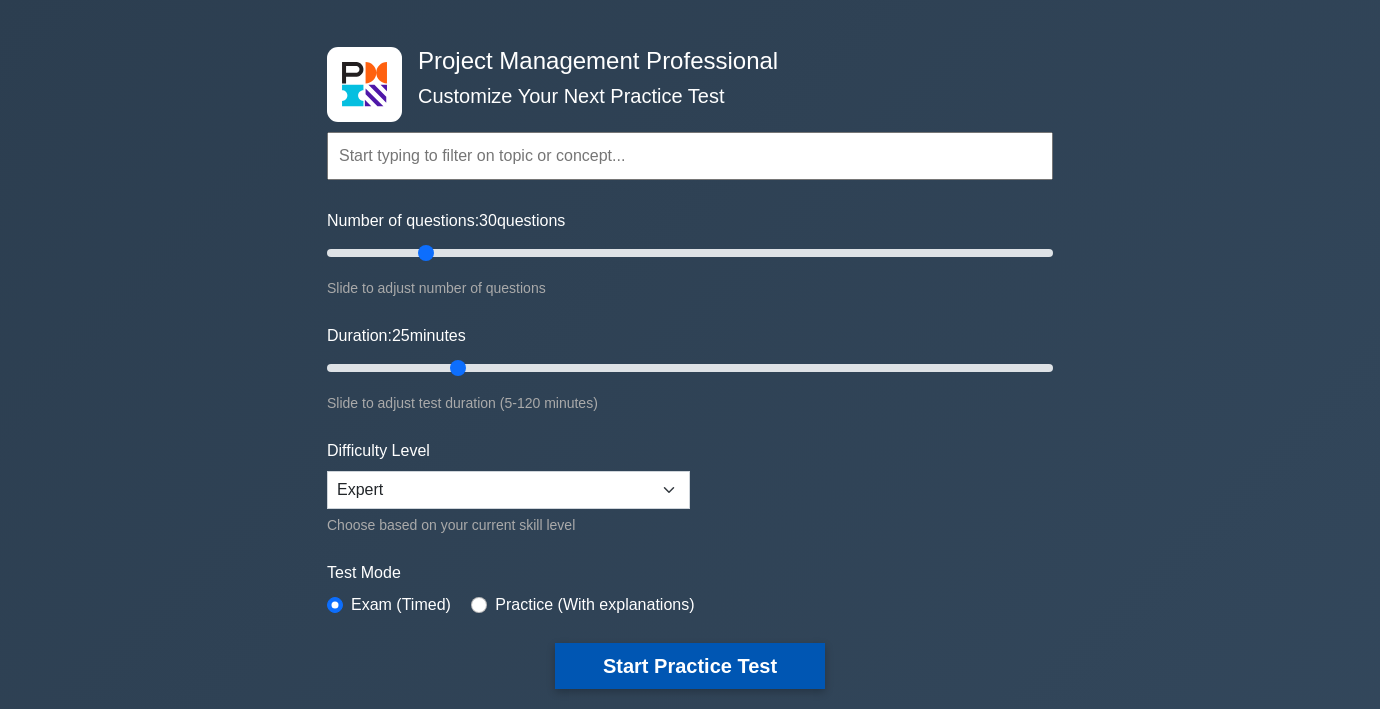 click on "Start Practice Test" at bounding box center (690, 666) 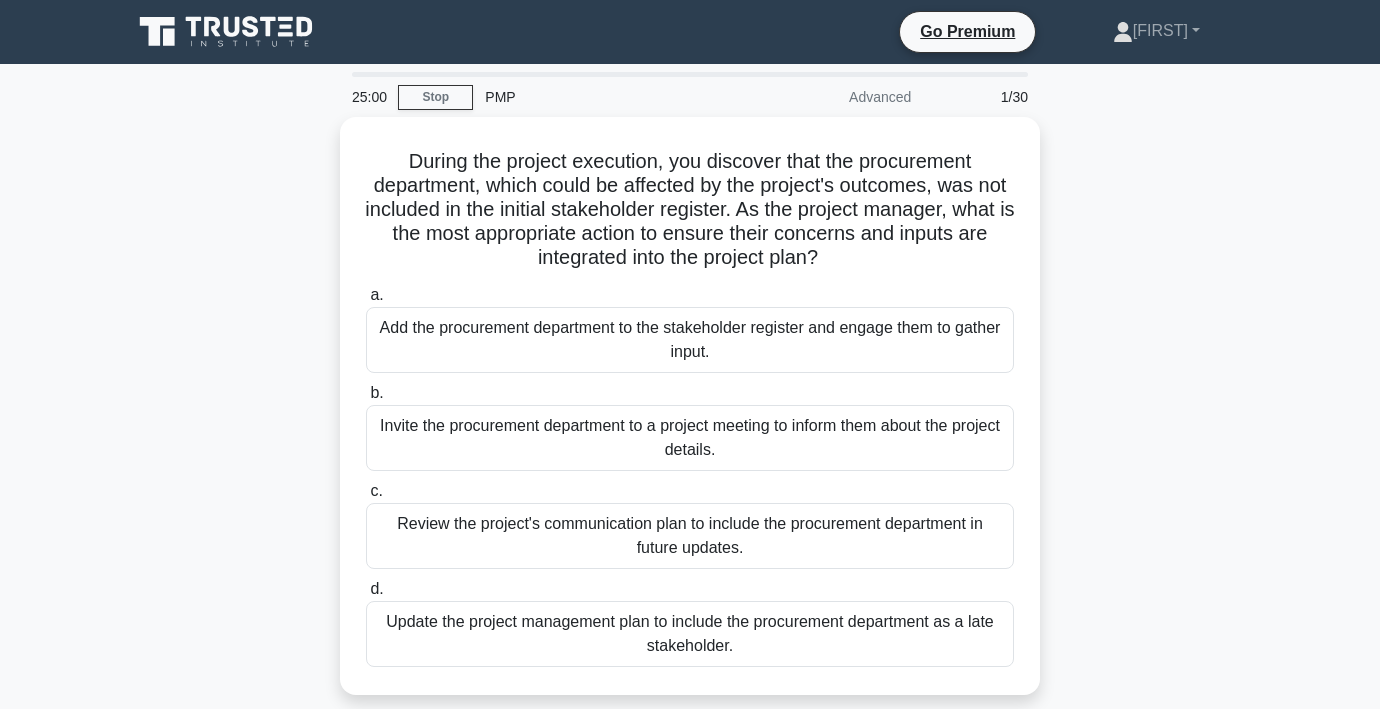 scroll, scrollTop: 0, scrollLeft: 0, axis: both 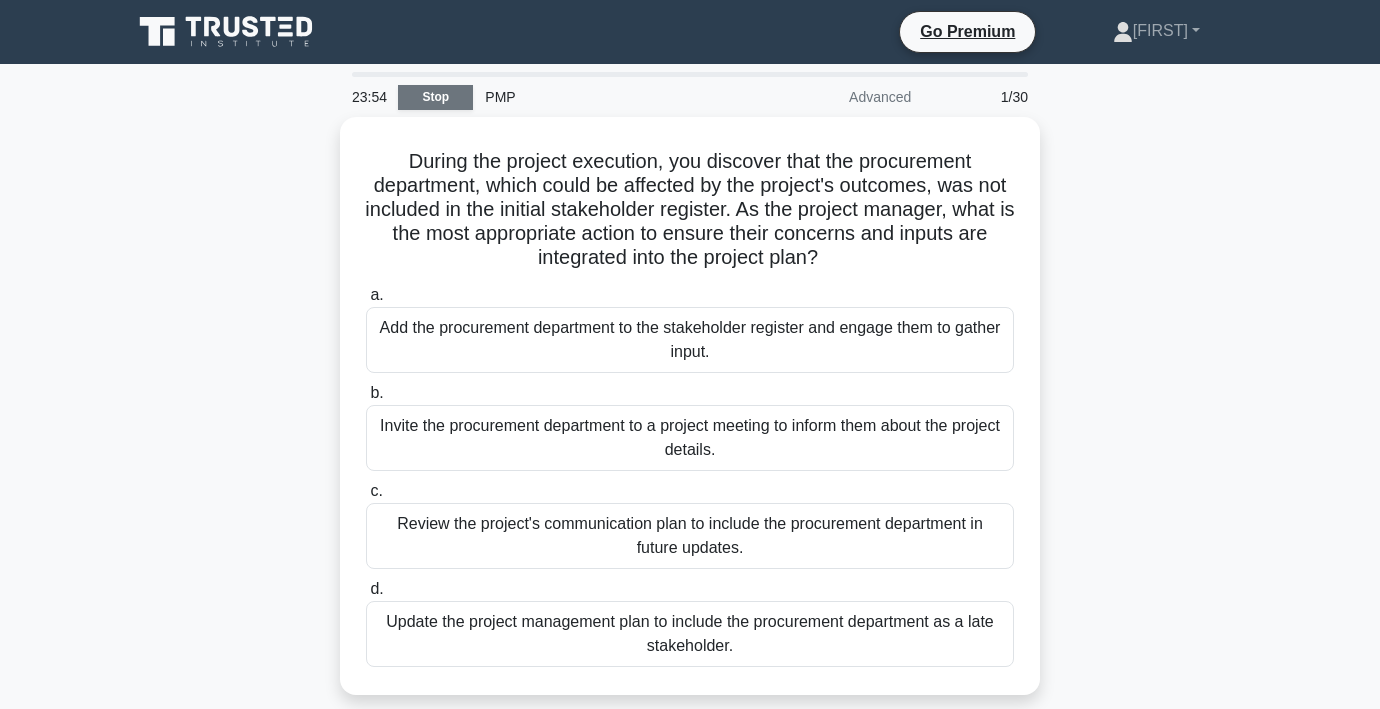 click on "Stop" at bounding box center (435, 97) 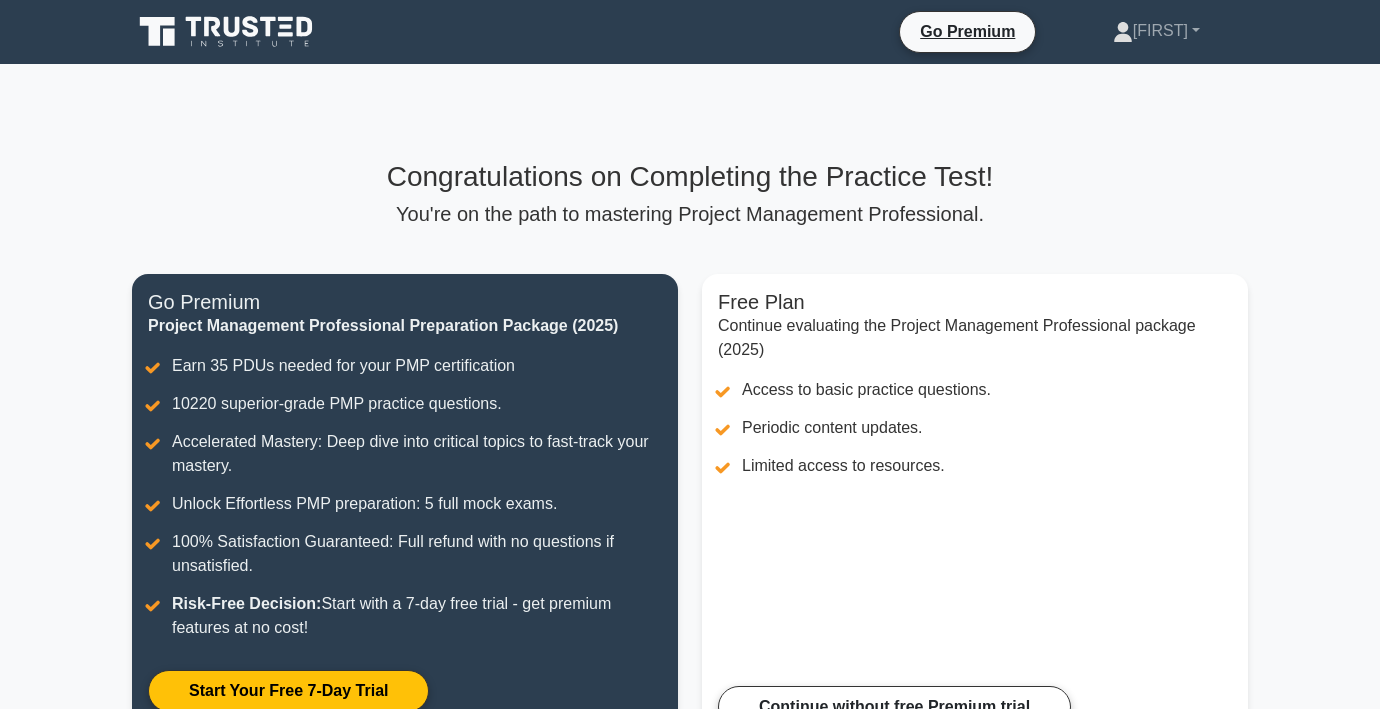 scroll, scrollTop: 0, scrollLeft: 0, axis: both 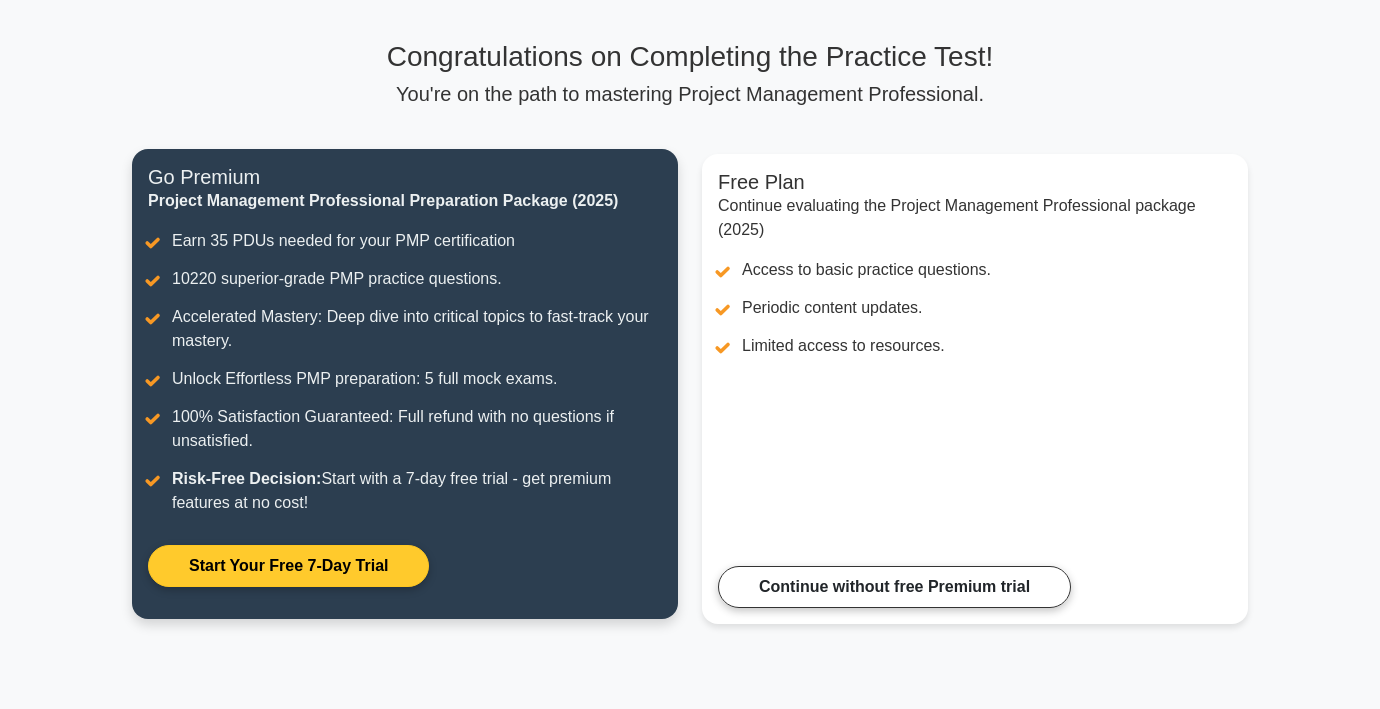 click on "Start Your Free 7-Day Trial" at bounding box center (288, 566) 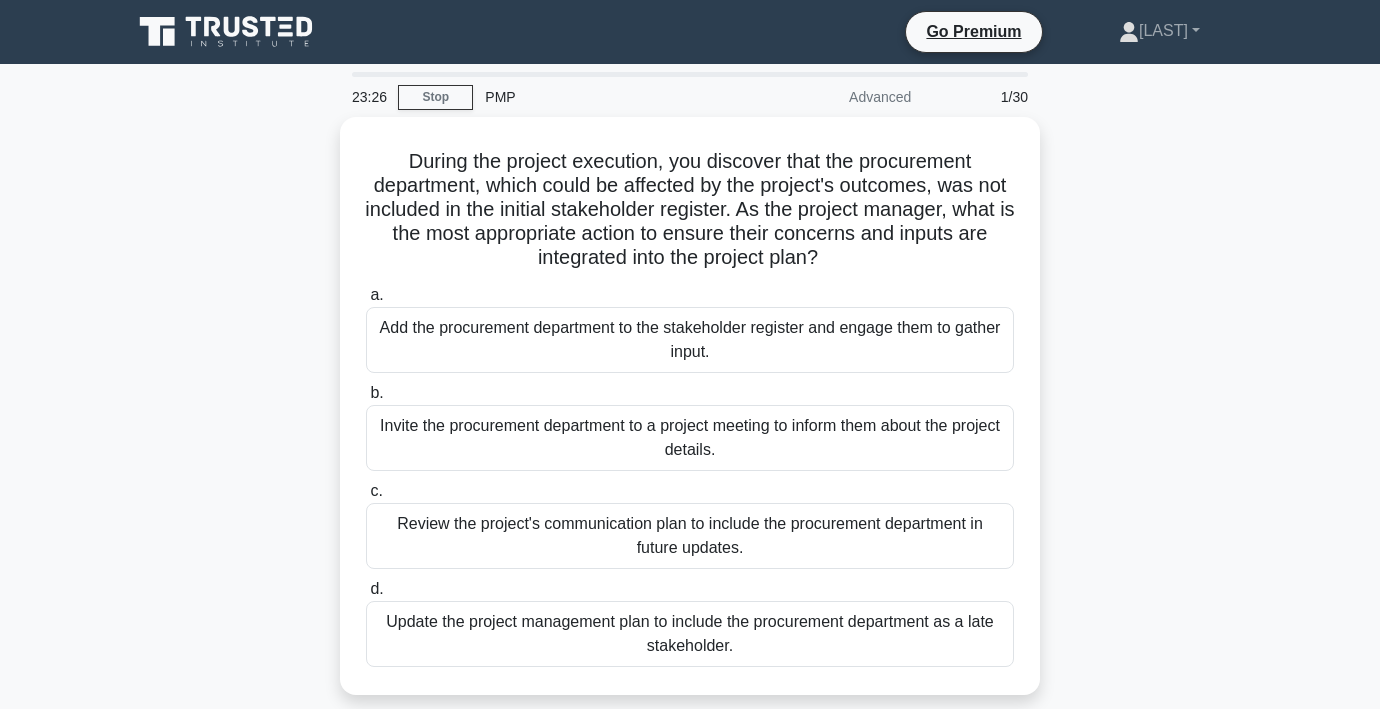 scroll, scrollTop: 0, scrollLeft: 0, axis: both 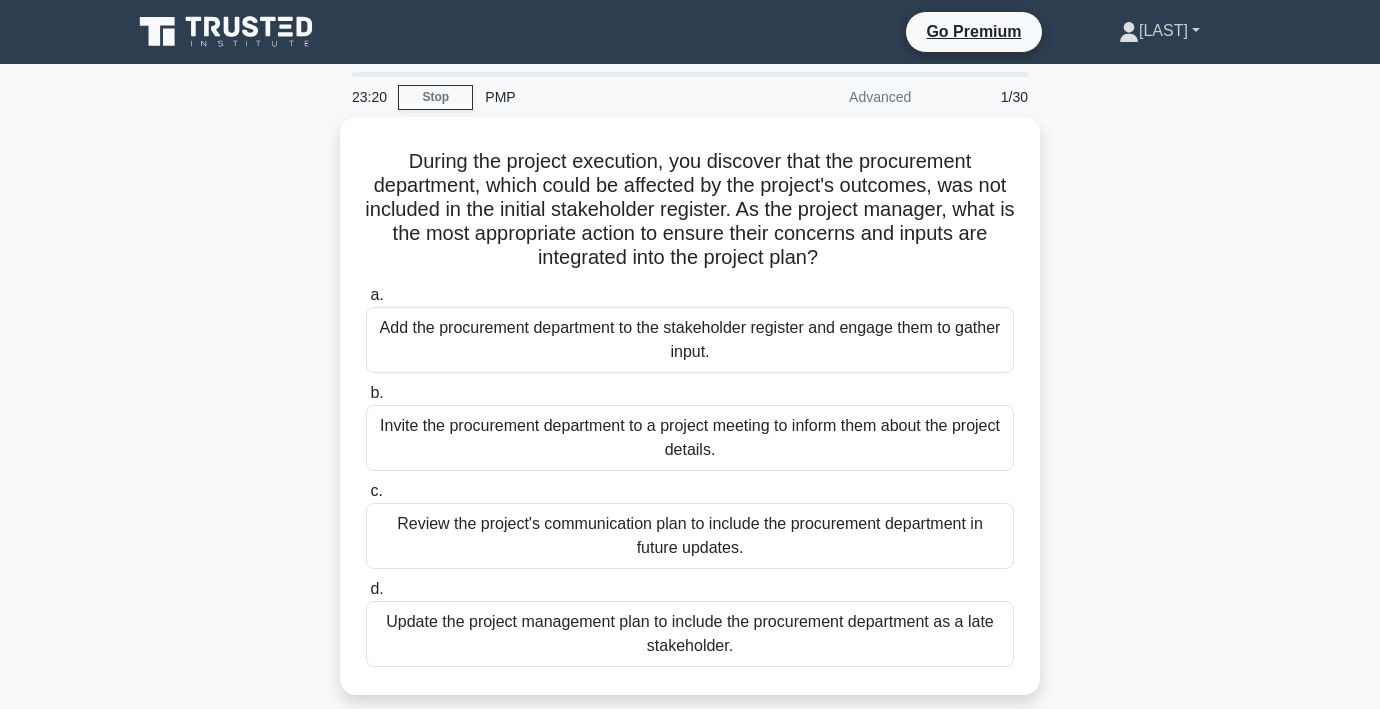 click on "[LAST]" at bounding box center (1159, 31) 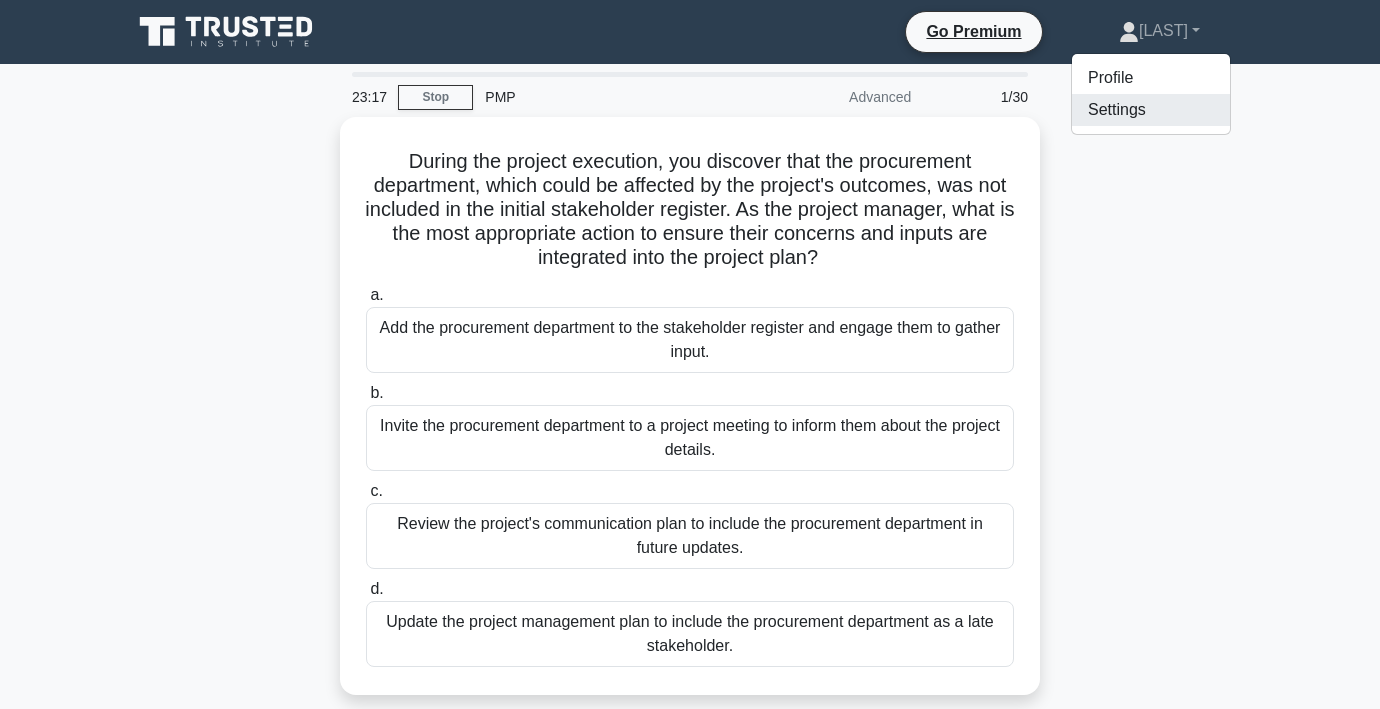 click on "Settings" at bounding box center [1151, 110] 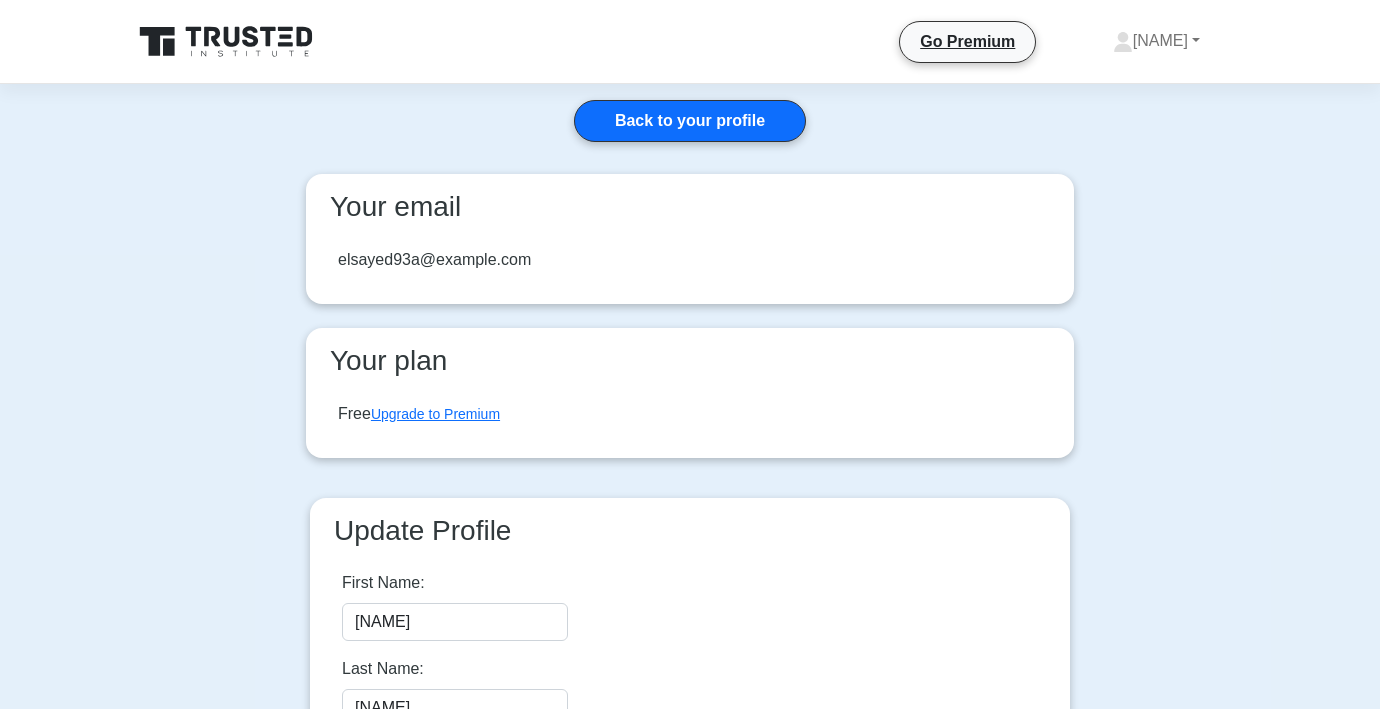 scroll, scrollTop: 0, scrollLeft: 0, axis: both 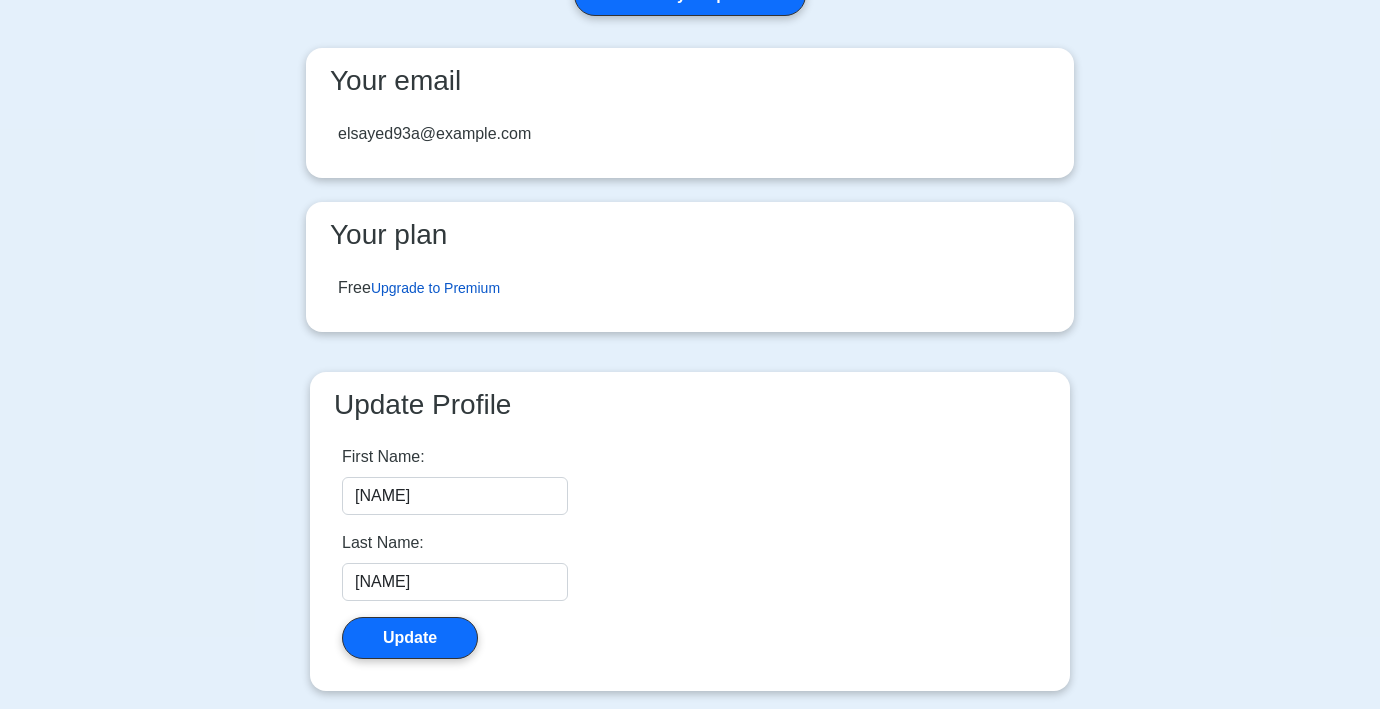 click on "Upgrade to Premium" at bounding box center [435, 288] 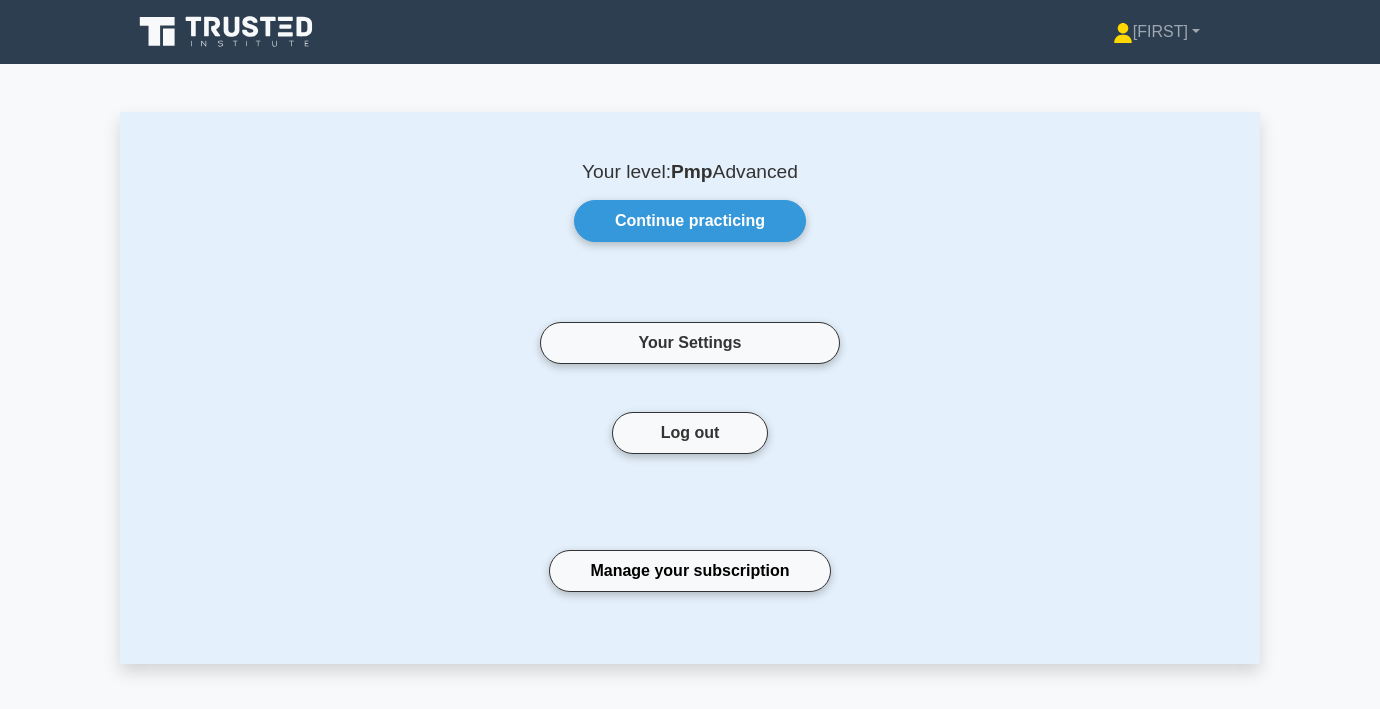 scroll, scrollTop: 0, scrollLeft: 0, axis: both 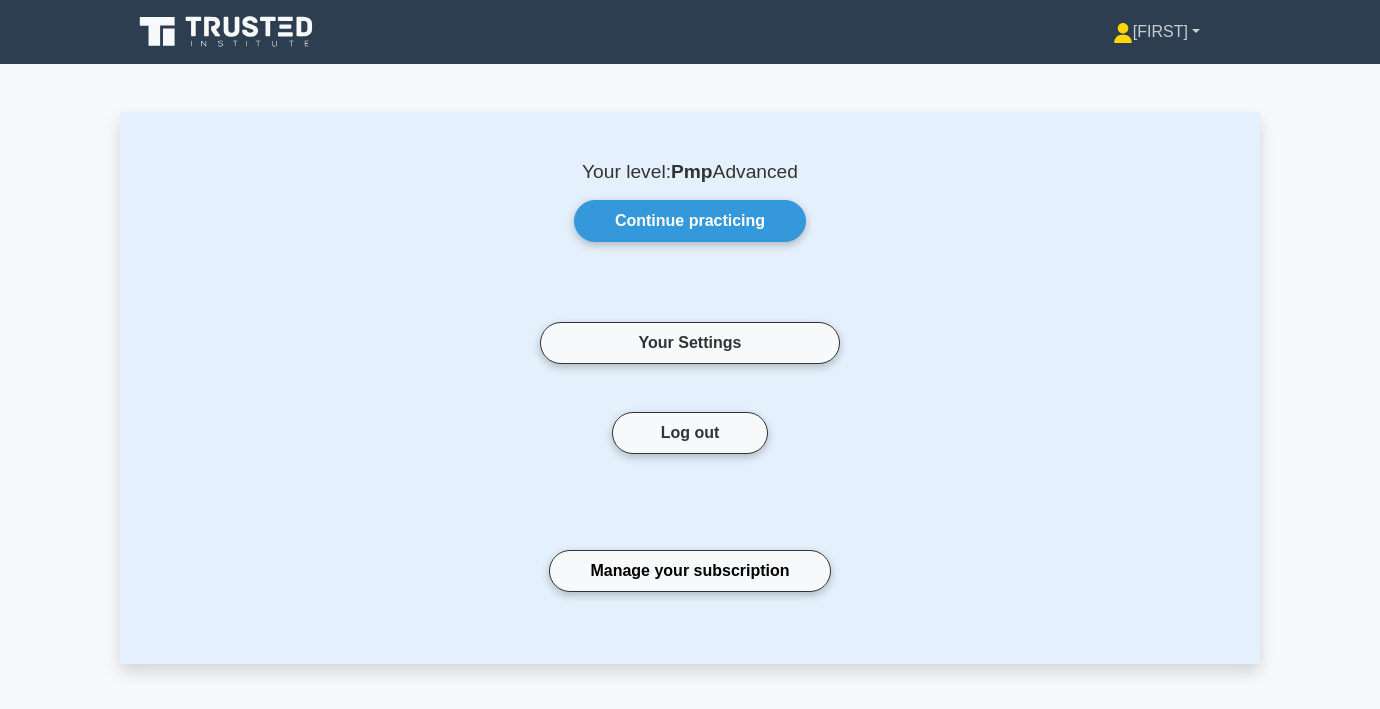 click on "[FIRST]" at bounding box center (1156, 32) 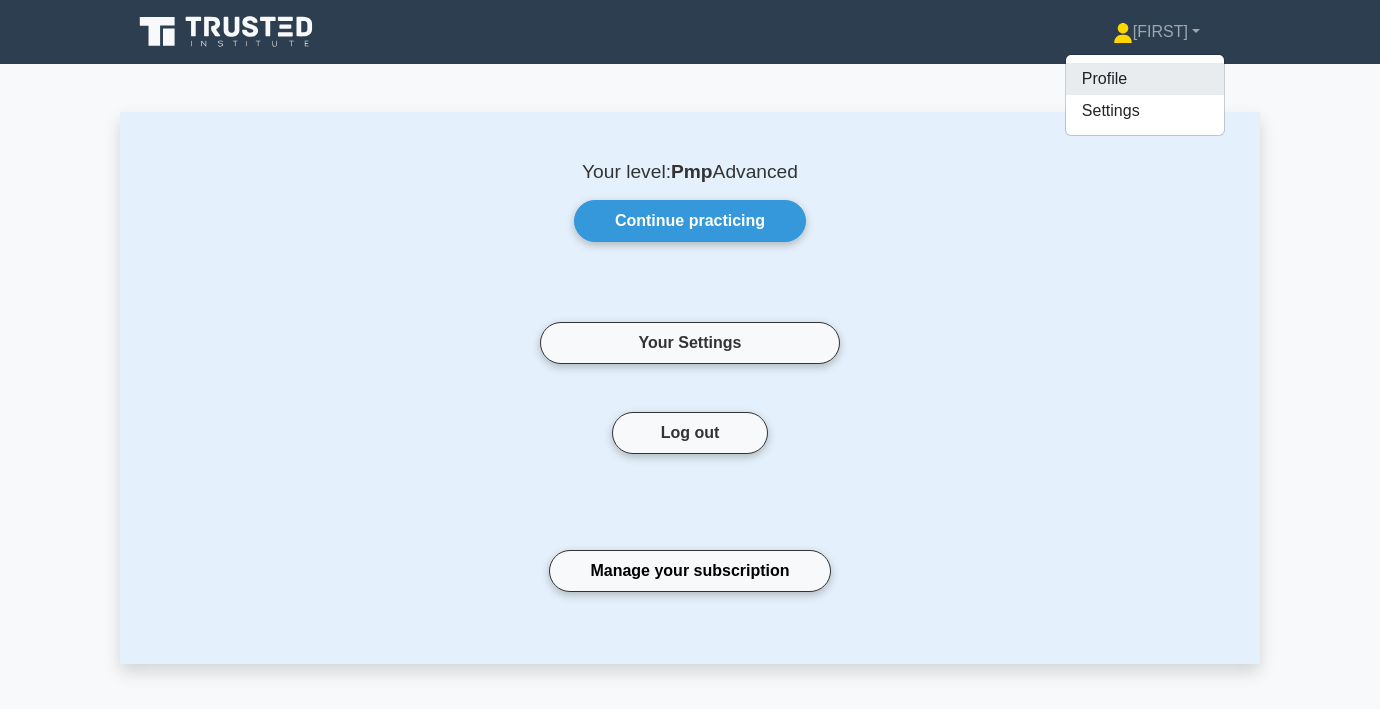 click on "Profile" at bounding box center (1145, 79) 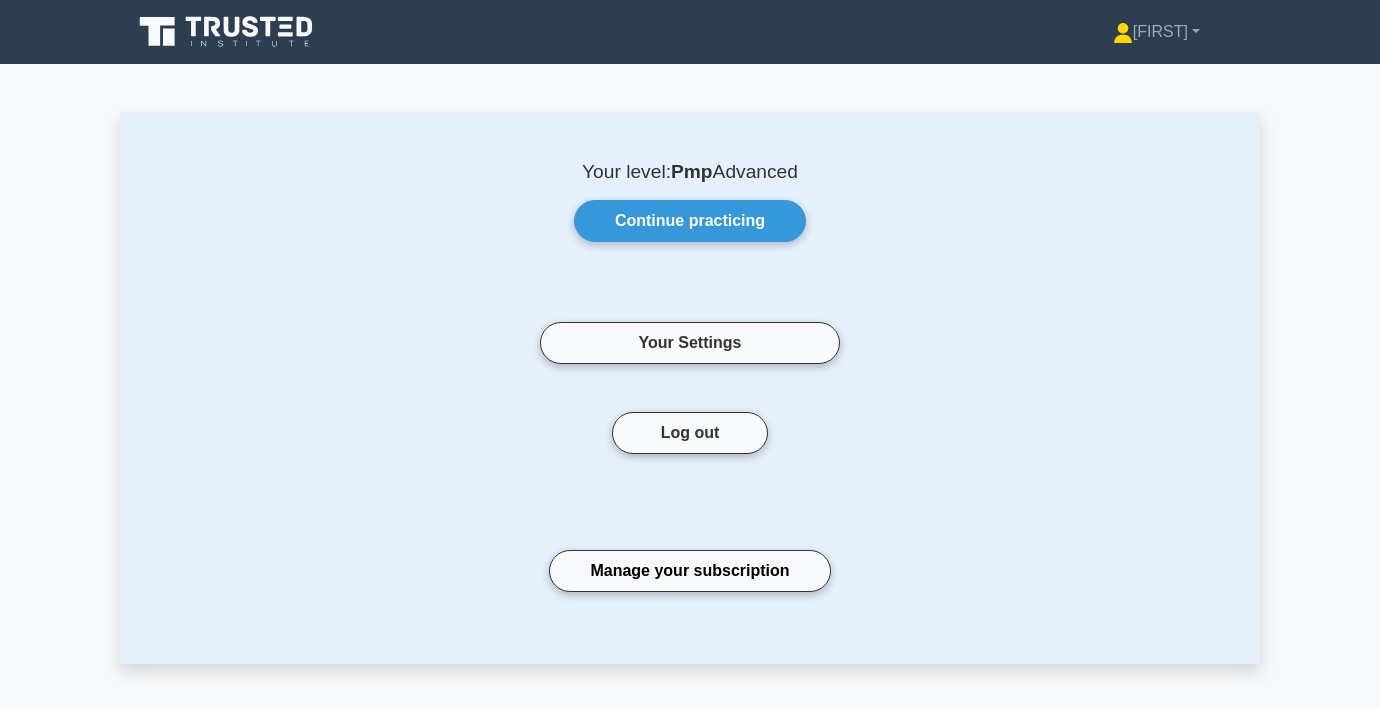 scroll, scrollTop: 0, scrollLeft: 0, axis: both 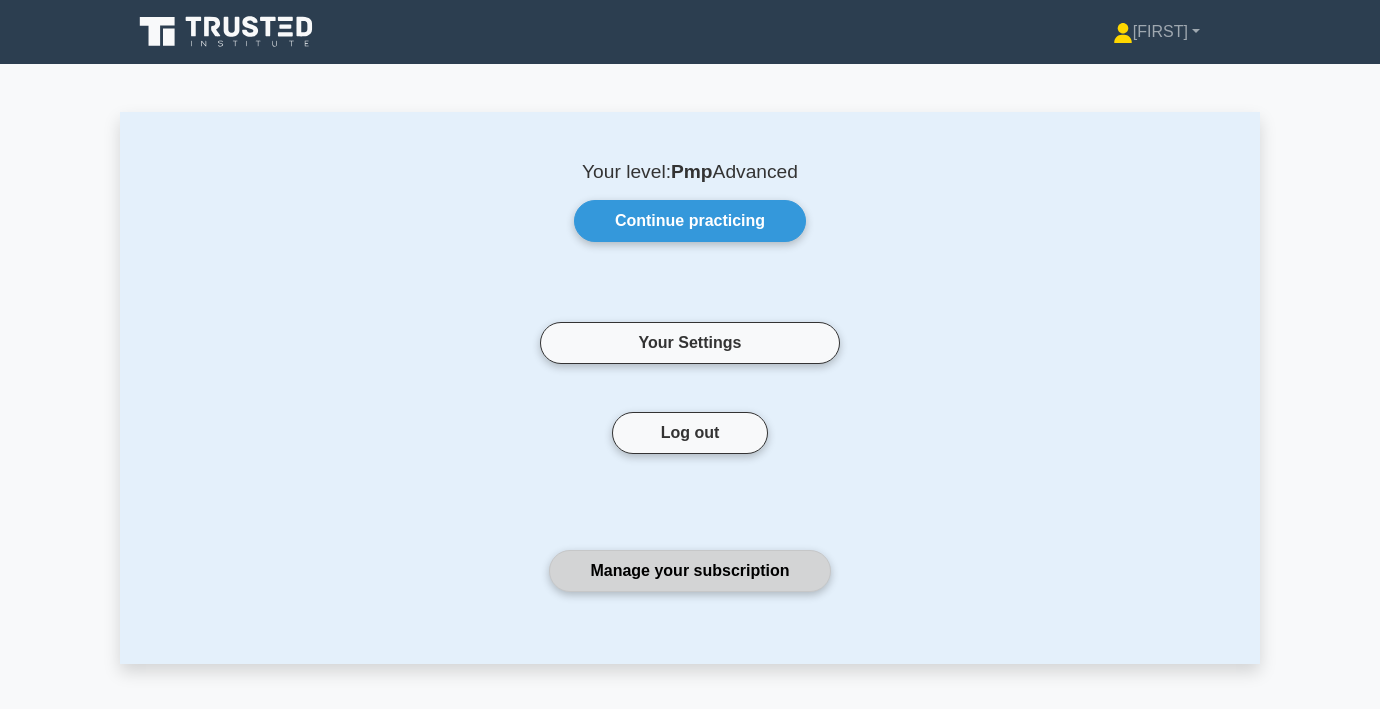click on "Manage your
subscription" at bounding box center (689, 571) 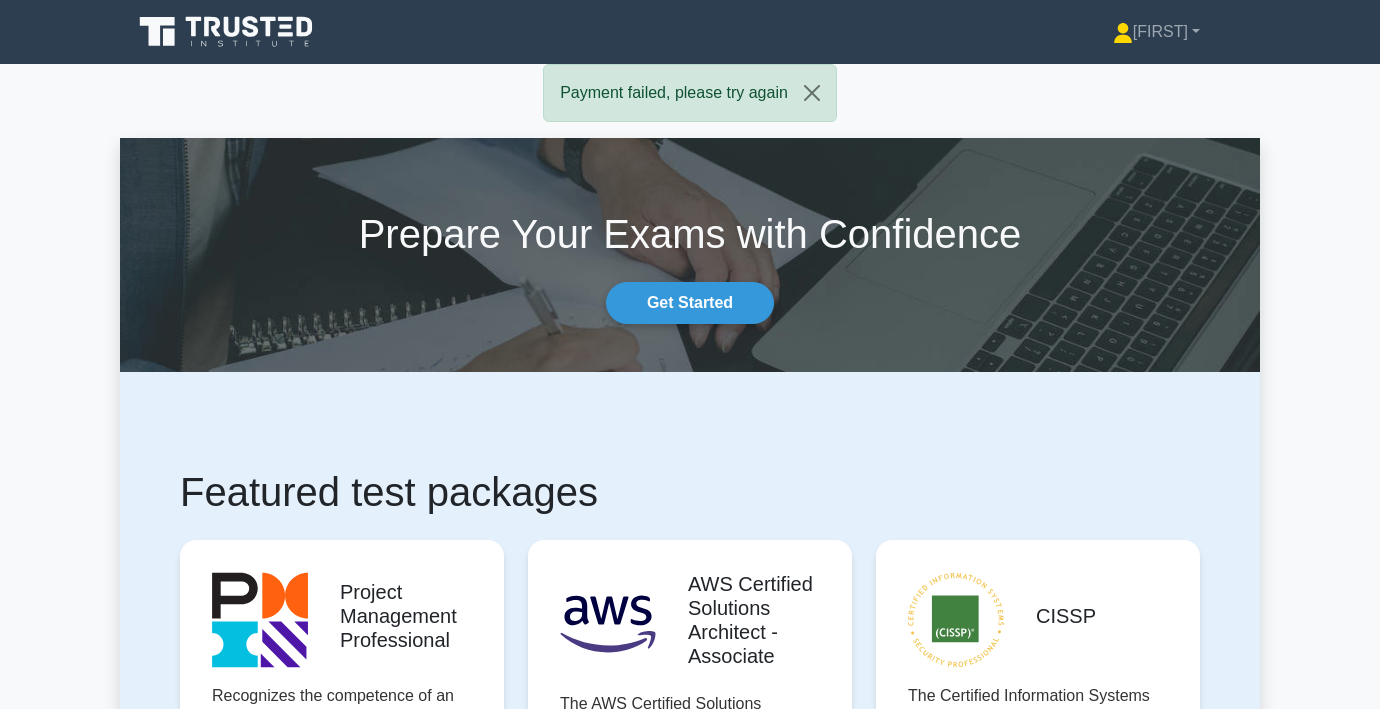 scroll, scrollTop: 0, scrollLeft: 0, axis: both 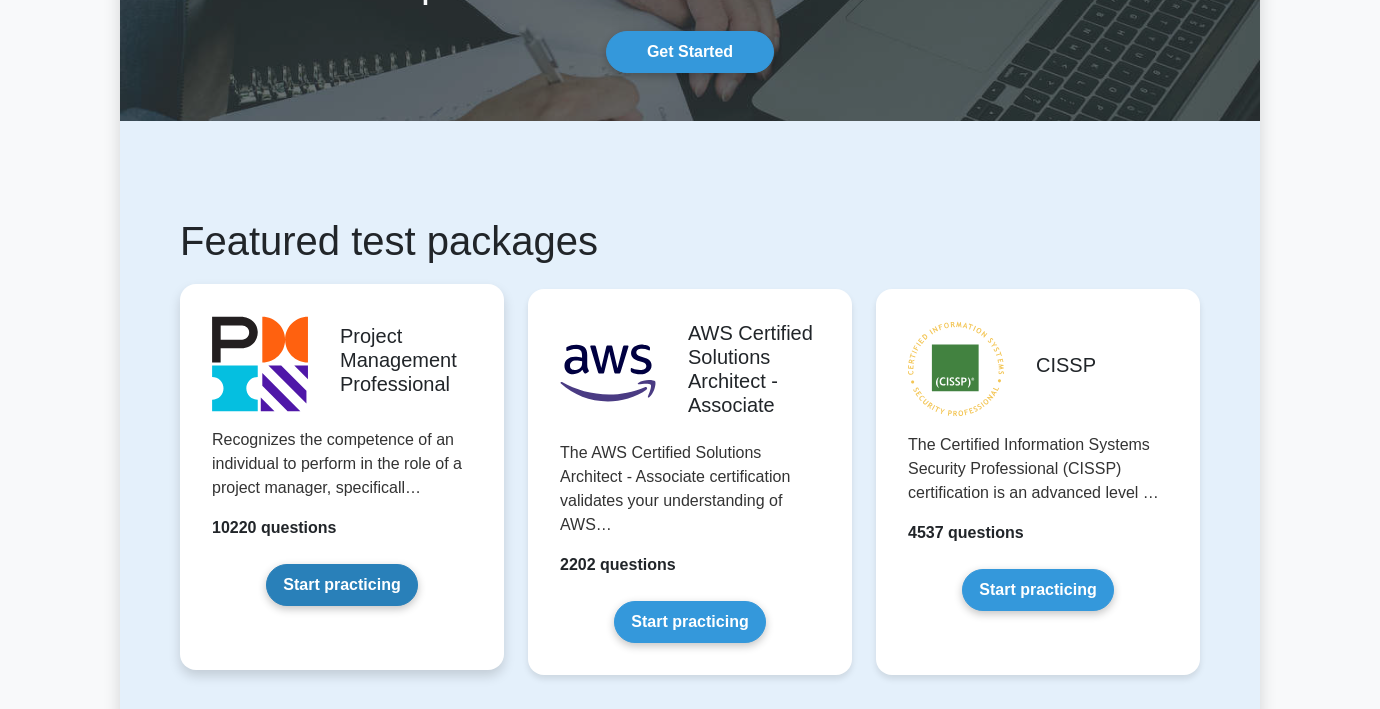 click on "Start practicing" at bounding box center [341, 585] 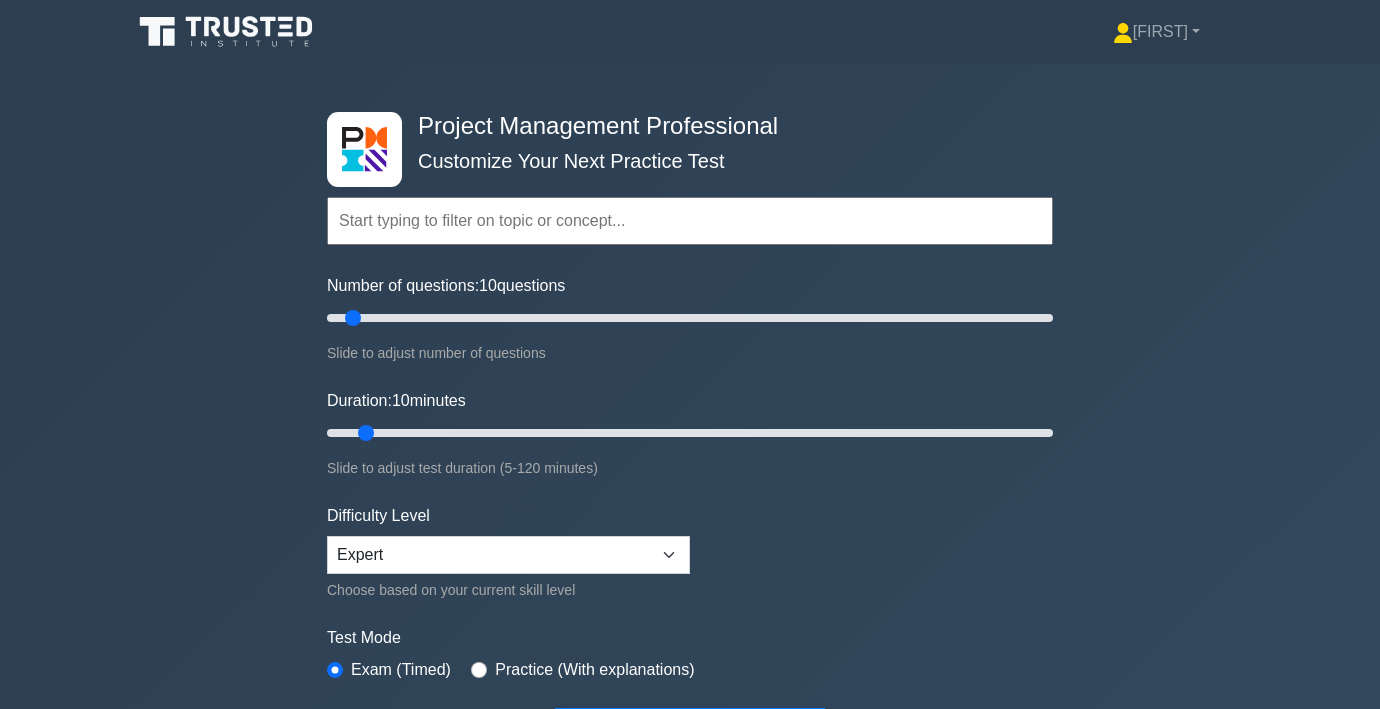 scroll, scrollTop: 0, scrollLeft: 0, axis: both 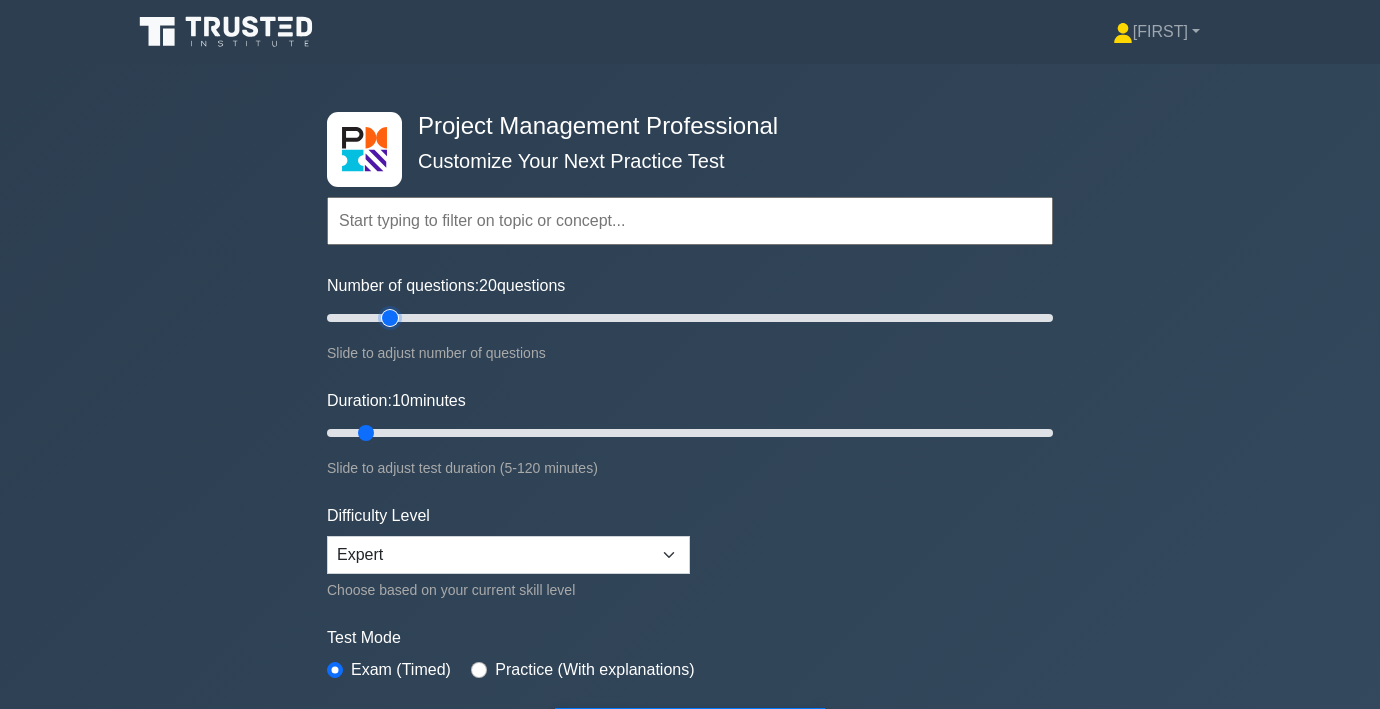 drag, startPoint x: 355, startPoint y: 323, endPoint x: 387, endPoint y: 322, distance: 32.01562 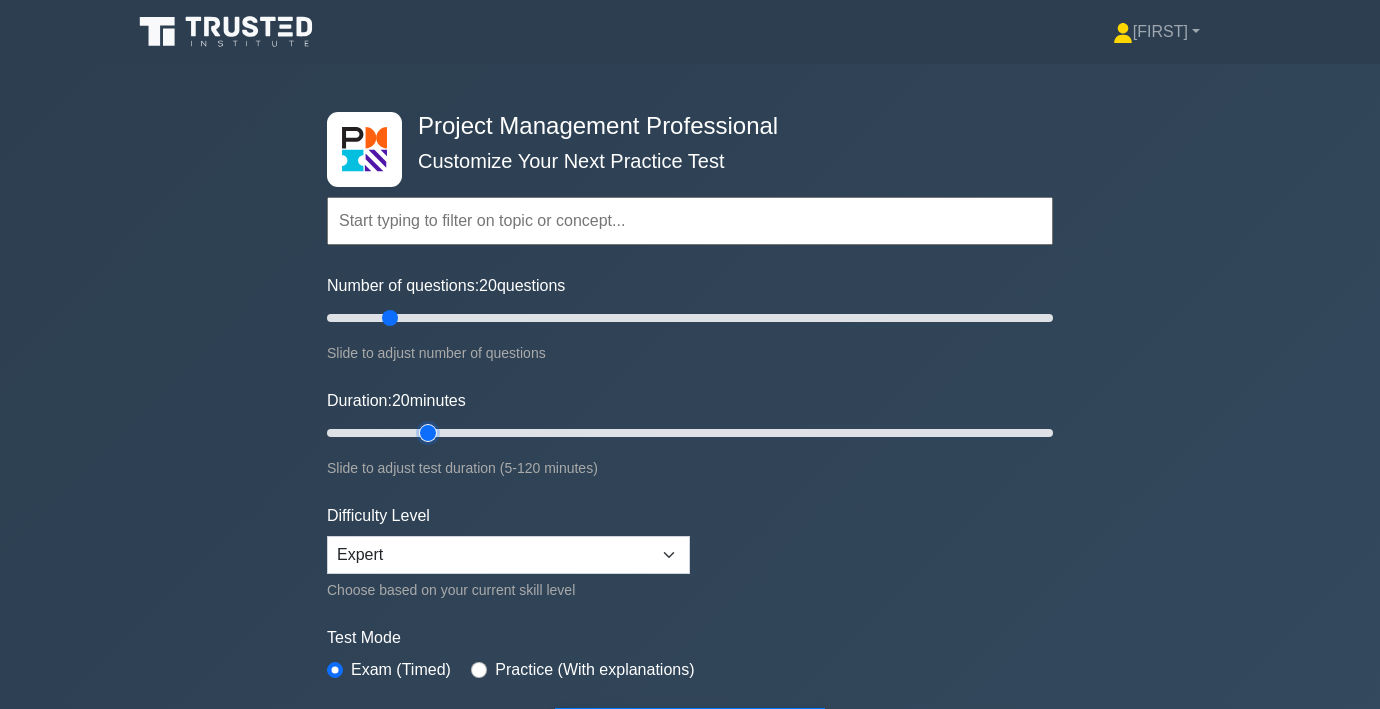 drag, startPoint x: 369, startPoint y: 436, endPoint x: 413, endPoint y: 435, distance: 44.011364 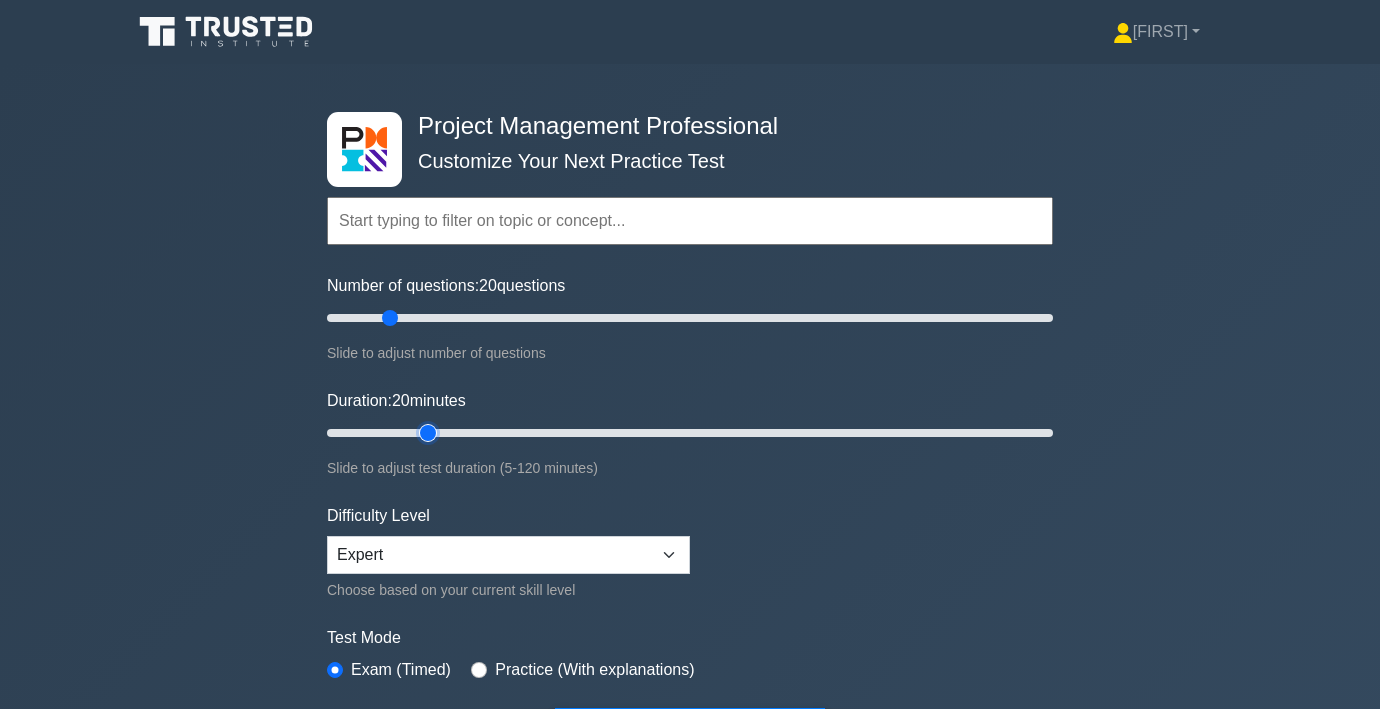 type on "20" 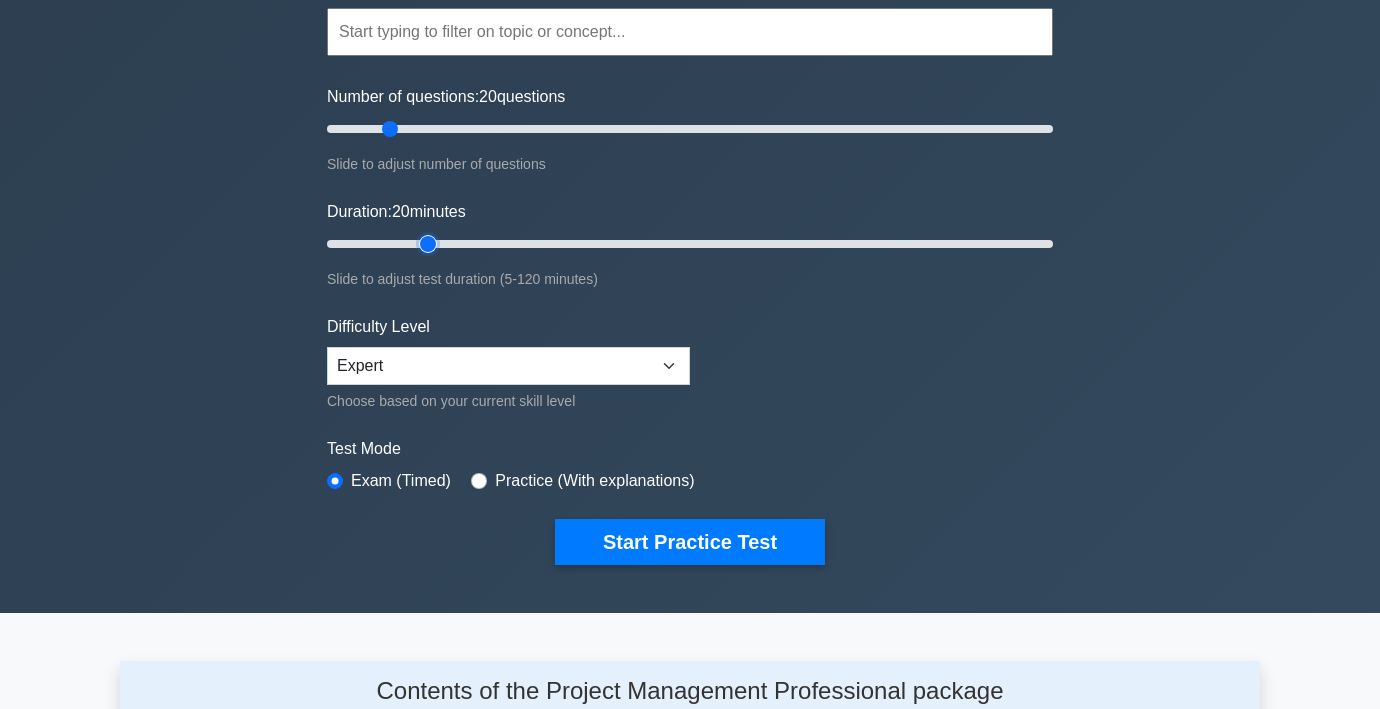 scroll, scrollTop: 192, scrollLeft: 0, axis: vertical 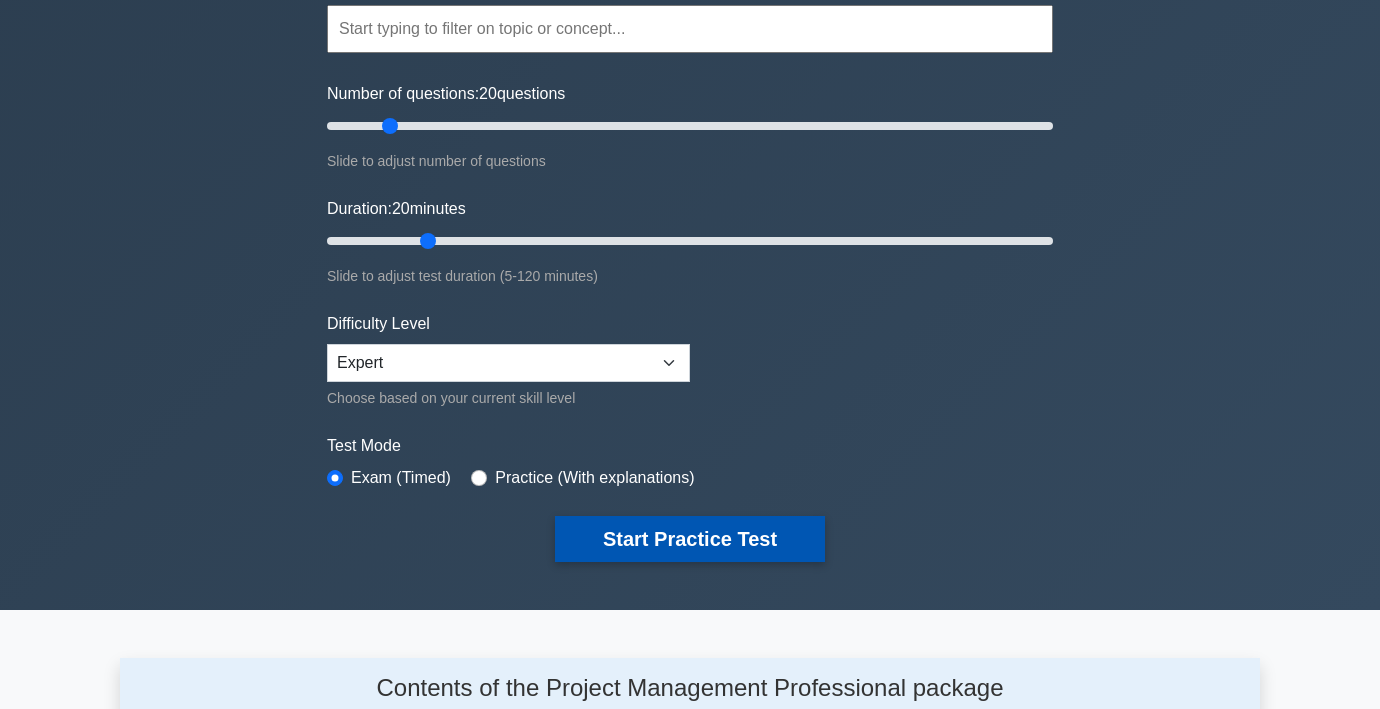 click on "Start Practice Test" at bounding box center [690, 539] 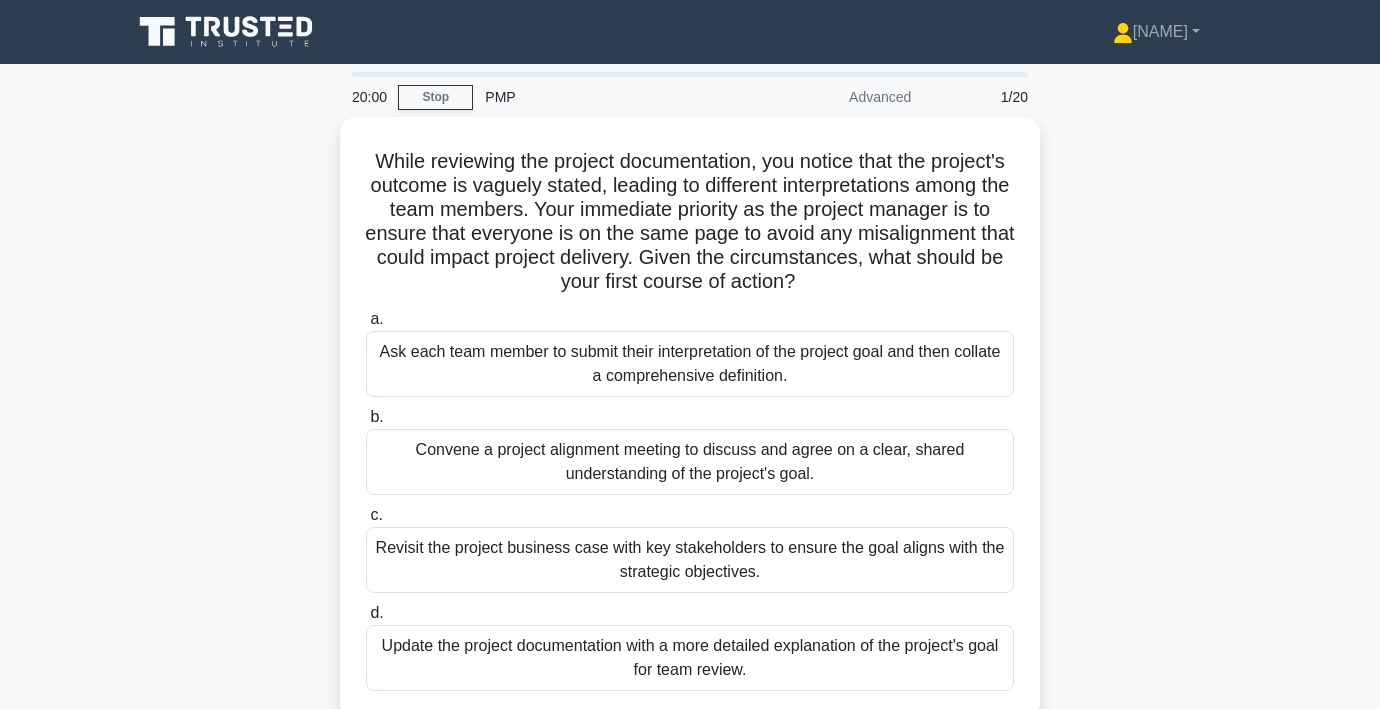 scroll, scrollTop: 0, scrollLeft: 0, axis: both 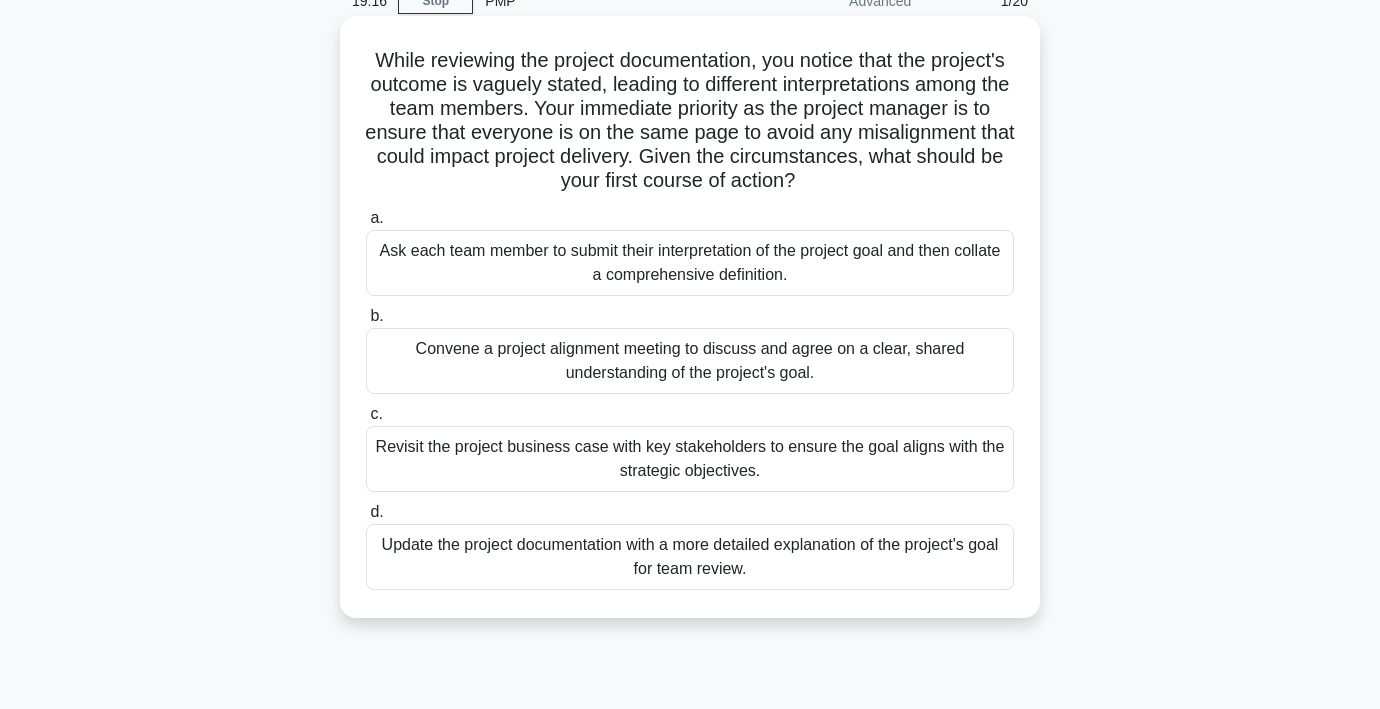 click on "Convene a project alignment meeting to discuss and agree on a clear, shared understanding of the project's goal." at bounding box center (690, 361) 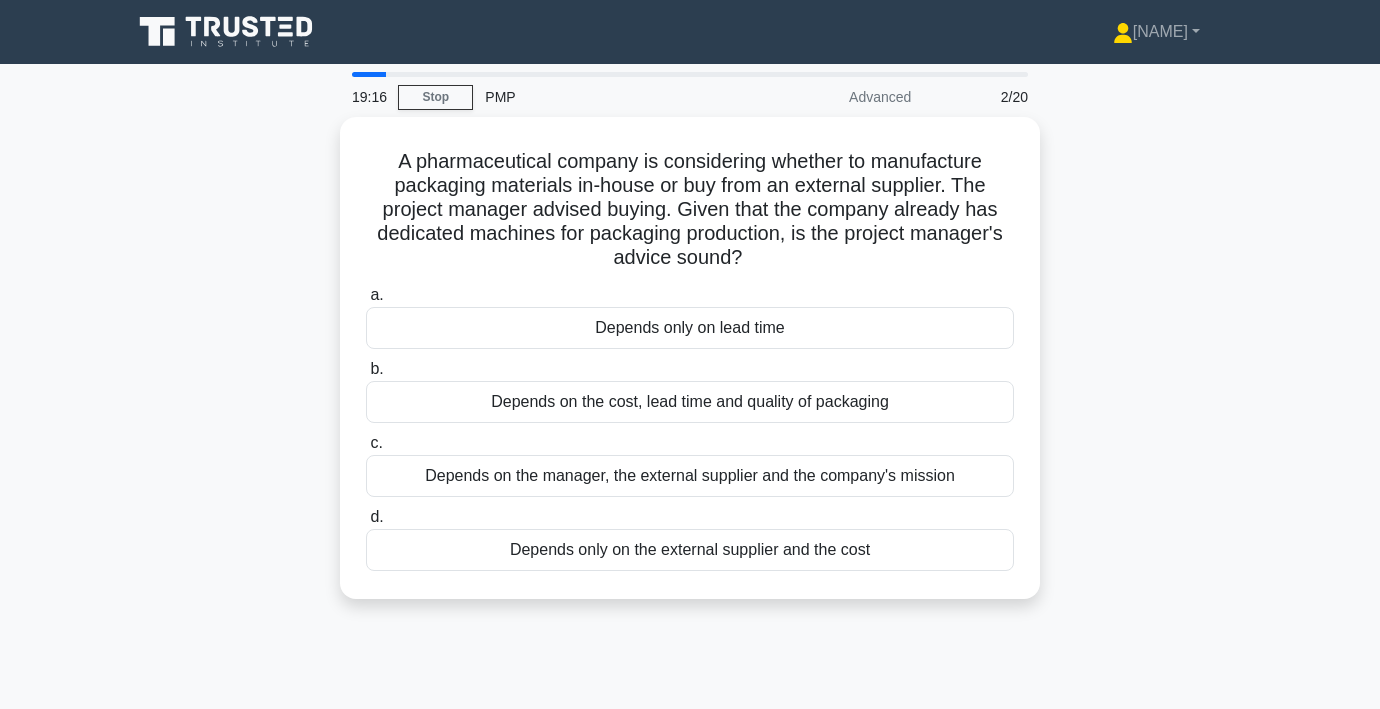 scroll, scrollTop: 0, scrollLeft: 0, axis: both 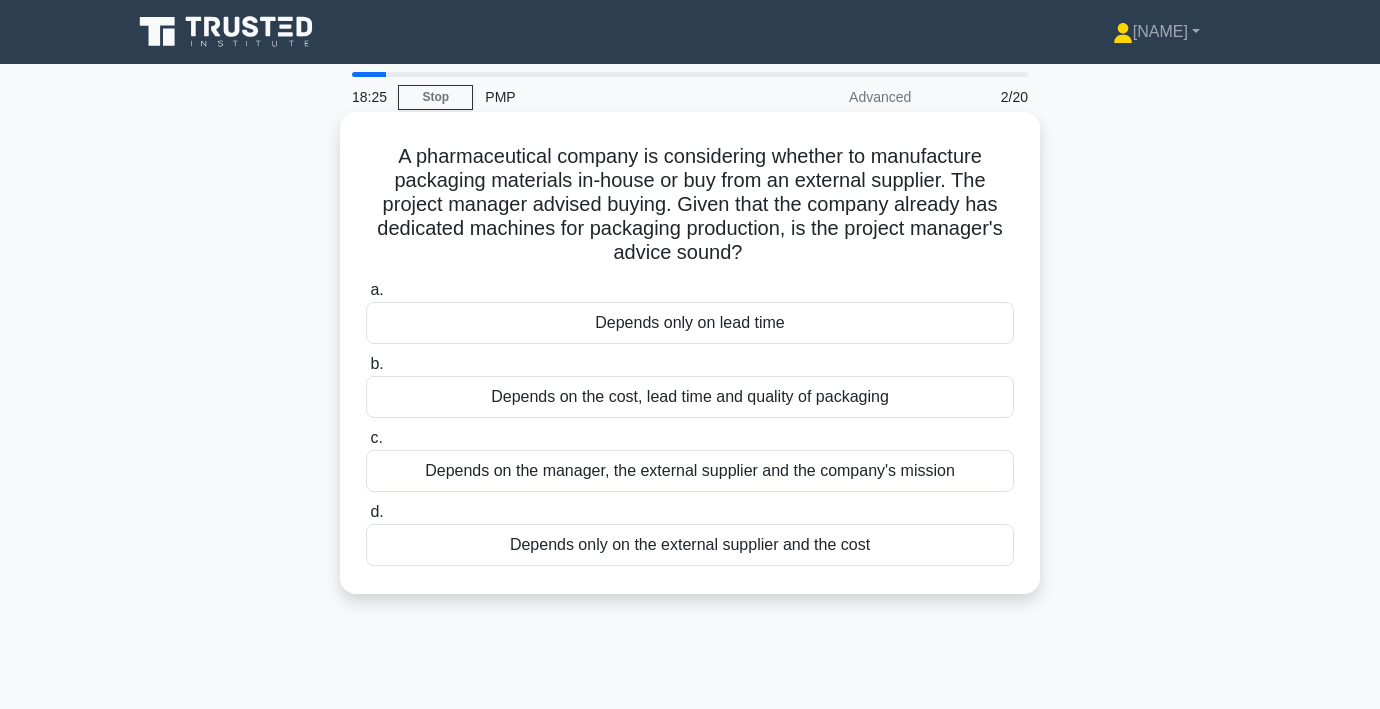 click on "Depends on the cost, lead time and quality of packaging" at bounding box center [690, 397] 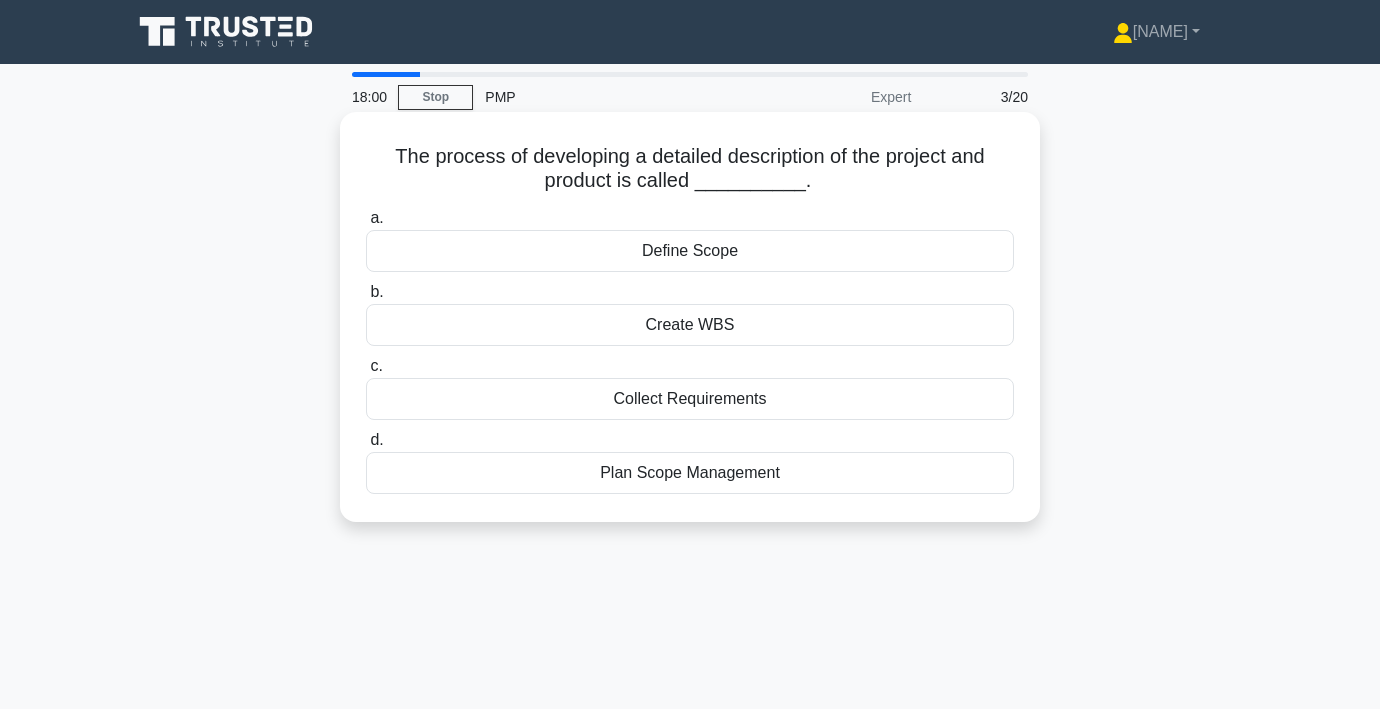 click on "Define Scope" at bounding box center [690, 251] 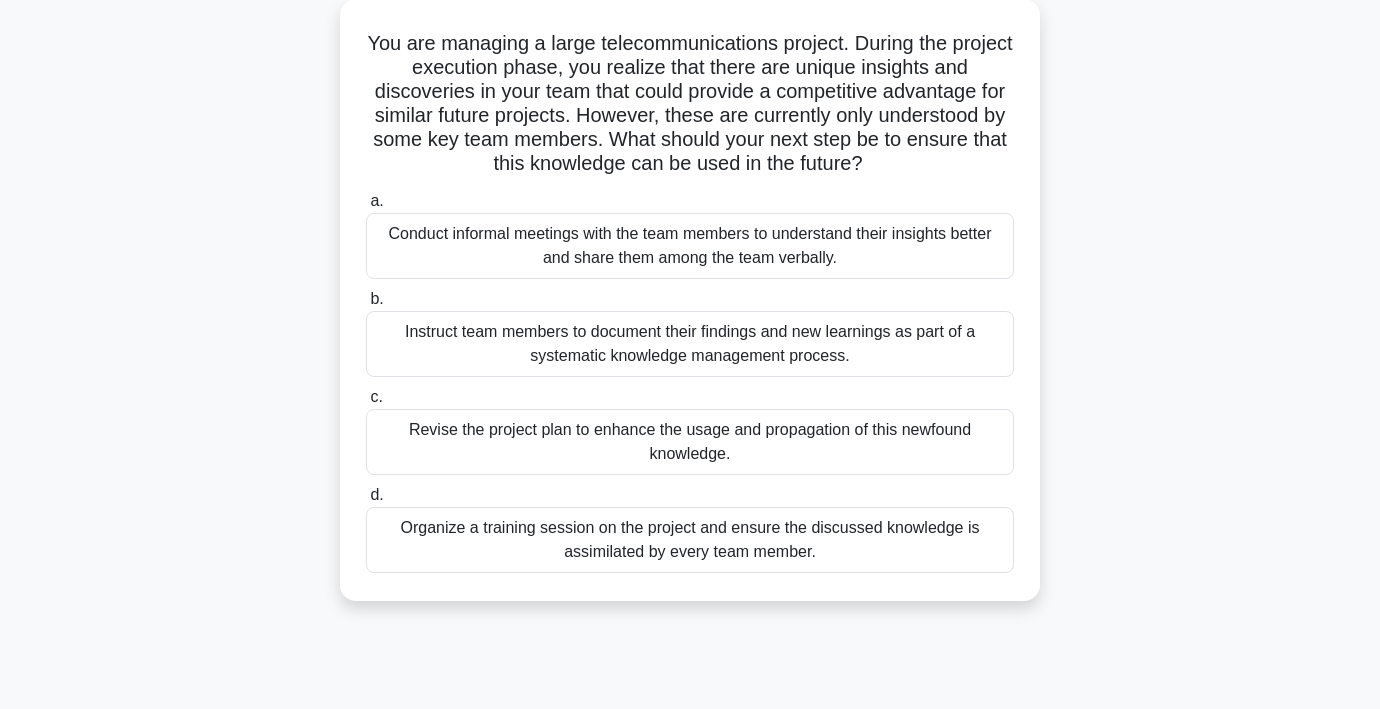 scroll, scrollTop: 118, scrollLeft: 0, axis: vertical 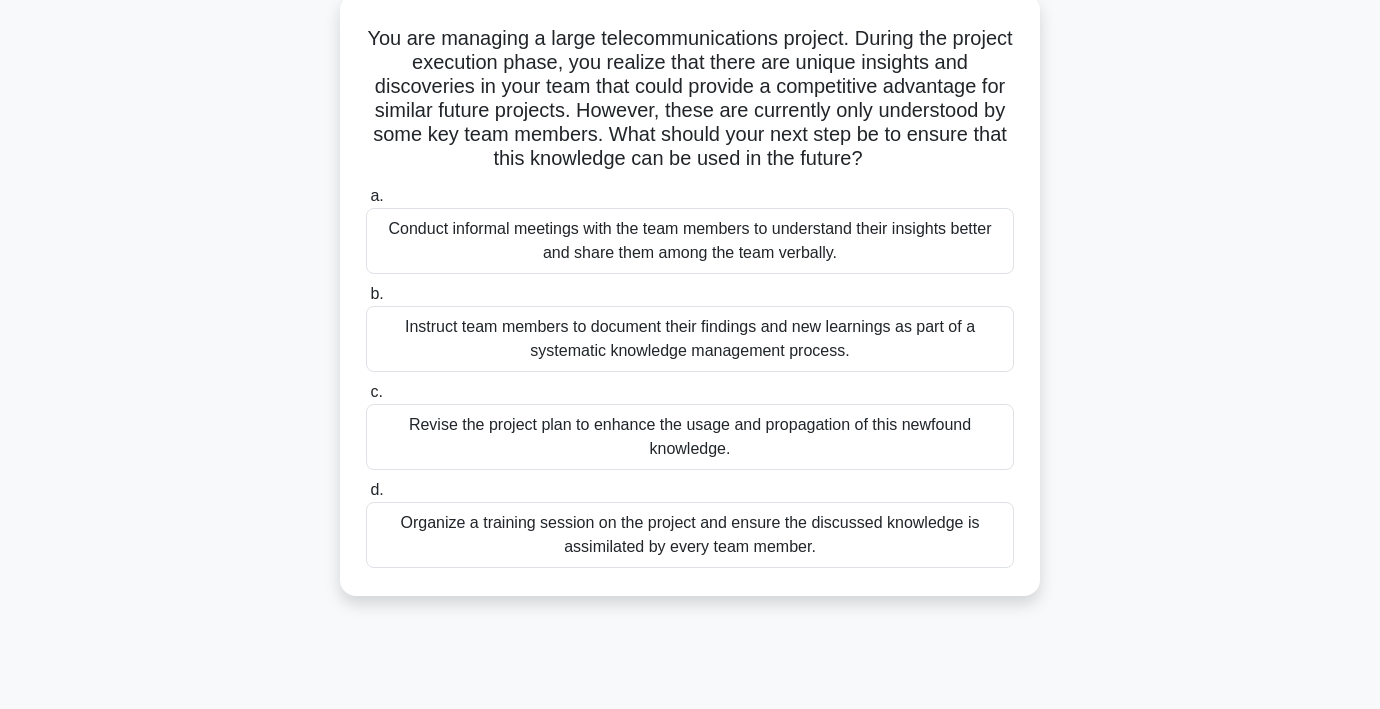 click on "Organize a training session on the project and ensure the discussed knowledge is assimilated by every team member." at bounding box center (690, 535) 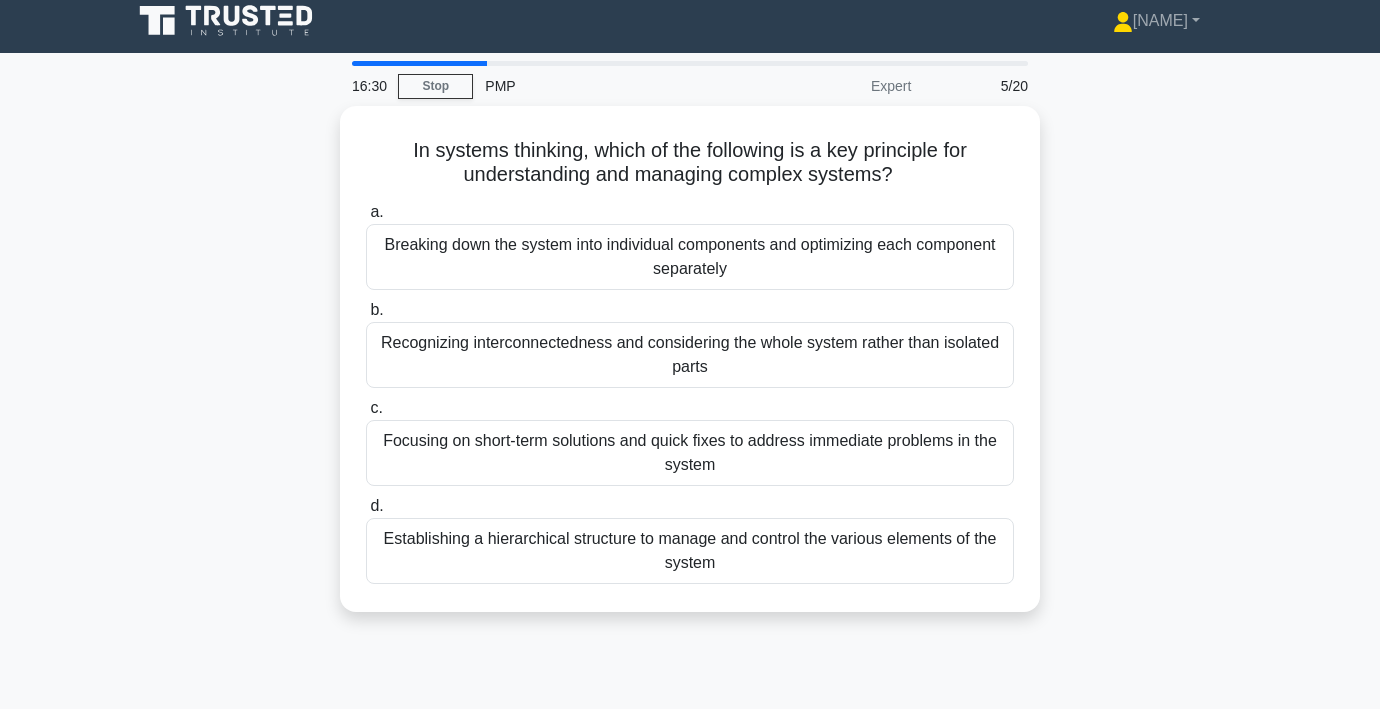 scroll, scrollTop: 0, scrollLeft: 0, axis: both 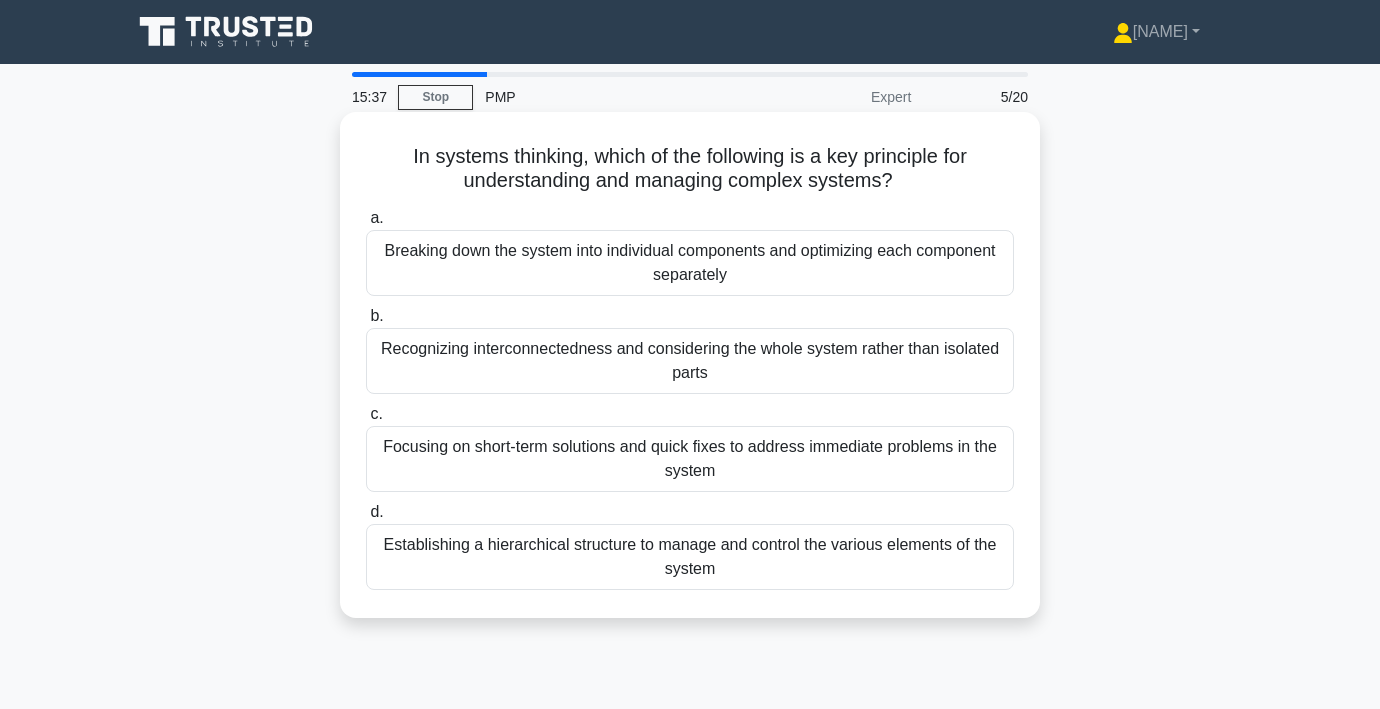 click on "Breaking down the system into individual components and optimizing each component separately" at bounding box center (690, 263) 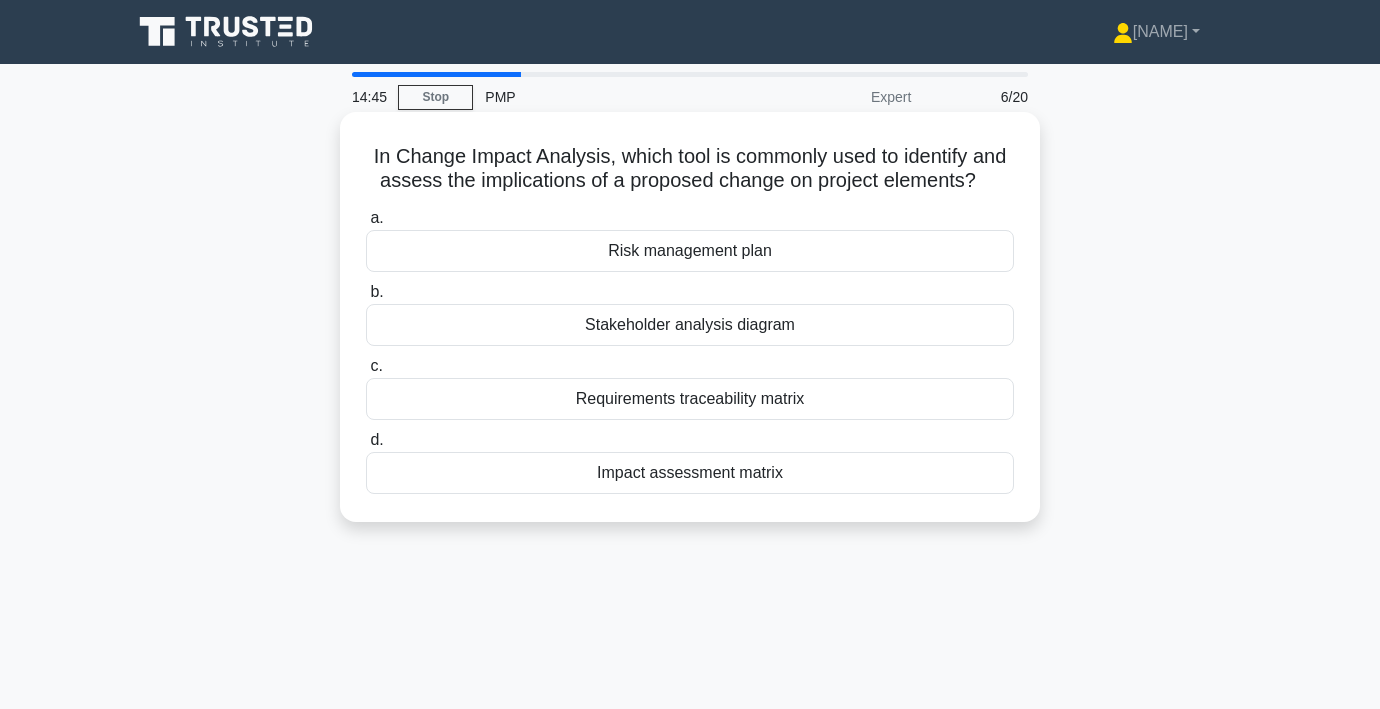 click on "Risk management plan" at bounding box center [690, 251] 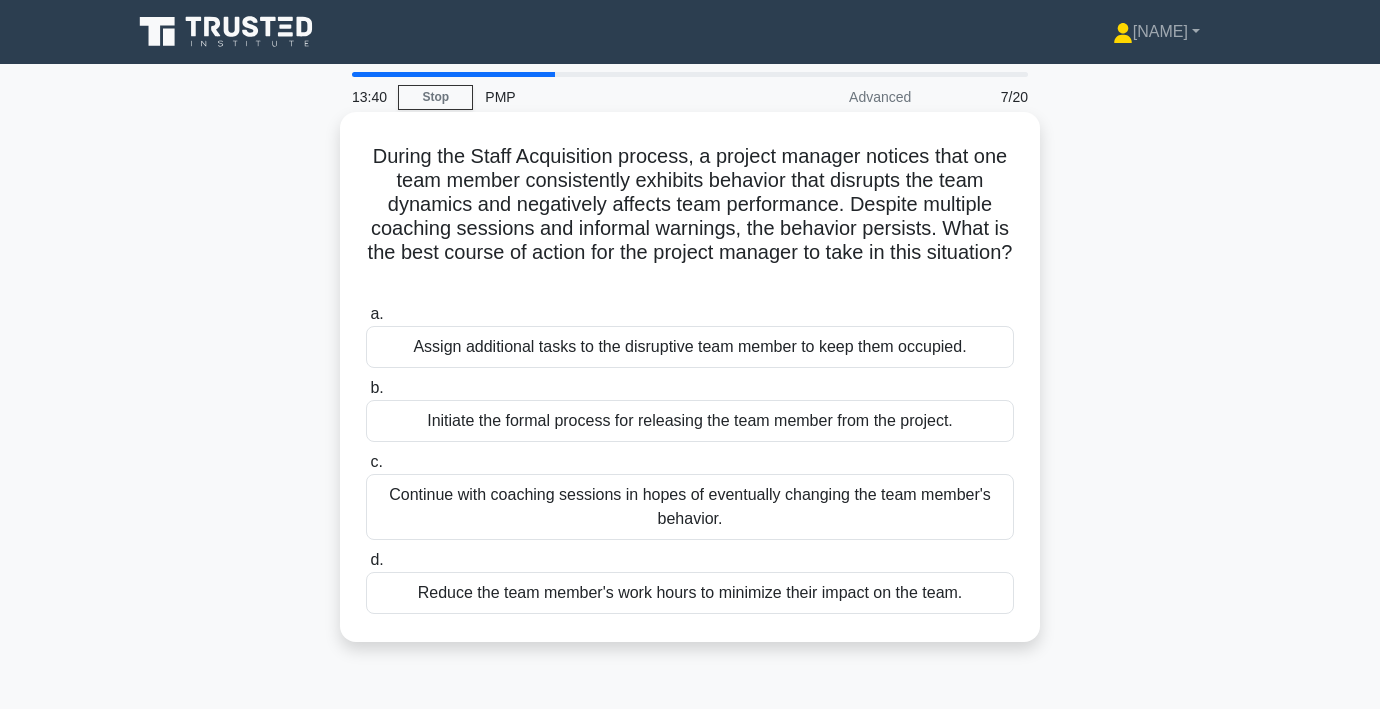 click on "Continue with coaching sessions in hopes of eventually changing the team member's behavior." at bounding box center [690, 507] 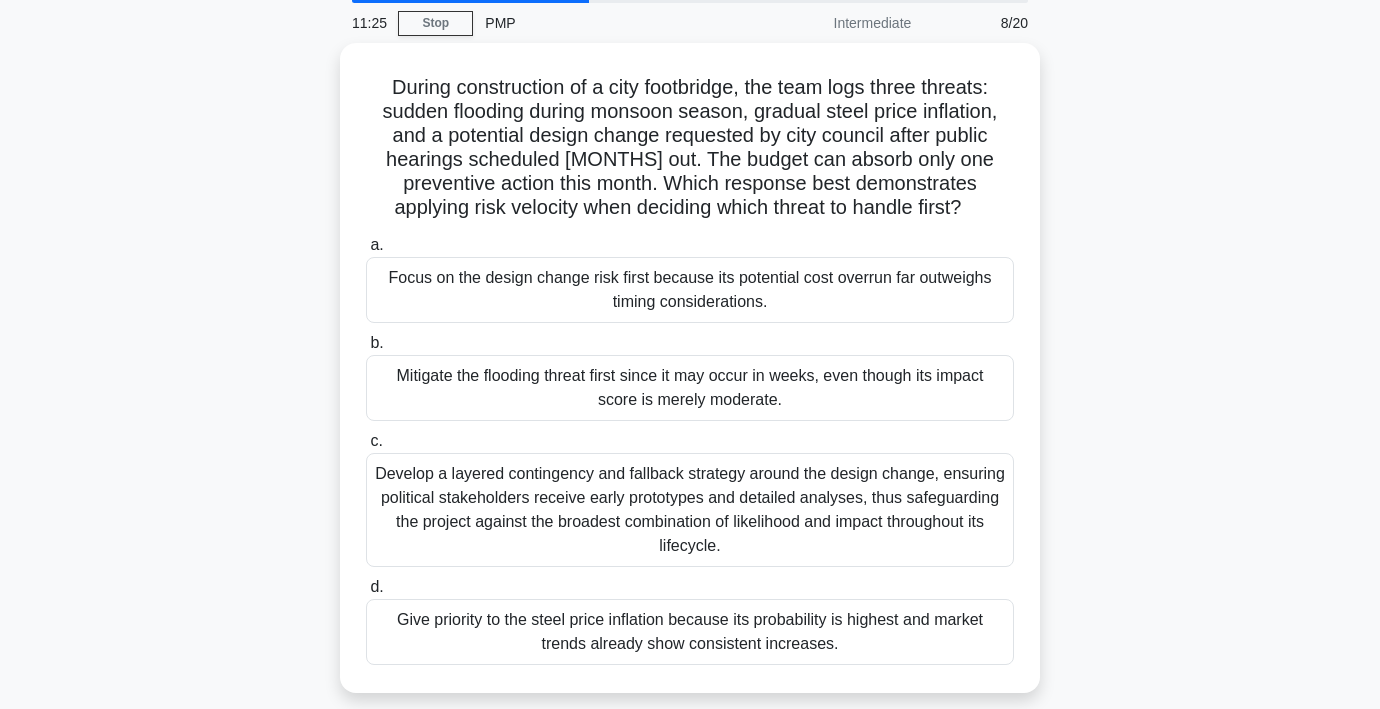 scroll, scrollTop: 73, scrollLeft: 0, axis: vertical 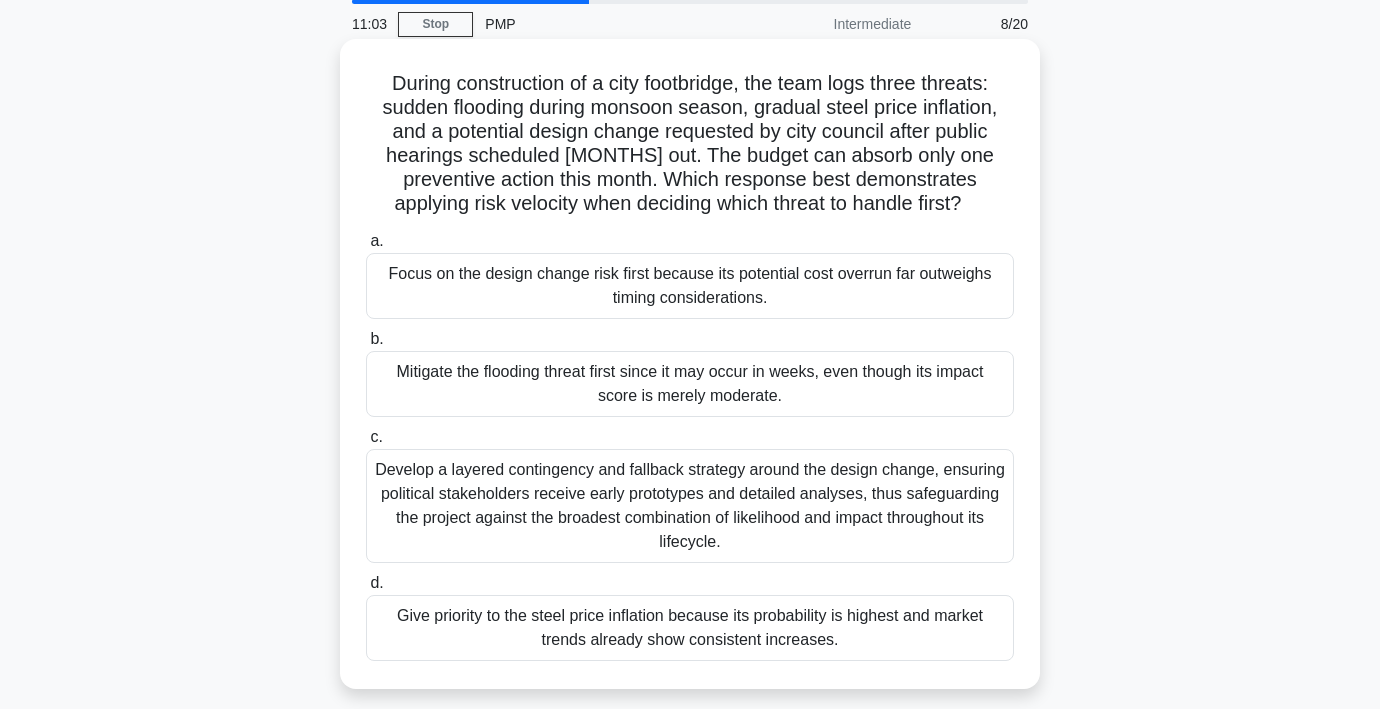 click on "Focus on the design change risk first because its potential cost overrun far outweighs timing considerations." at bounding box center (690, 286) 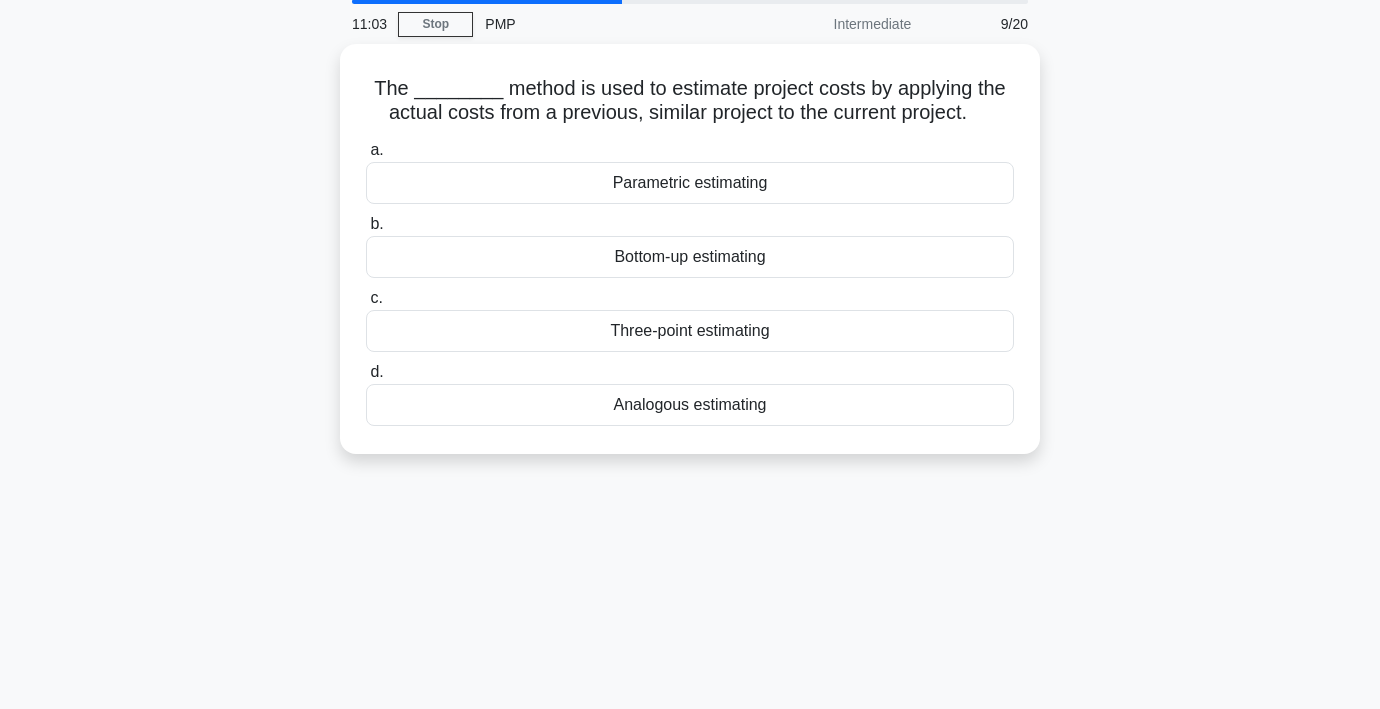 scroll, scrollTop: 0, scrollLeft: 0, axis: both 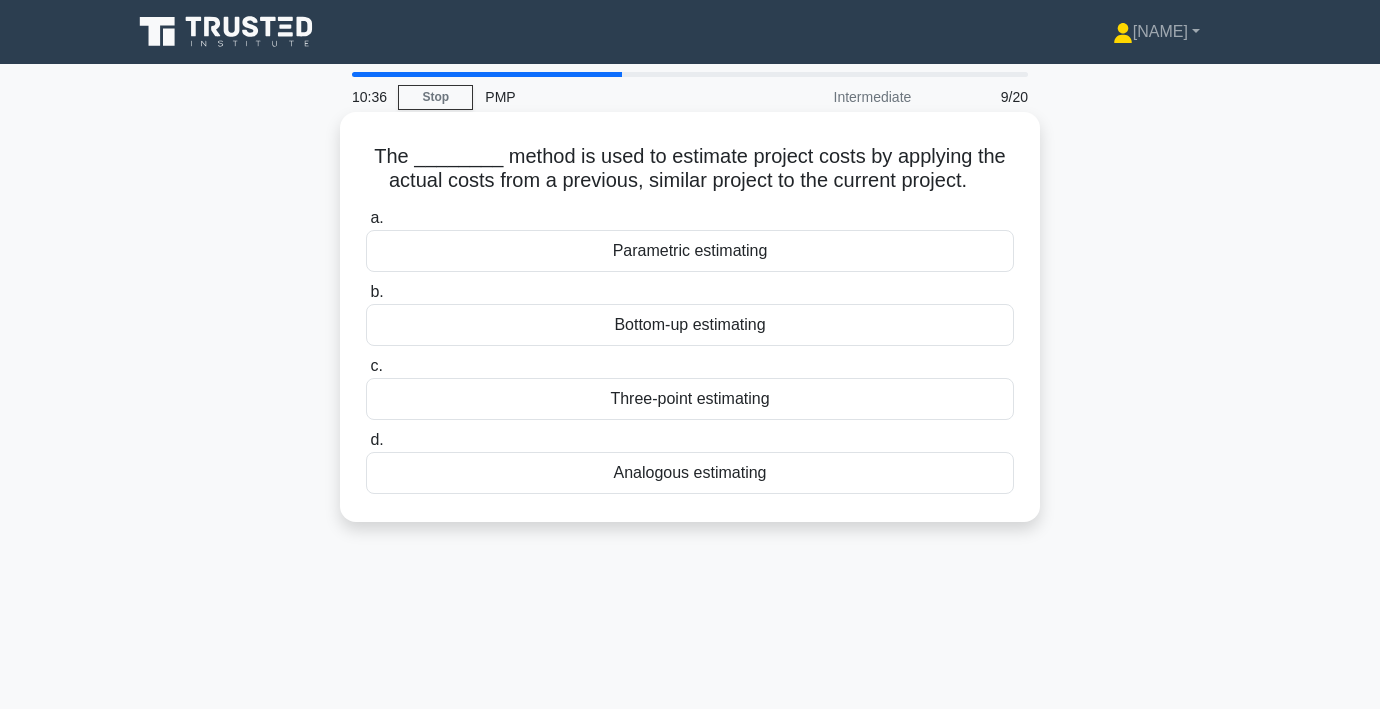 click on "Parametric estimating" at bounding box center [690, 251] 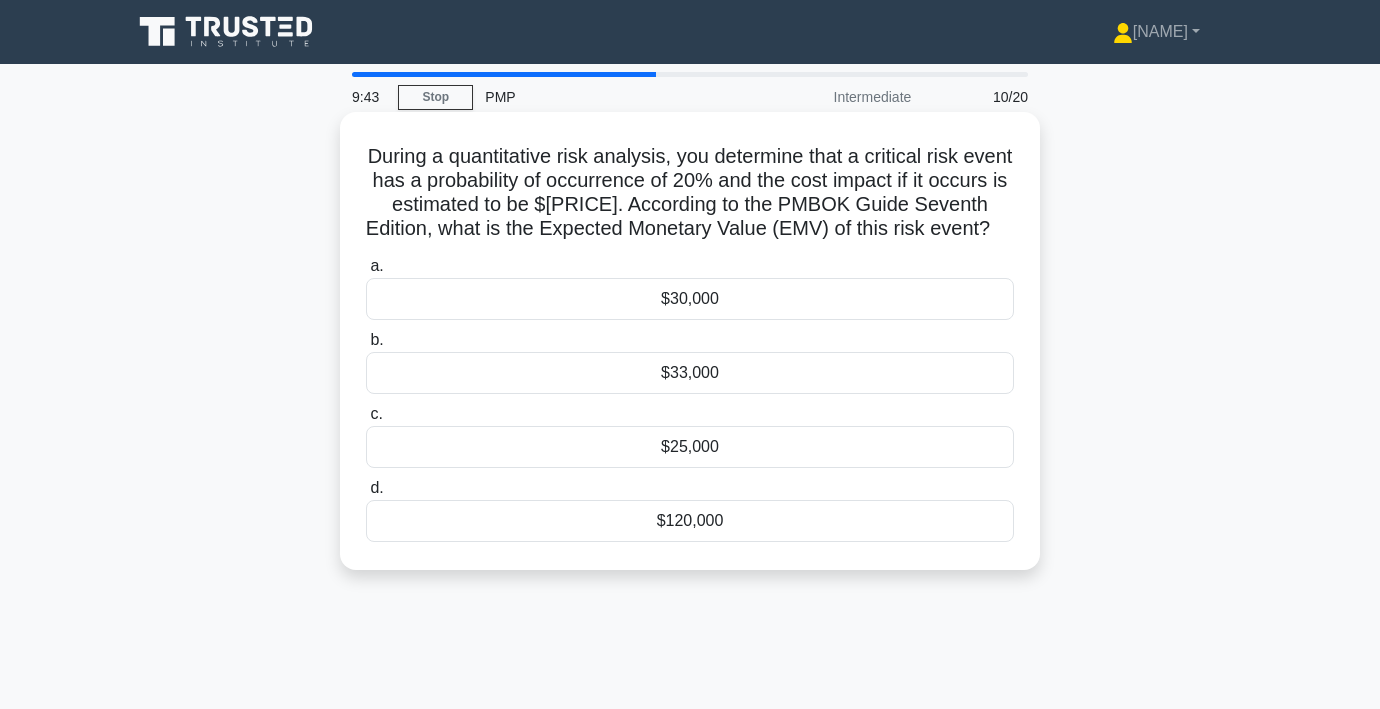 click on "$30,000" at bounding box center [690, 299] 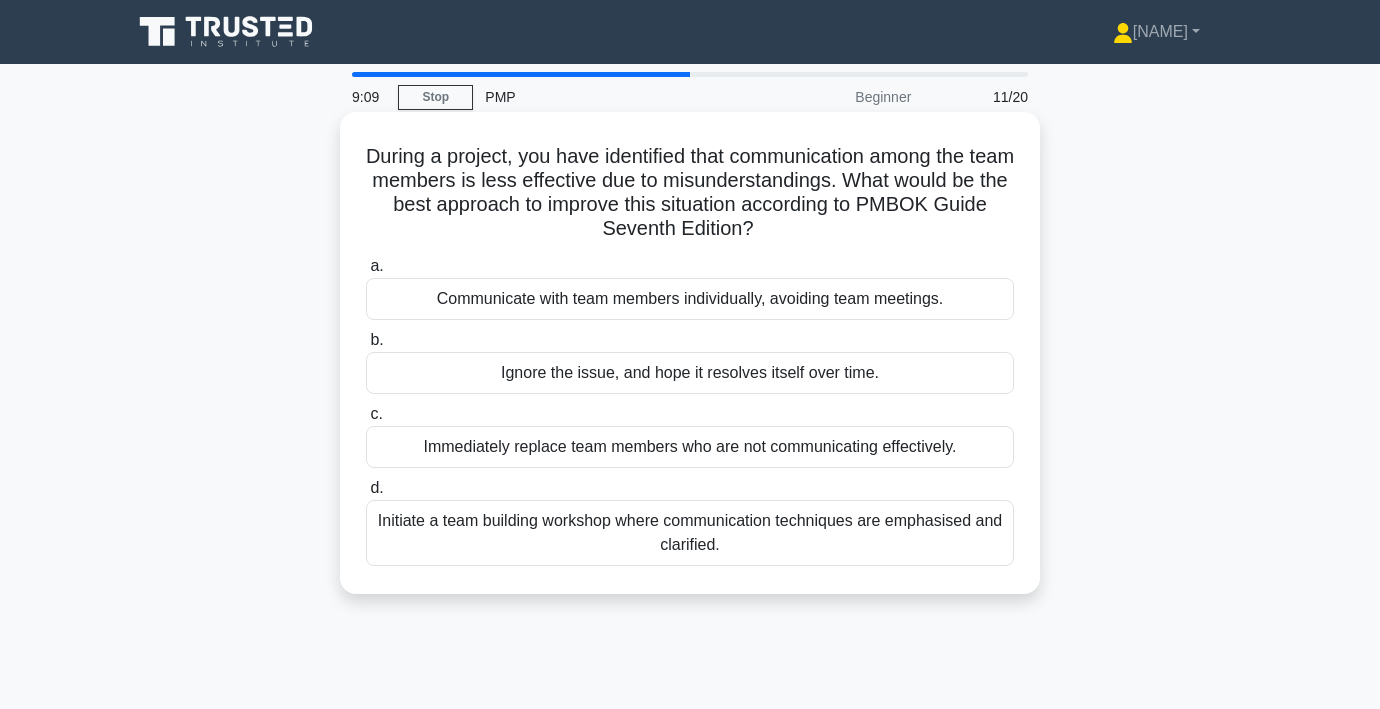 click on "Initiate a team building workshop where communication techniques are emphasised and clarified." at bounding box center [690, 533] 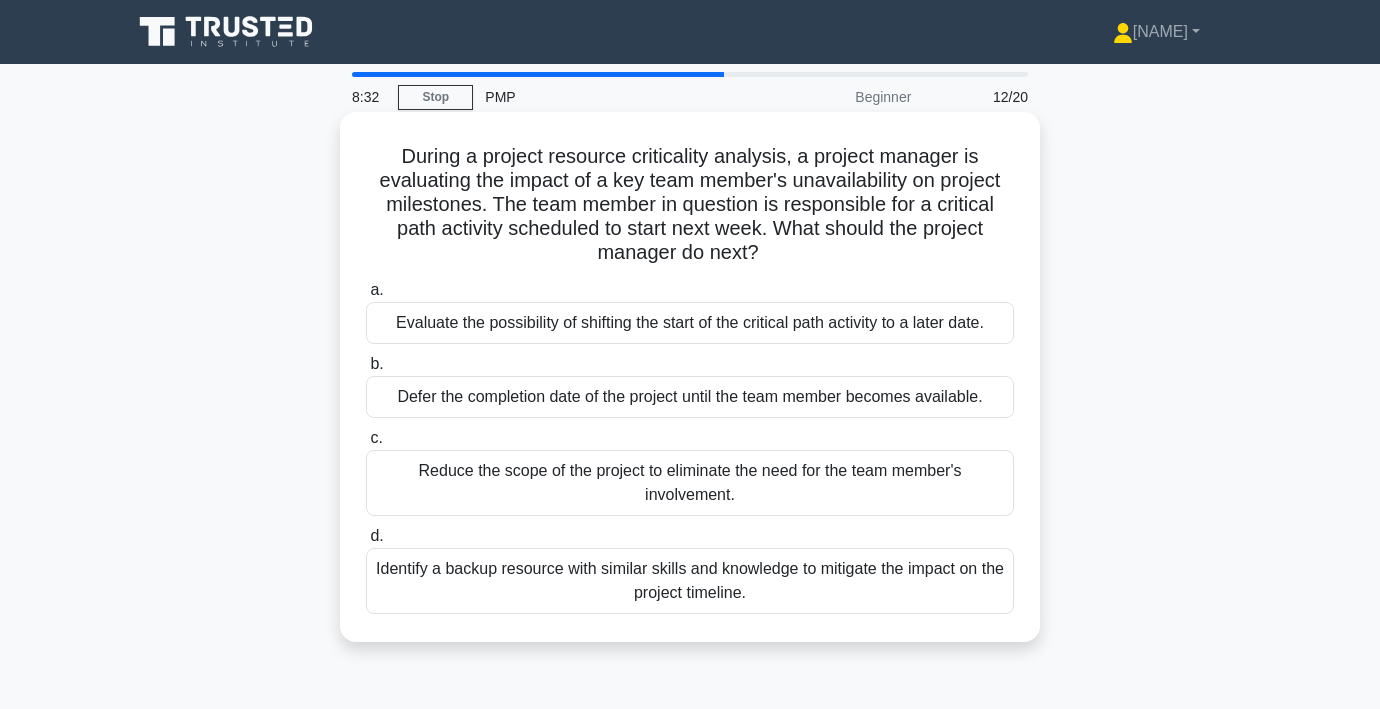 click on "Identify a backup resource with similar skills and knowledge to mitigate the impact on the project timeline." at bounding box center (690, 581) 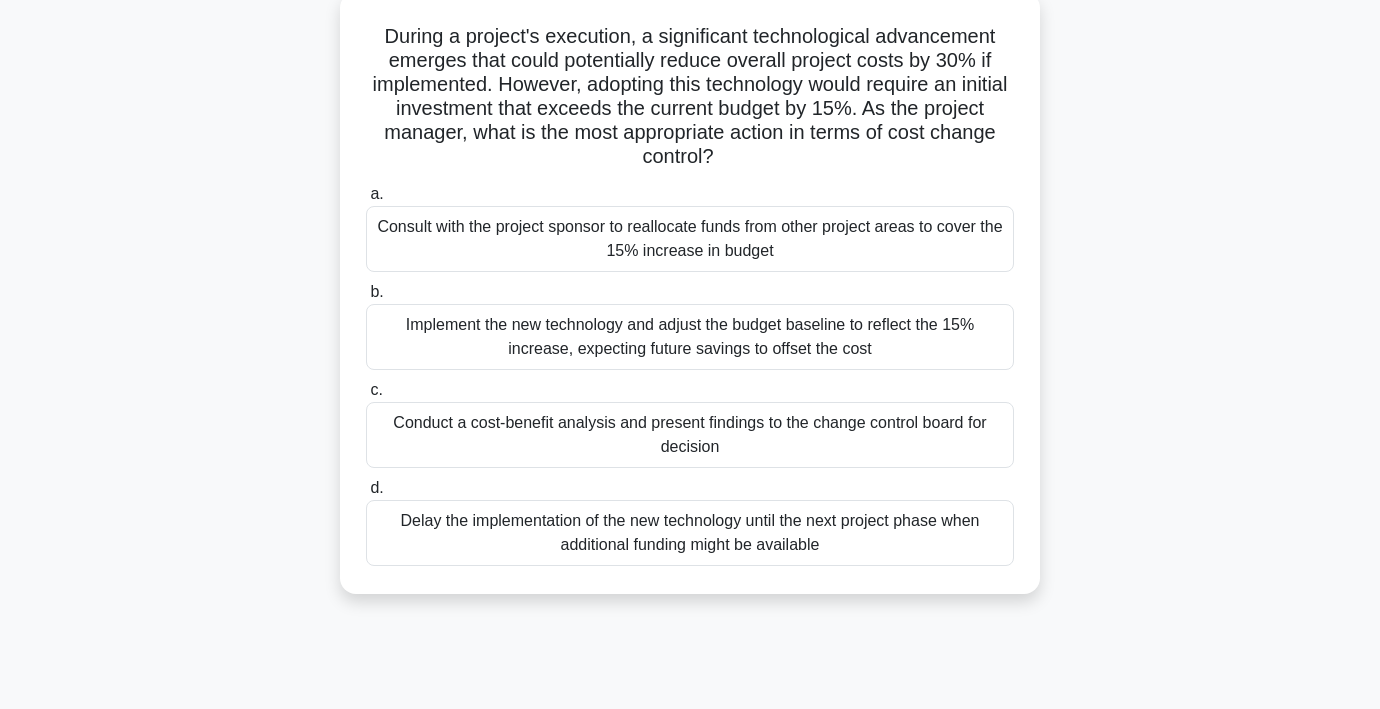 scroll, scrollTop: 138, scrollLeft: 0, axis: vertical 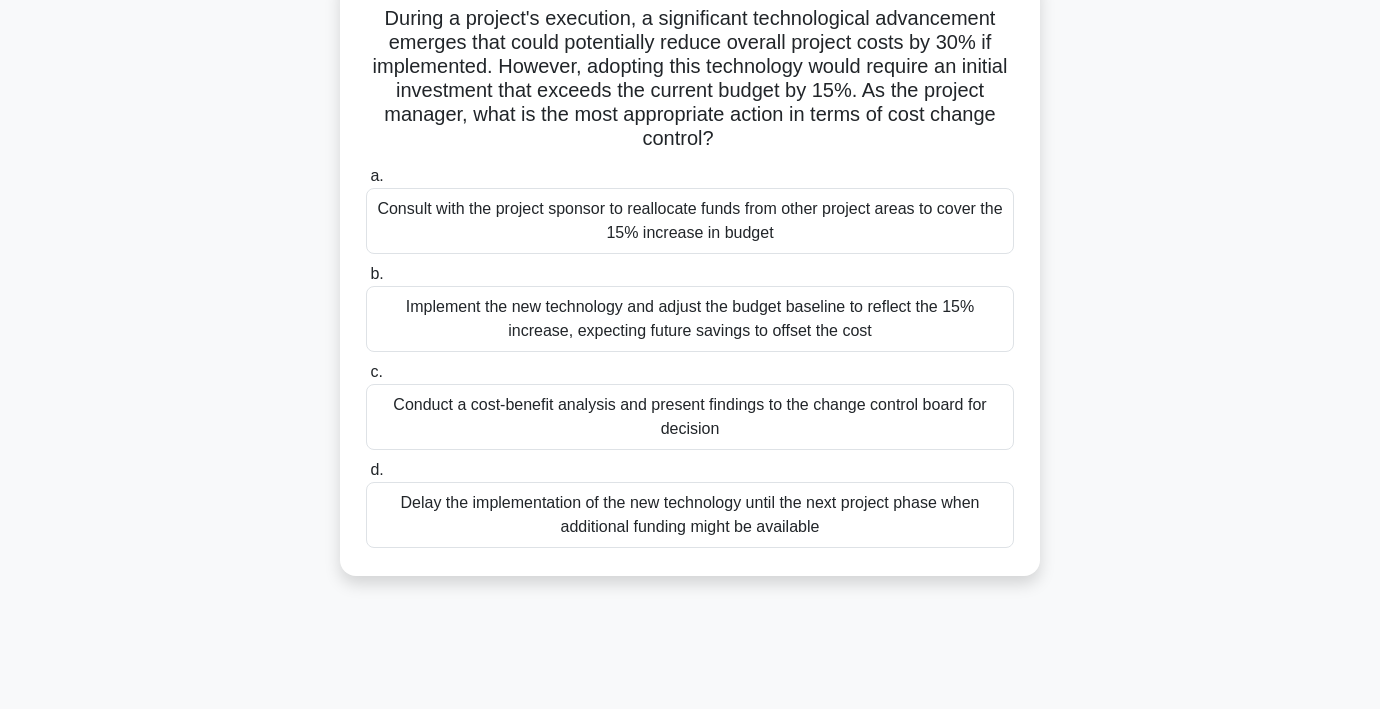 click on "Conduct a cost-benefit analysis and present findings to the change control board for decision" at bounding box center [690, 417] 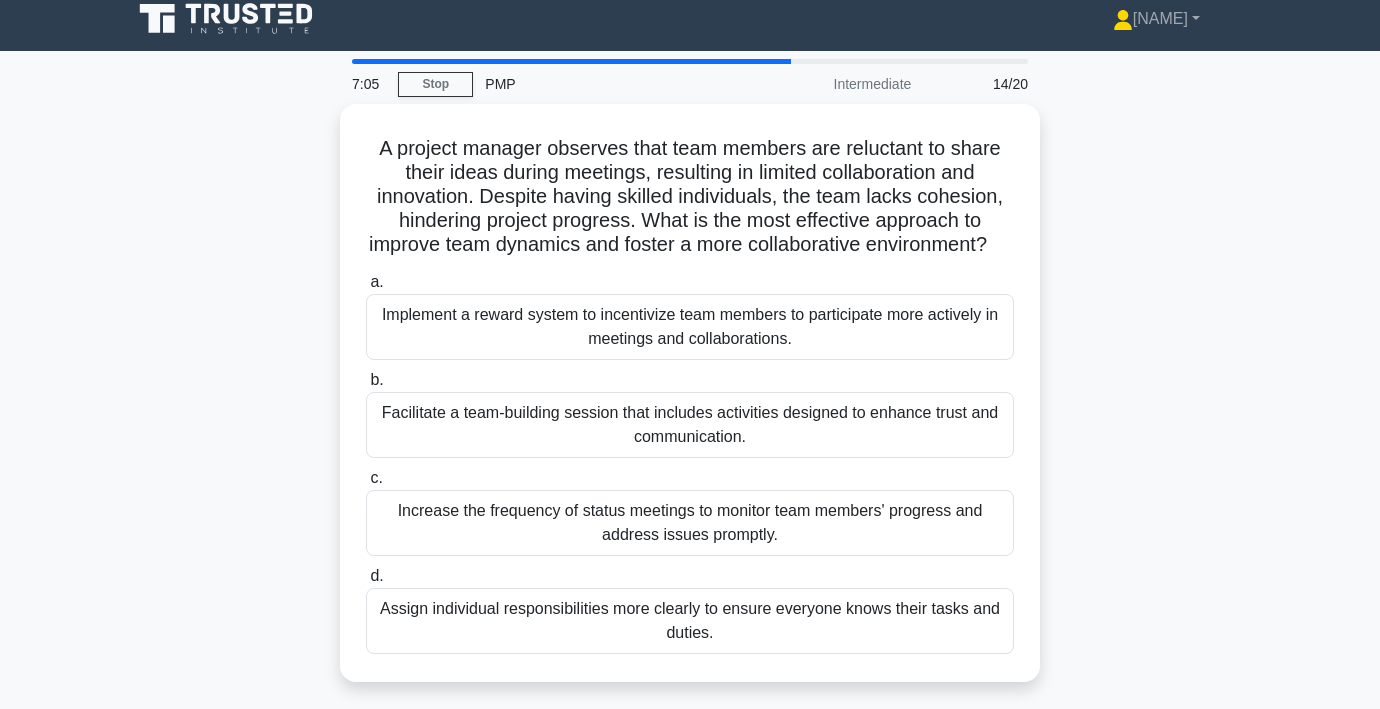 scroll, scrollTop: 0, scrollLeft: 0, axis: both 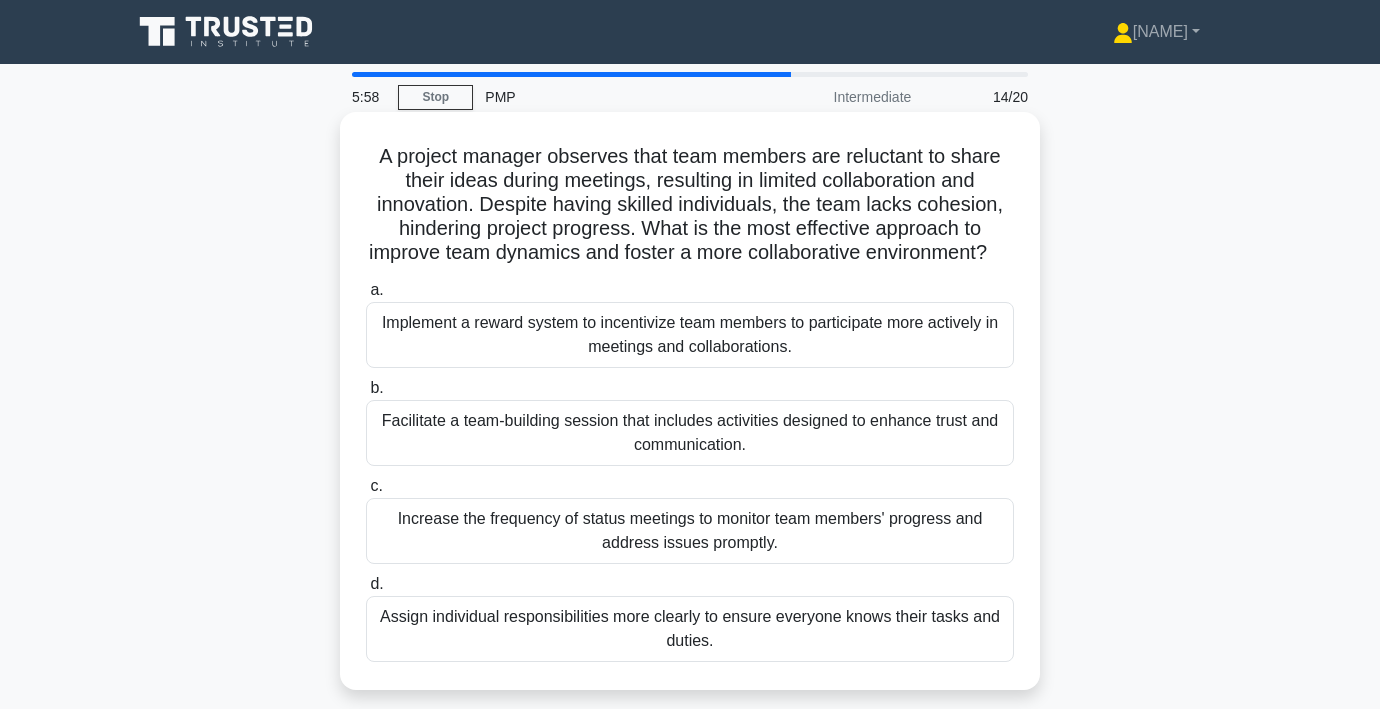click on "Facilitate a team-building session that includes activities designed to enhance trust and communication." at bounding box center (690, 433) 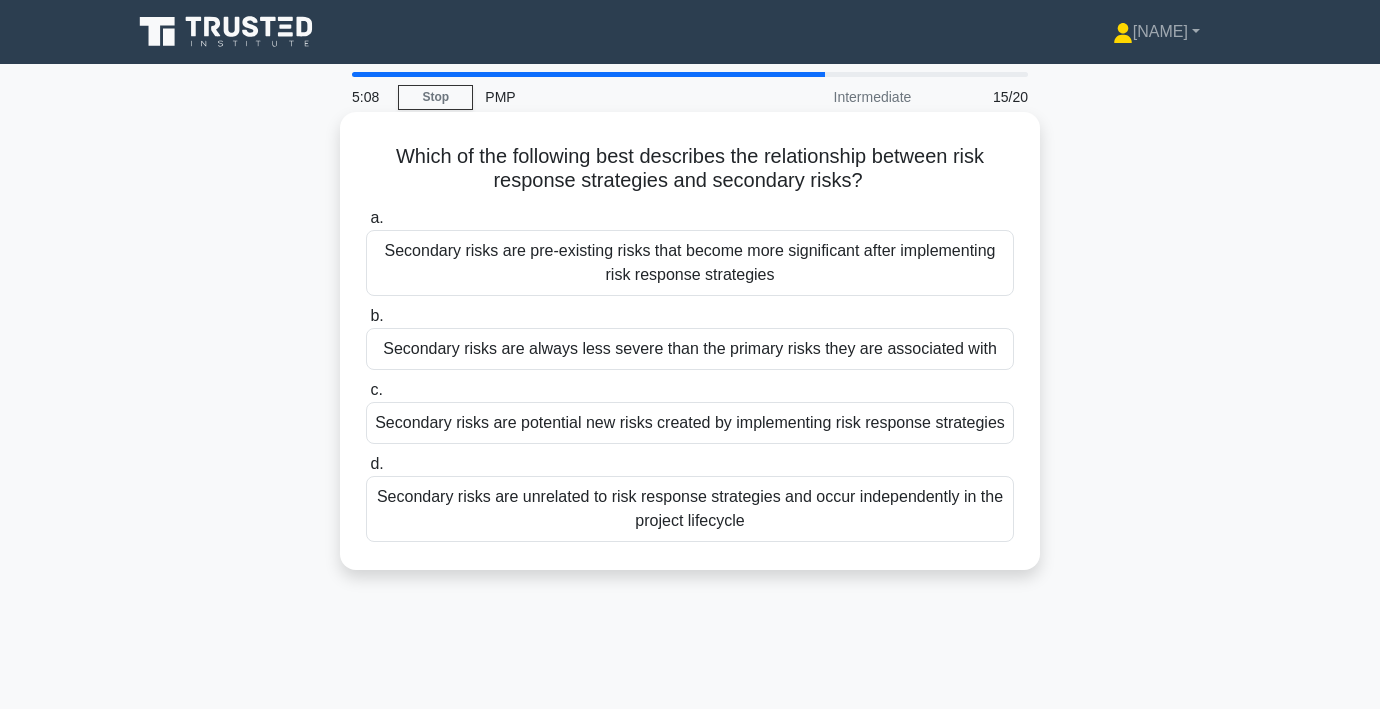 click on "Secondary risks are potential new risks created by implementing risk response strategies" at bounding box center [690, 423] 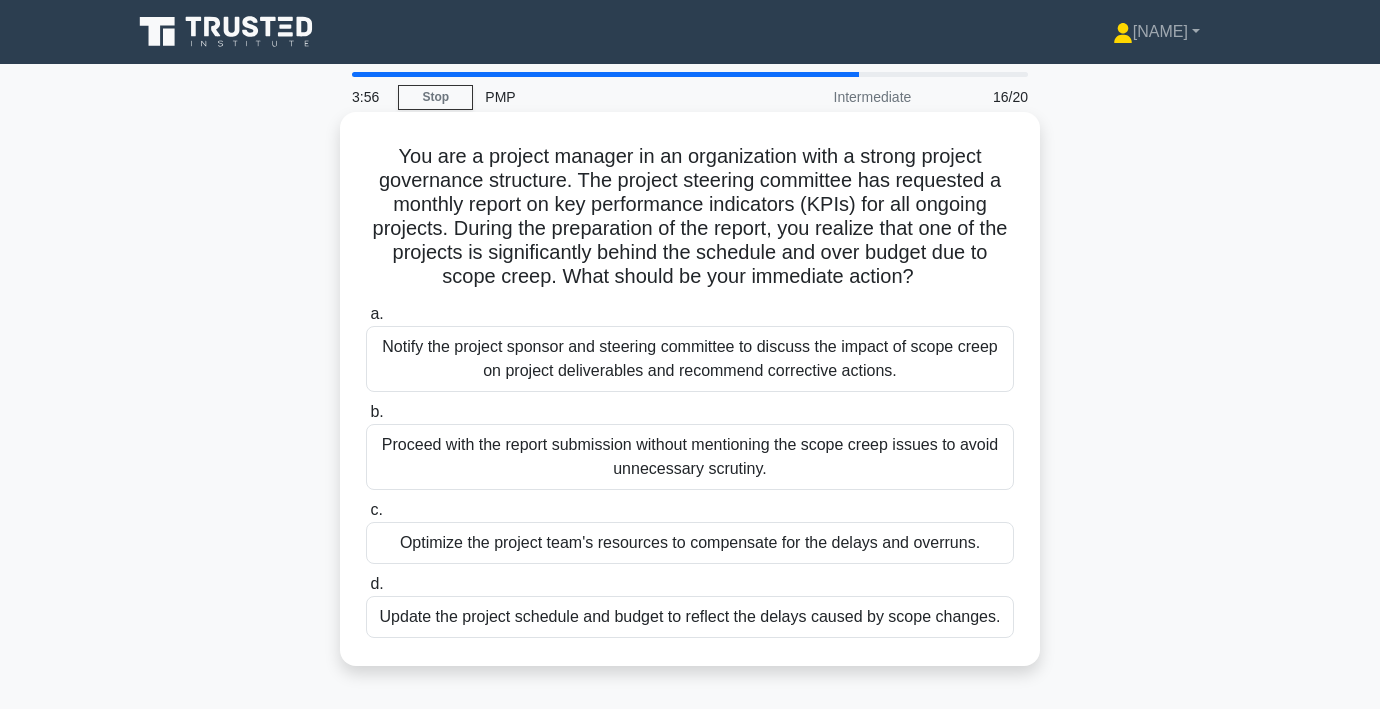 click on "Notify the project sponsor and steering committee to discuss the impact of scope creep on project deliverables and recommend corrective actions." at bounding box center (690, 359) 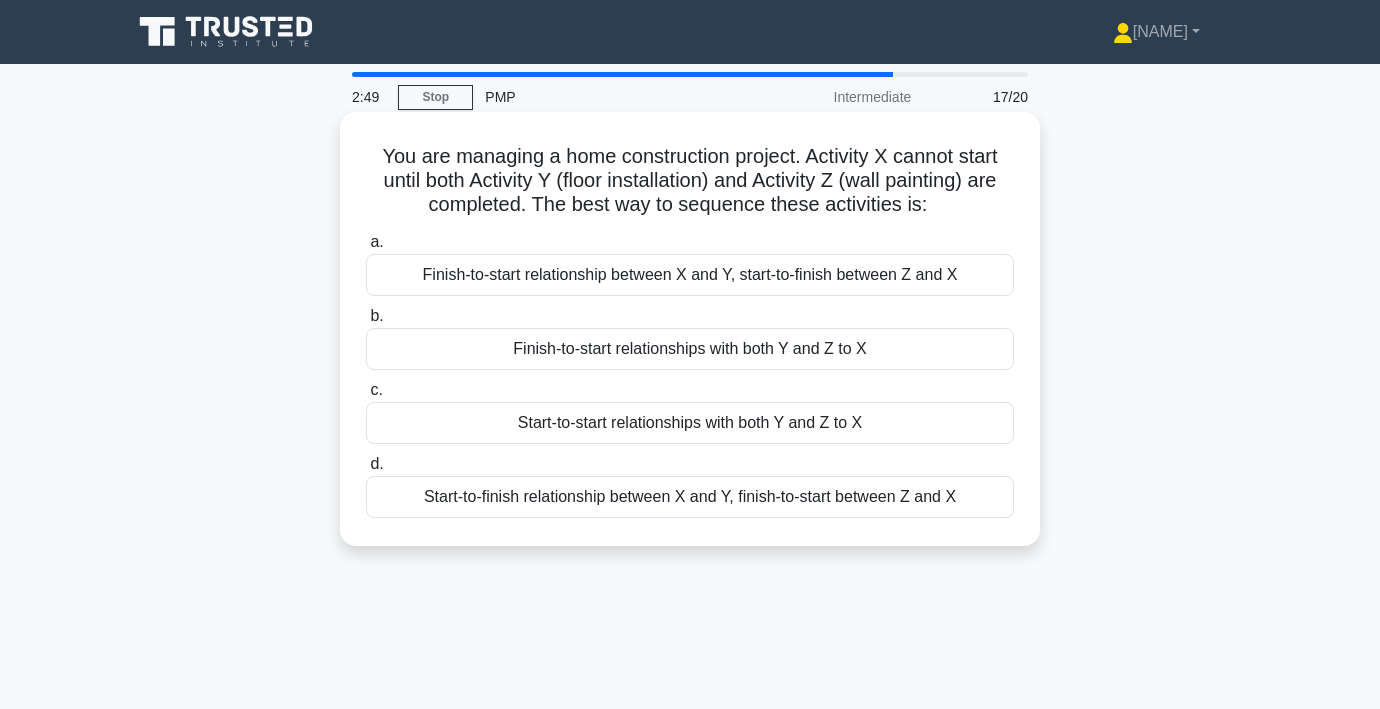 click on "Finish-to-start relationships with both Y and Z to X" at bounding box center (690, 349) 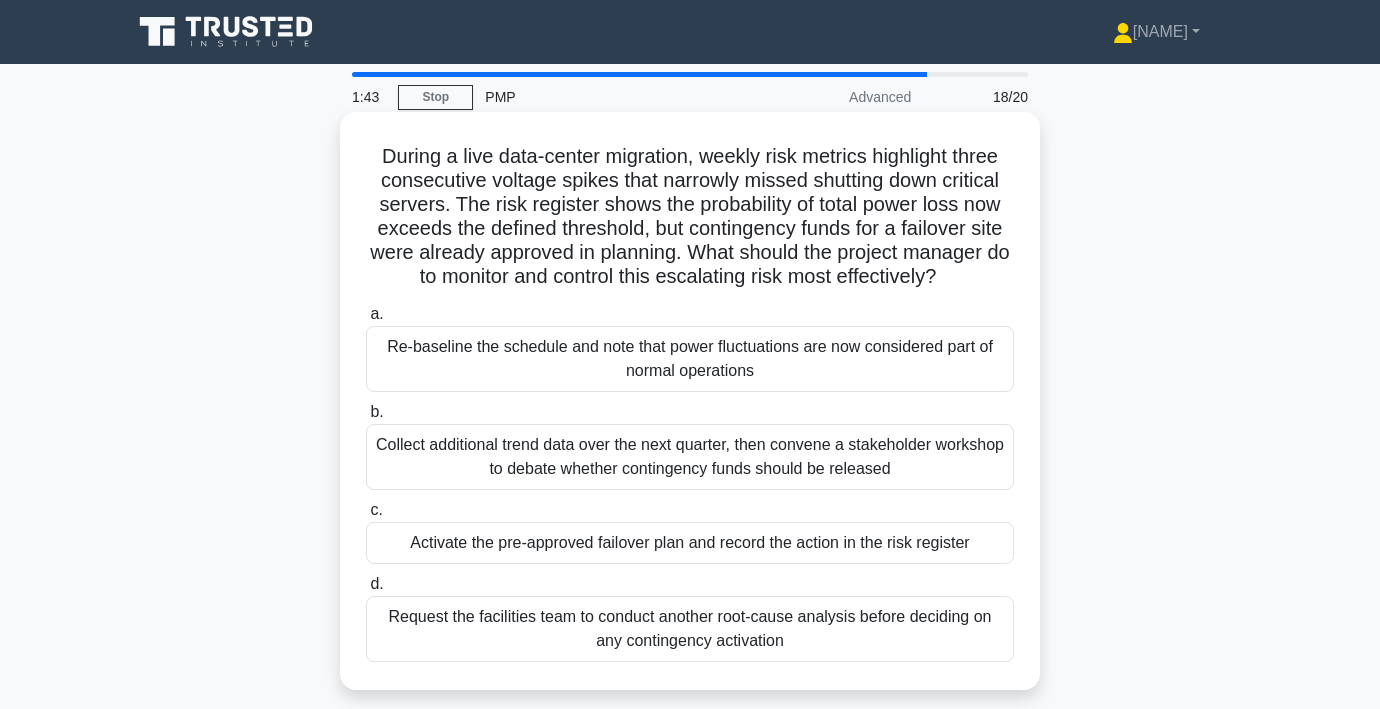click on "Request the facilities team to conduct another root-cause analysis before deciding on any contingency activation" at bounding box center (690, 629) 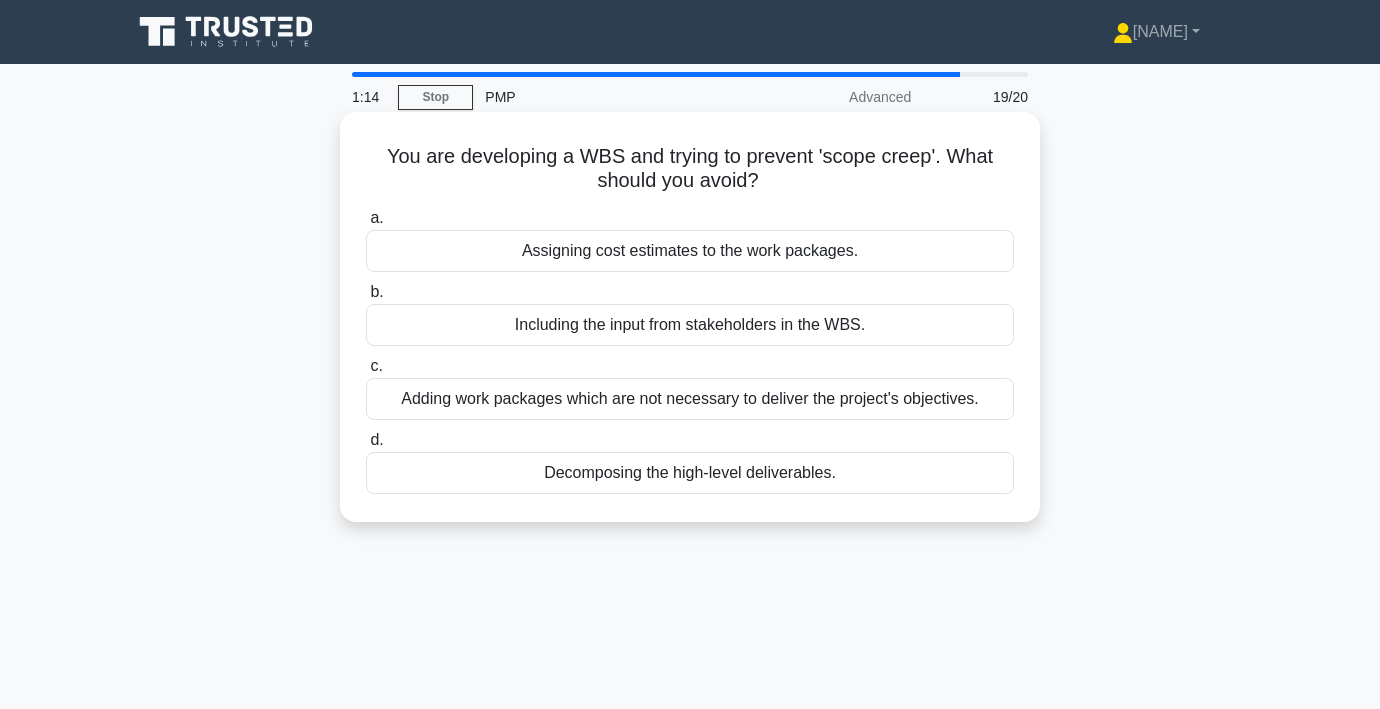 click on "Including the input from stakeholders in the WBS." at bounding box center (690, 325) 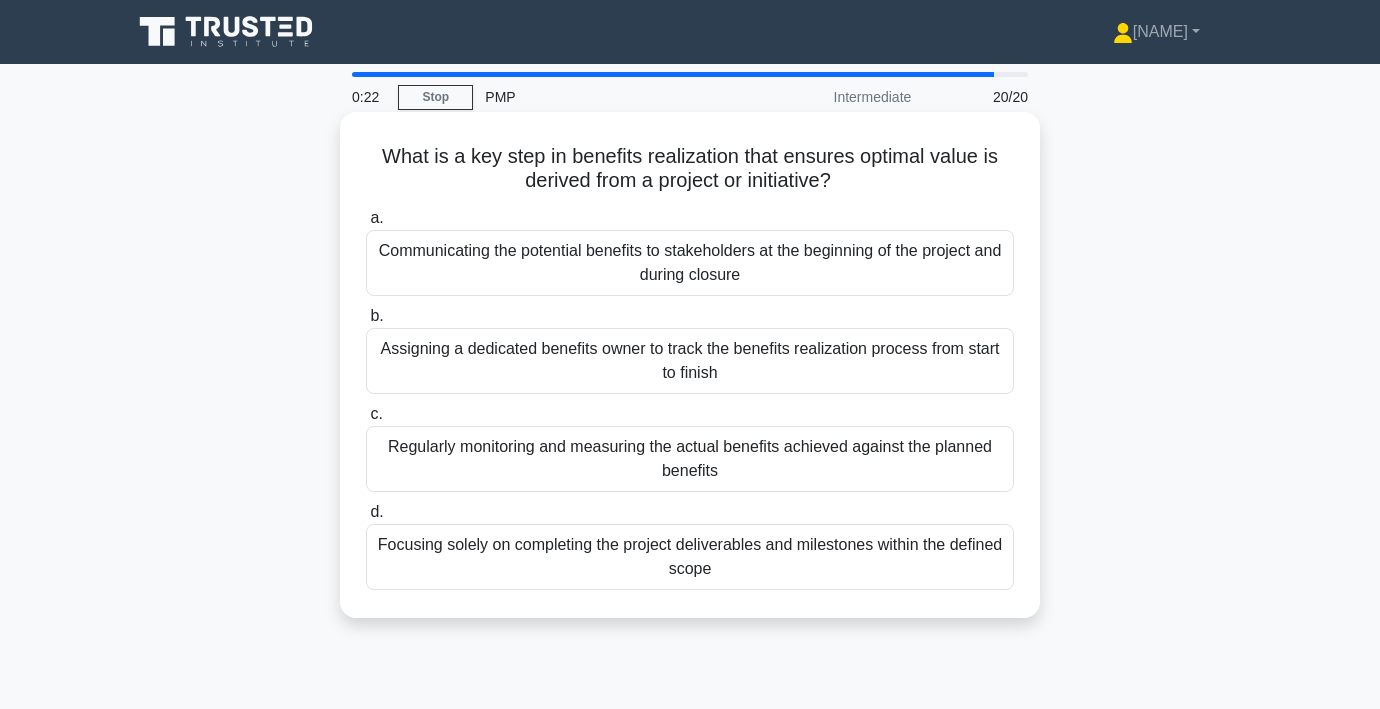 click on "Regularly monitoring and measuring the actual benefits achieved against the planned benefits" at bounding box center [690, 459] 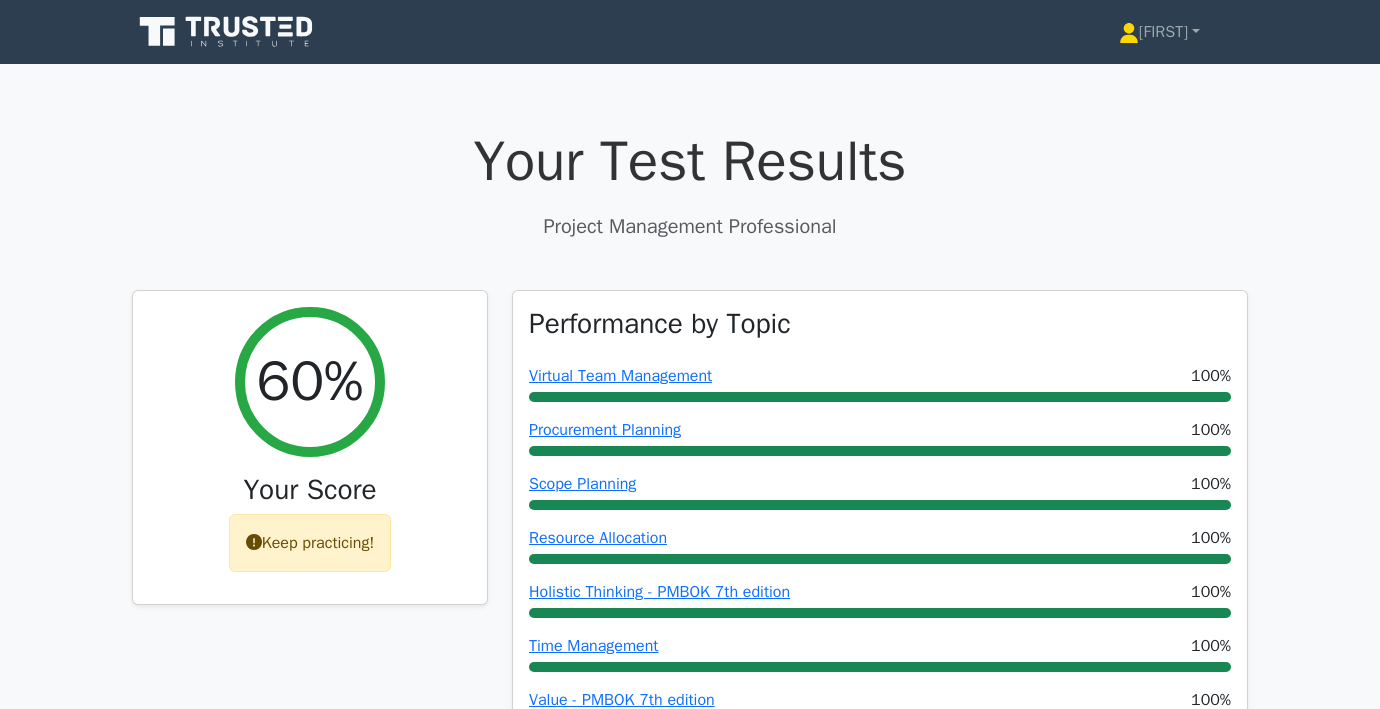 scroll, scrollTop: 0, scrollLeft: 0, axis: both 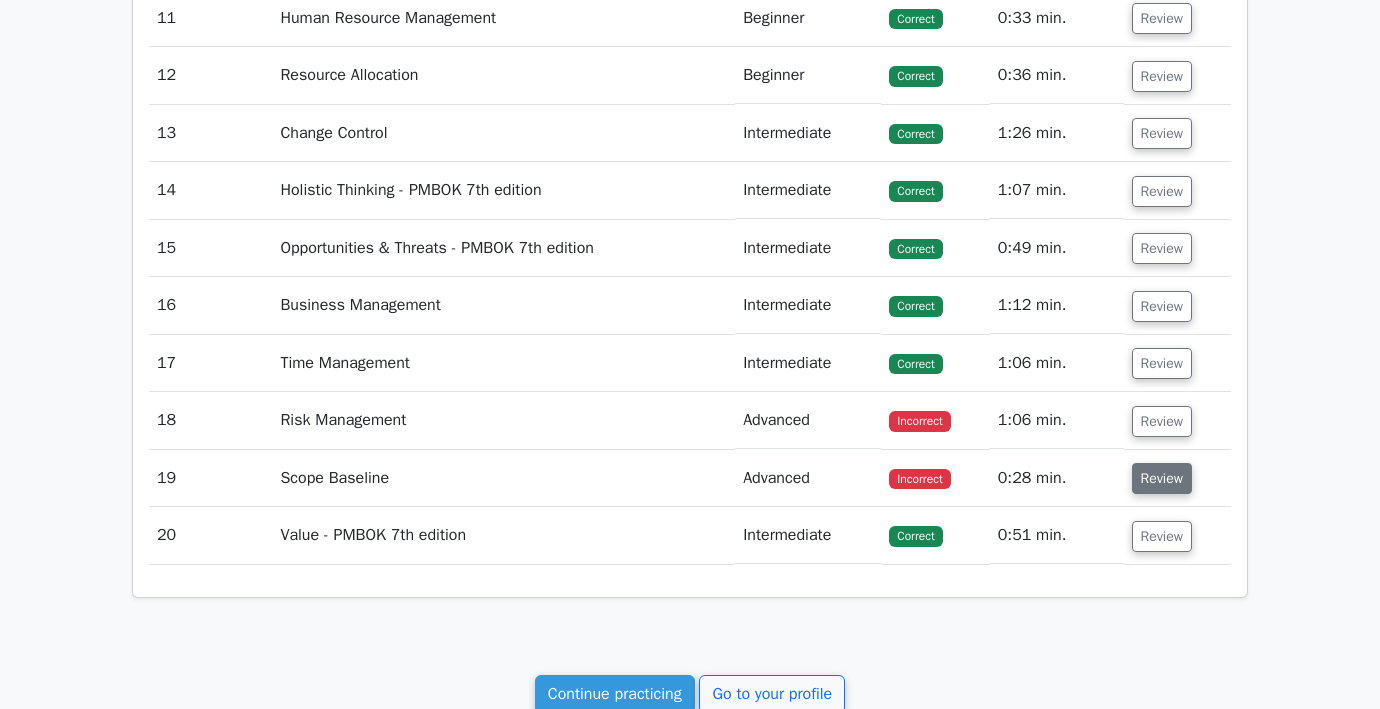 click on "Review" at bounding box center [1162, 478] 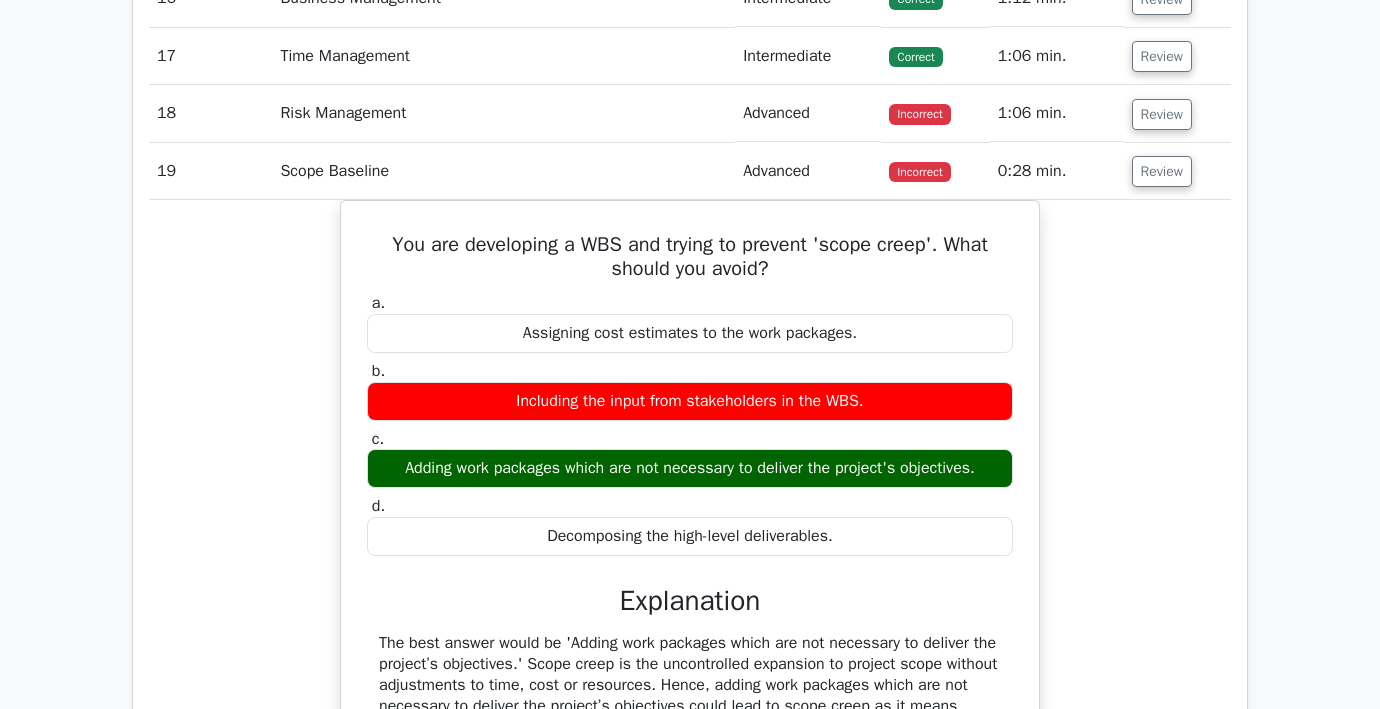 scroll, scrollTop: 3554, scrollLeft: 0, axis: vertical 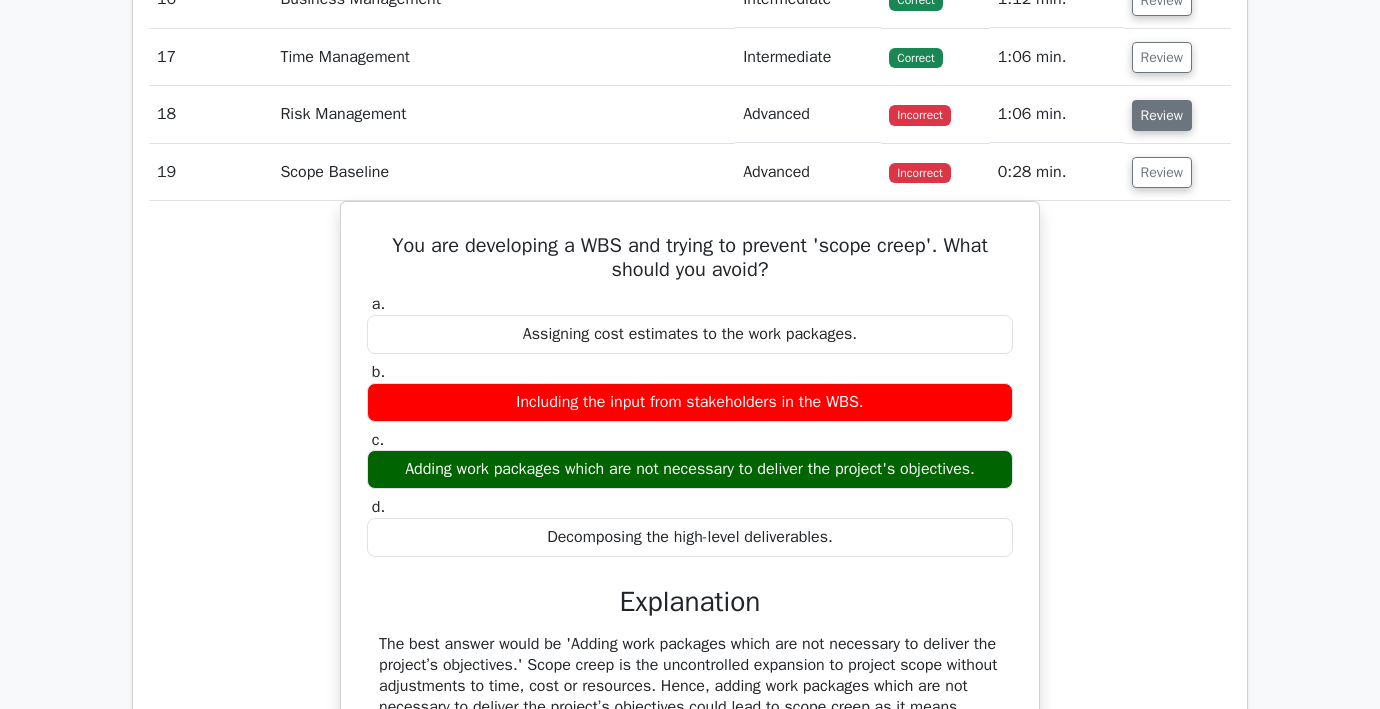 click on "Review" at bounding box center (1162, 115) 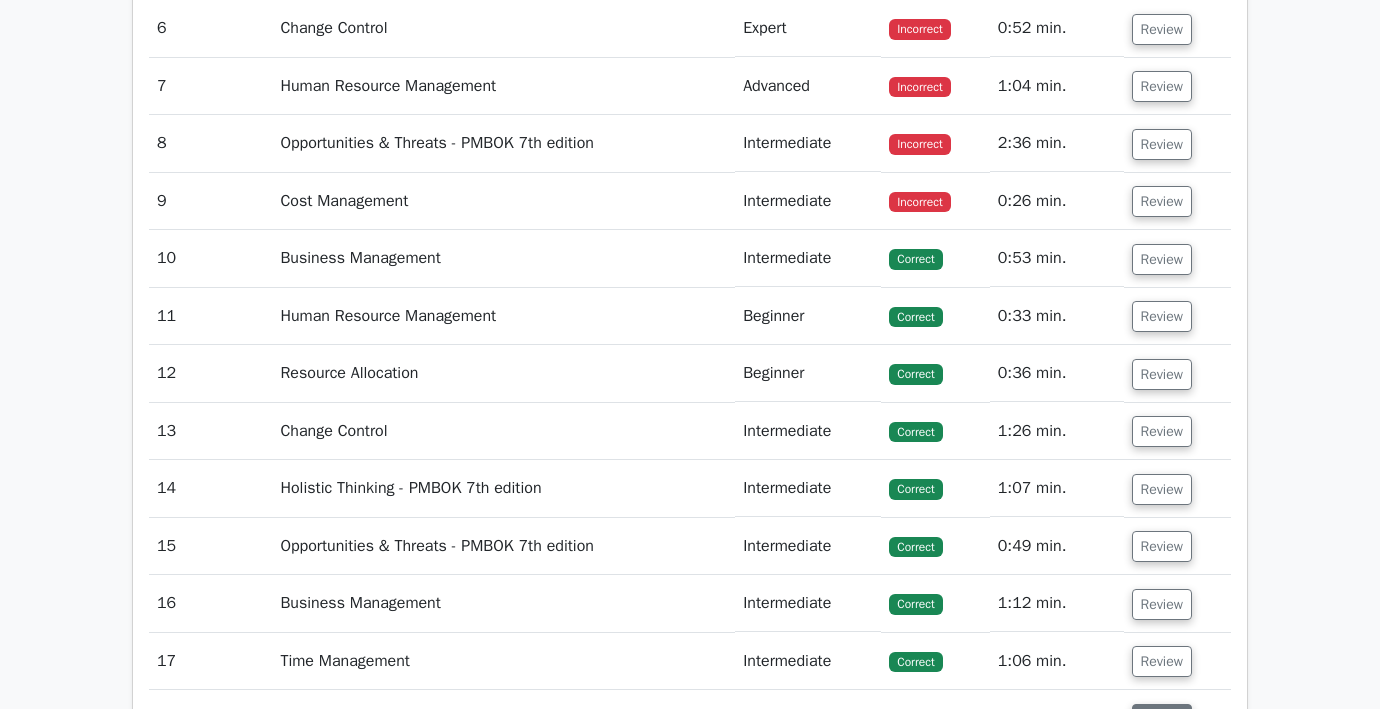 scroll, scrollTop: 2945, scrollLeft: 0, axis: vertical 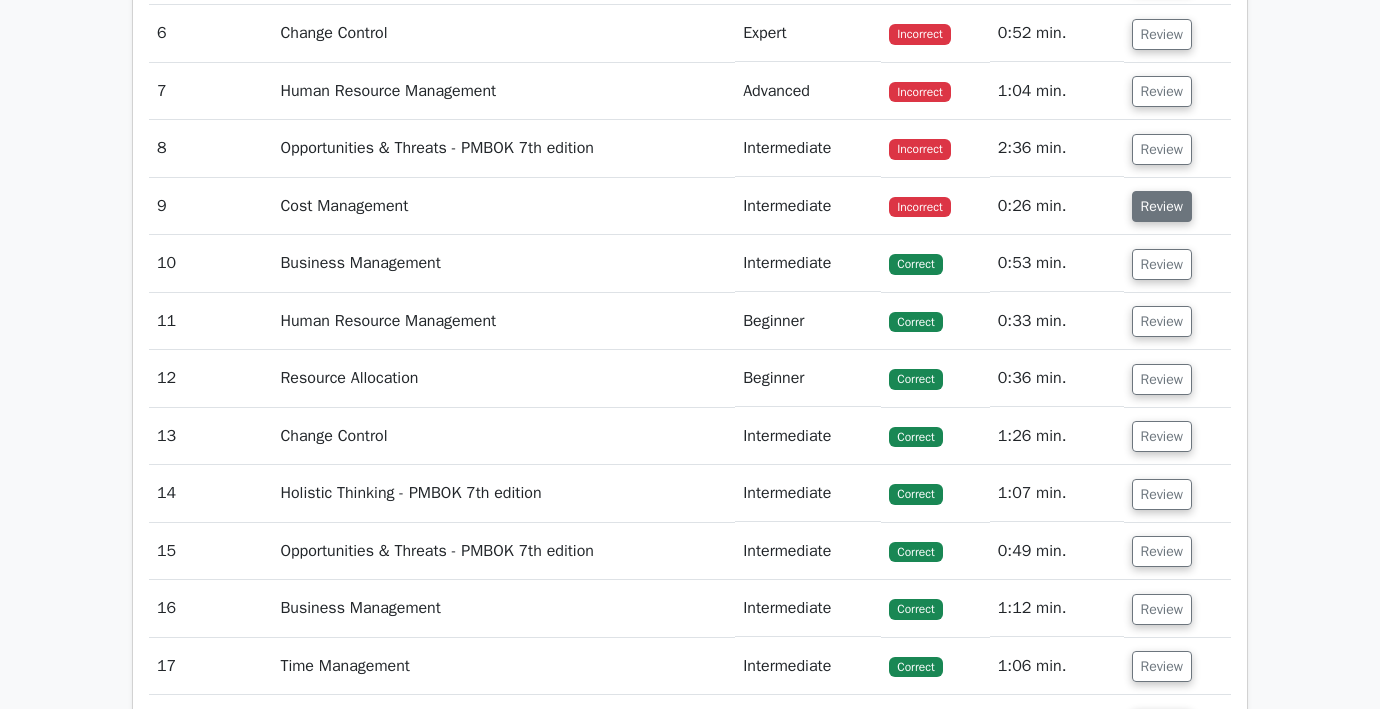 click on "Review" at bounding box center [1162, 206] 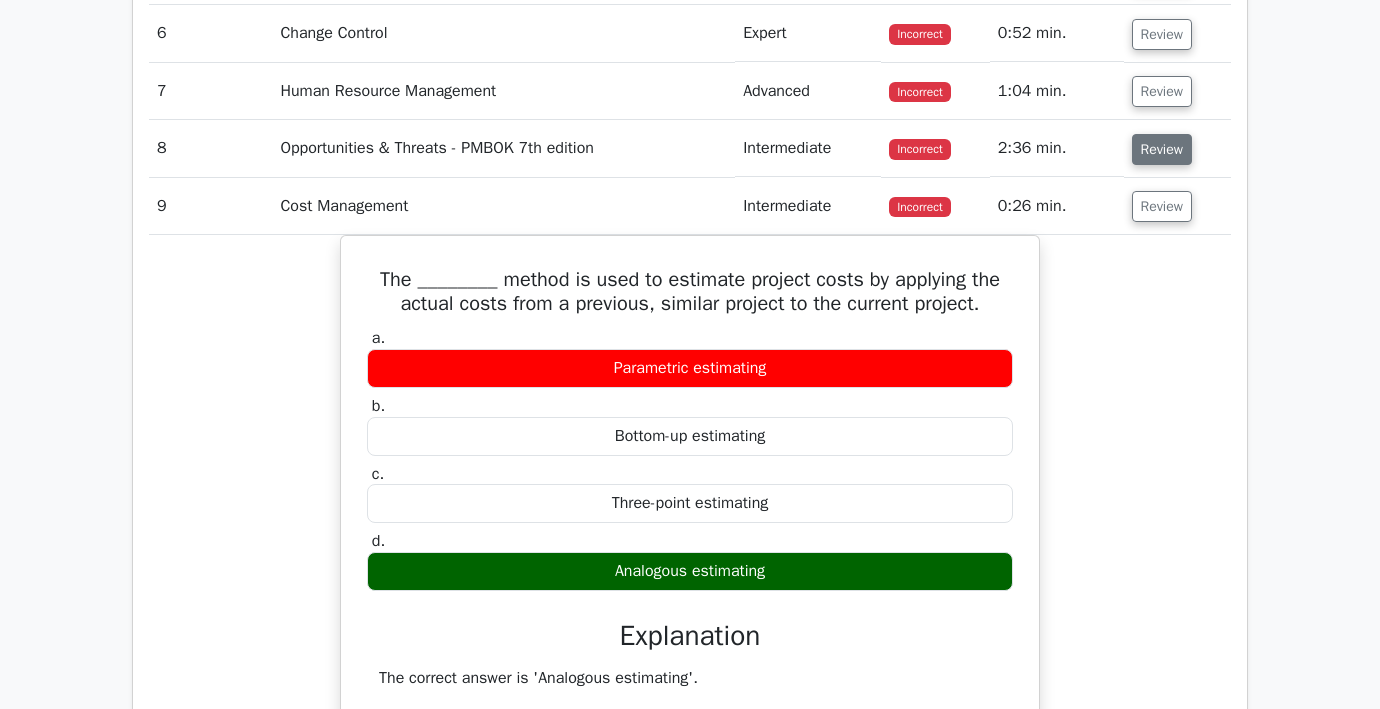 click on "Review" at bounding box center [1162, 149] 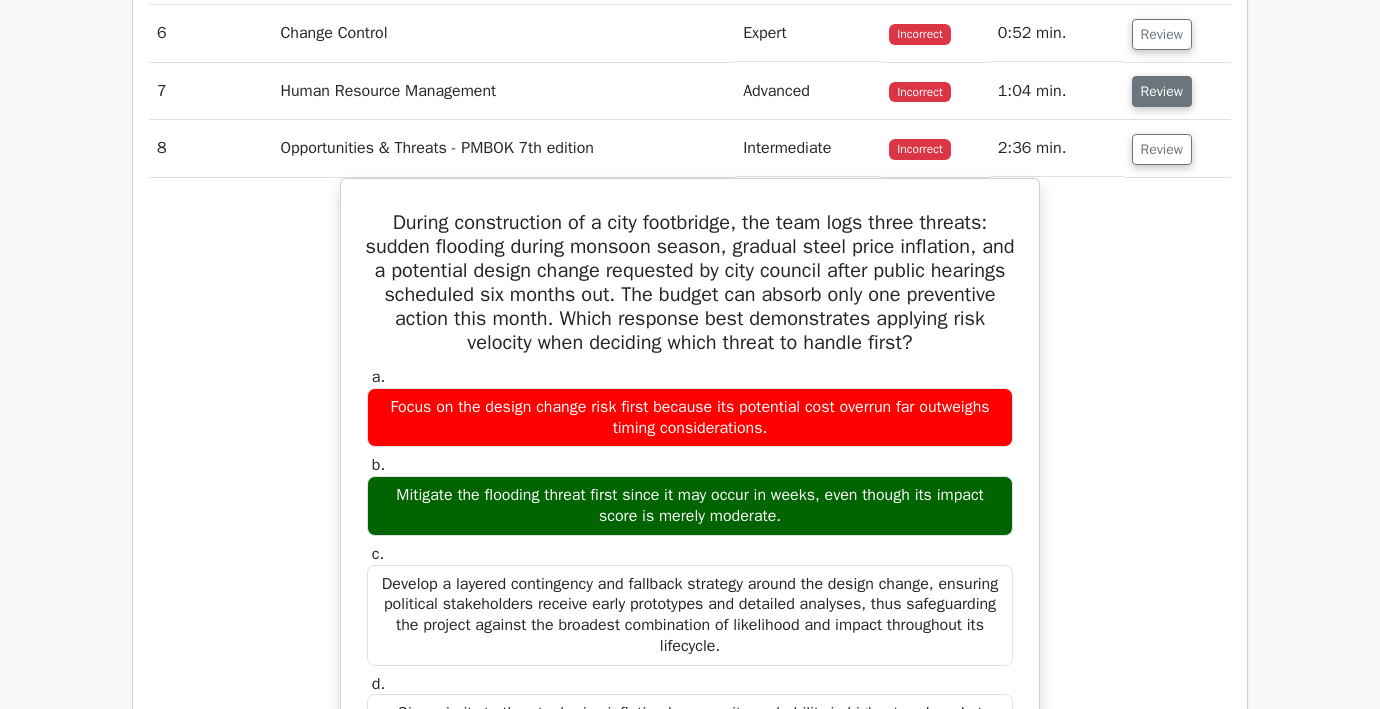 click on "Review" at bounding box center (1162, 91) 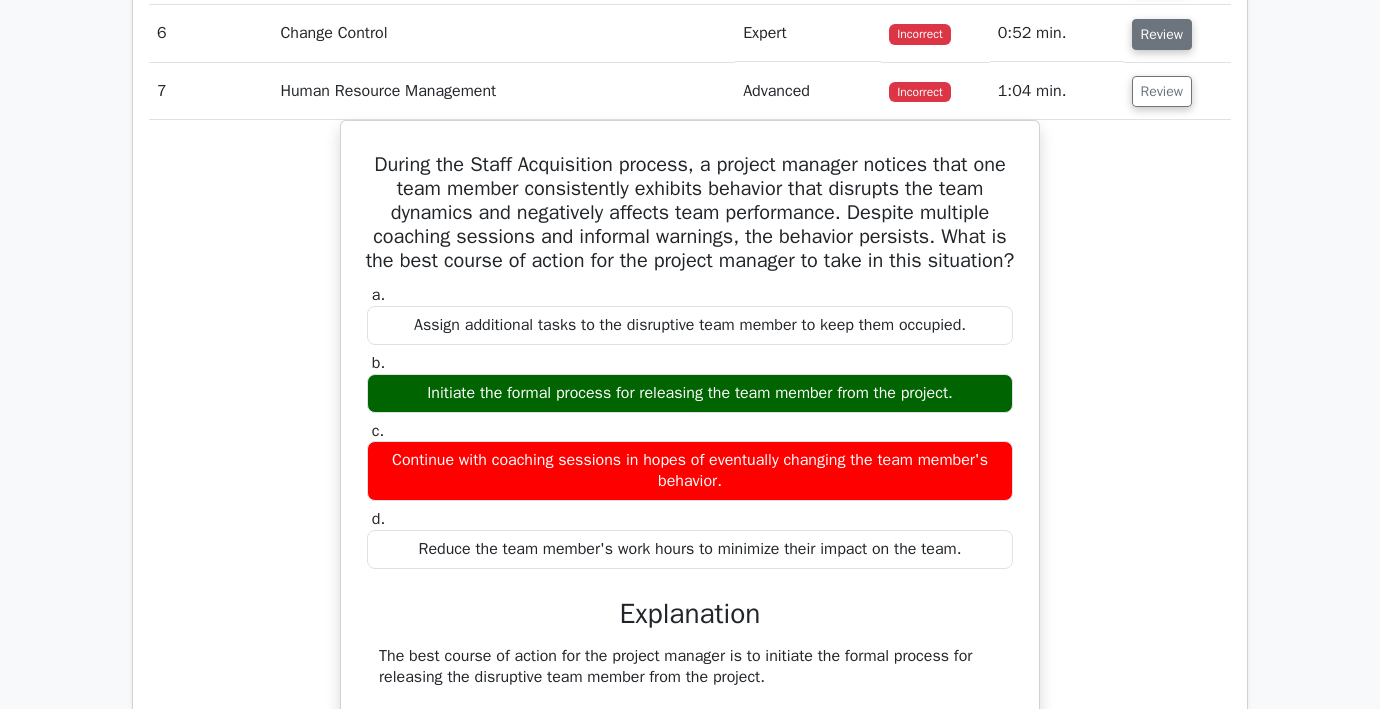 click on "Review" at bounding box center (1162, 34) 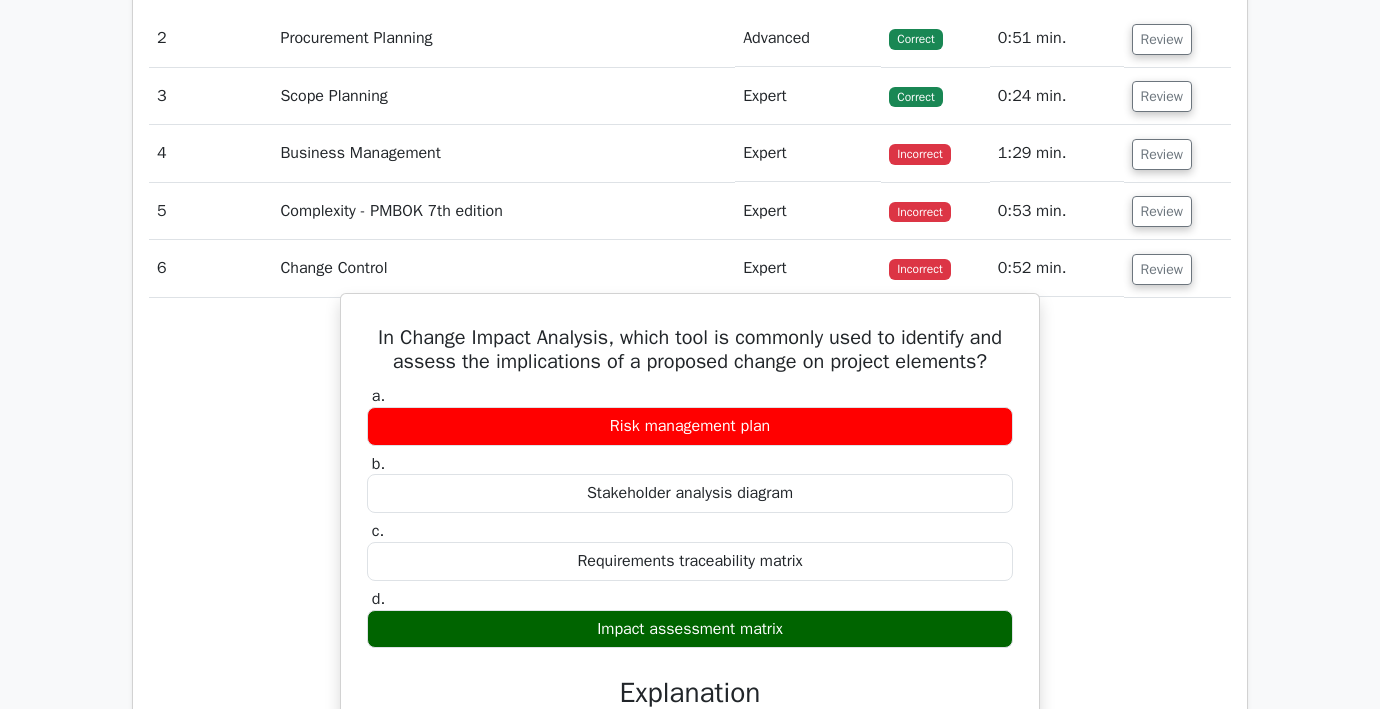 scroll, scrollTop: 2708, scrollLeft: 0, axis: vertical 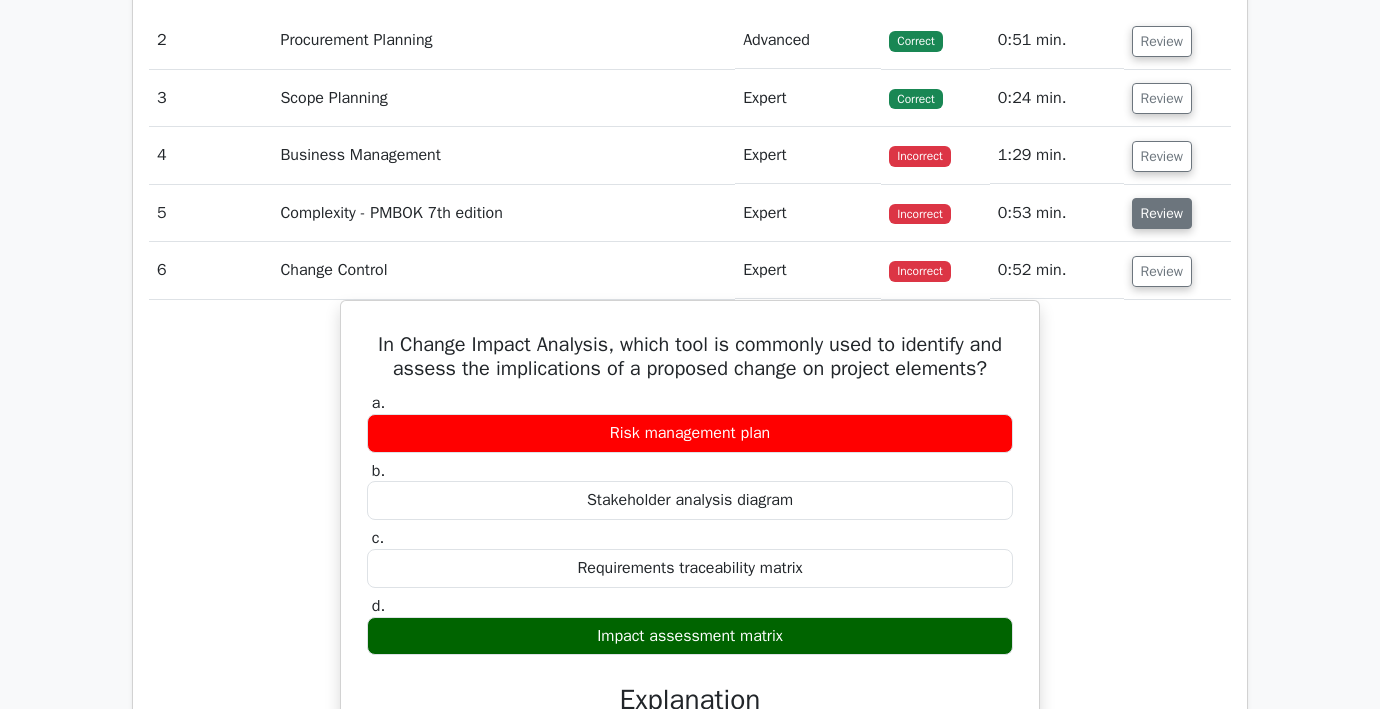 click on "Review" at bounding box center (1162, 213) 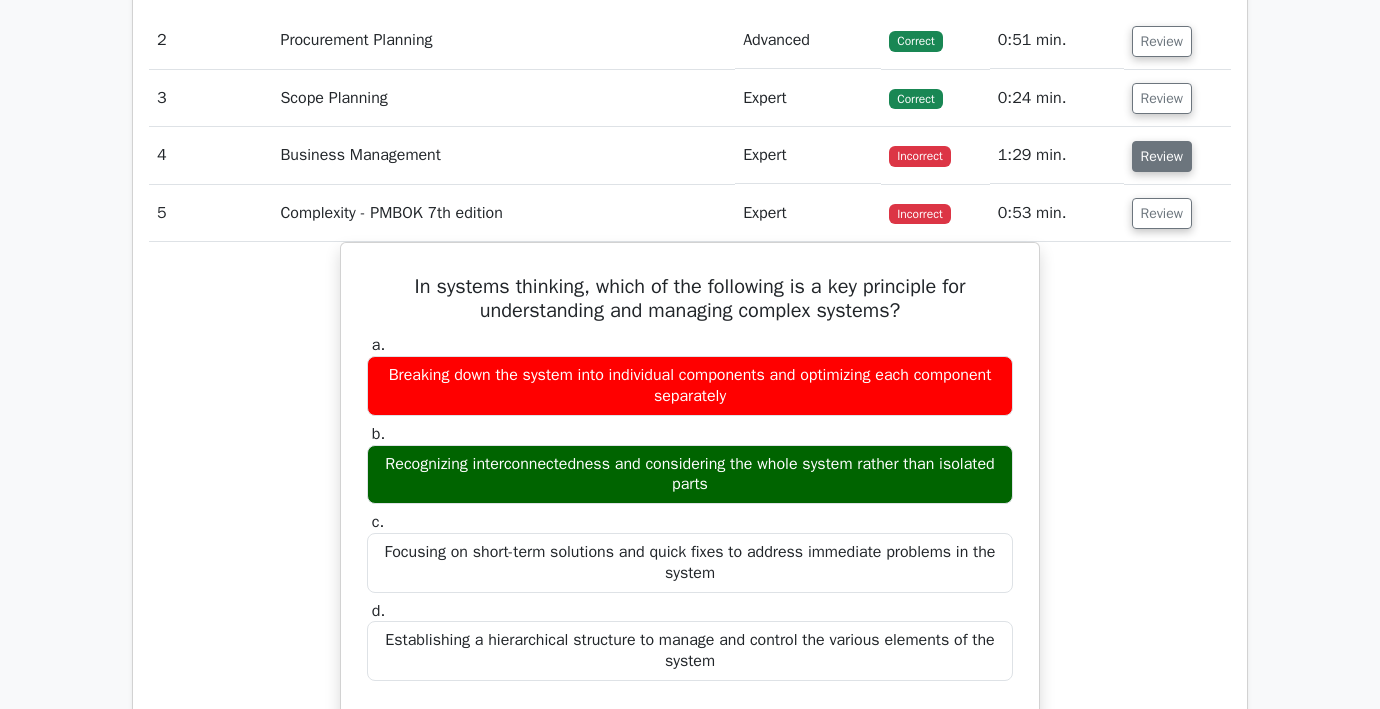 click on "Review" at bounding box center (1162, 156) 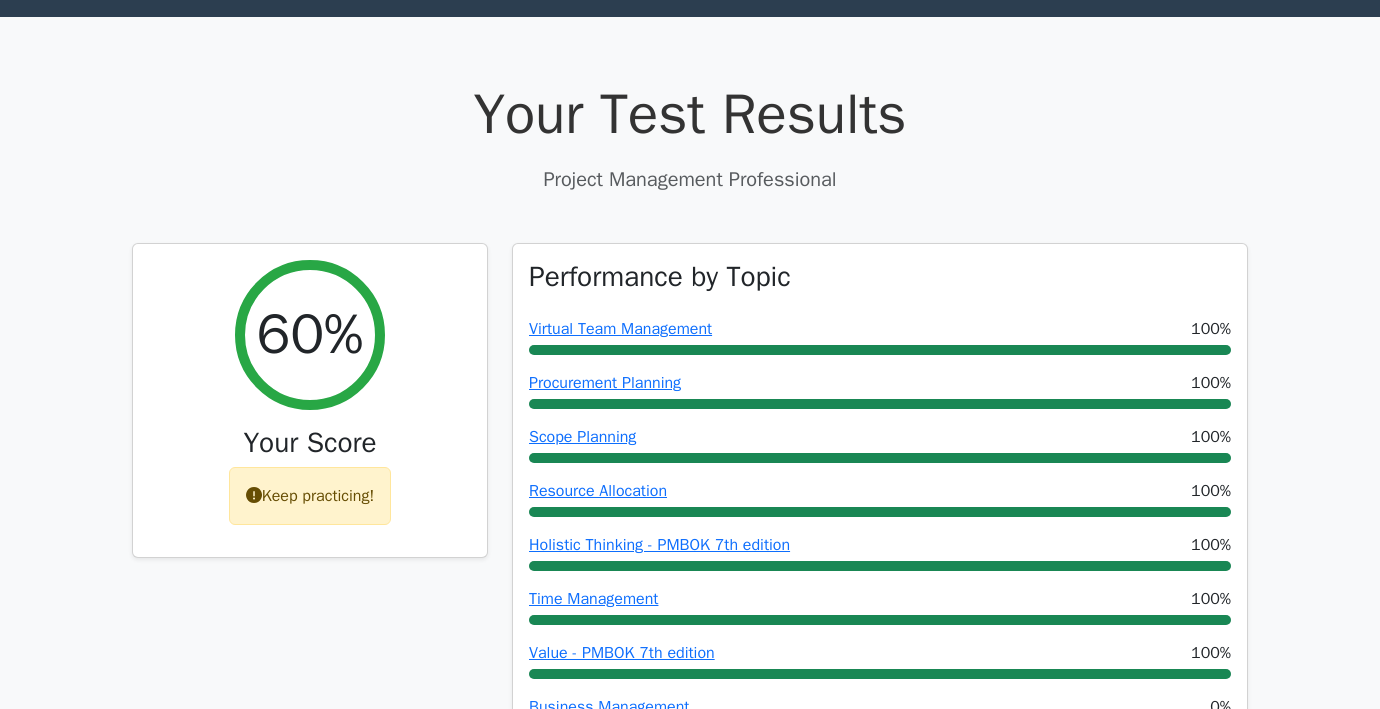 scroll, scrollTop: 0, scrollLeft: 0, axis: both 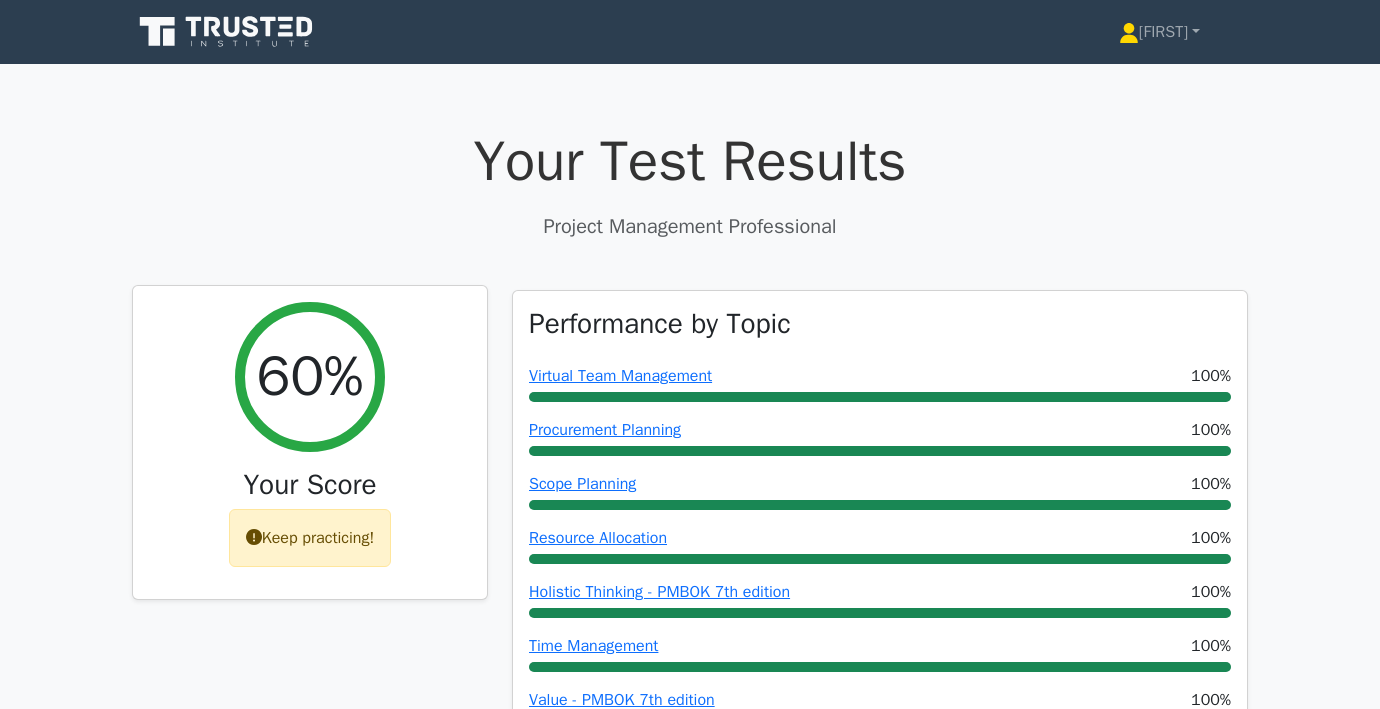 click on "Keep practicing!" at bounding box center [310, 538] 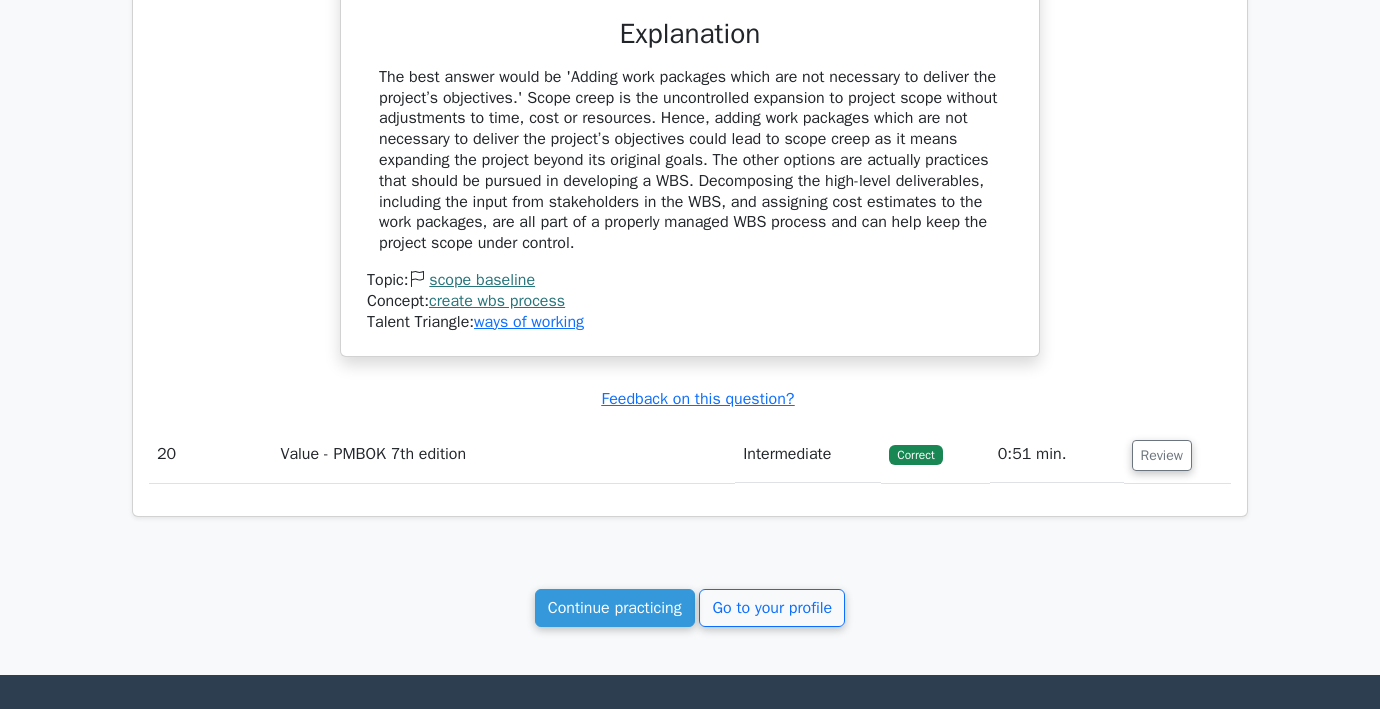 scroll, scrollTop: 11341, scrollLeft: 0, axis: vertical 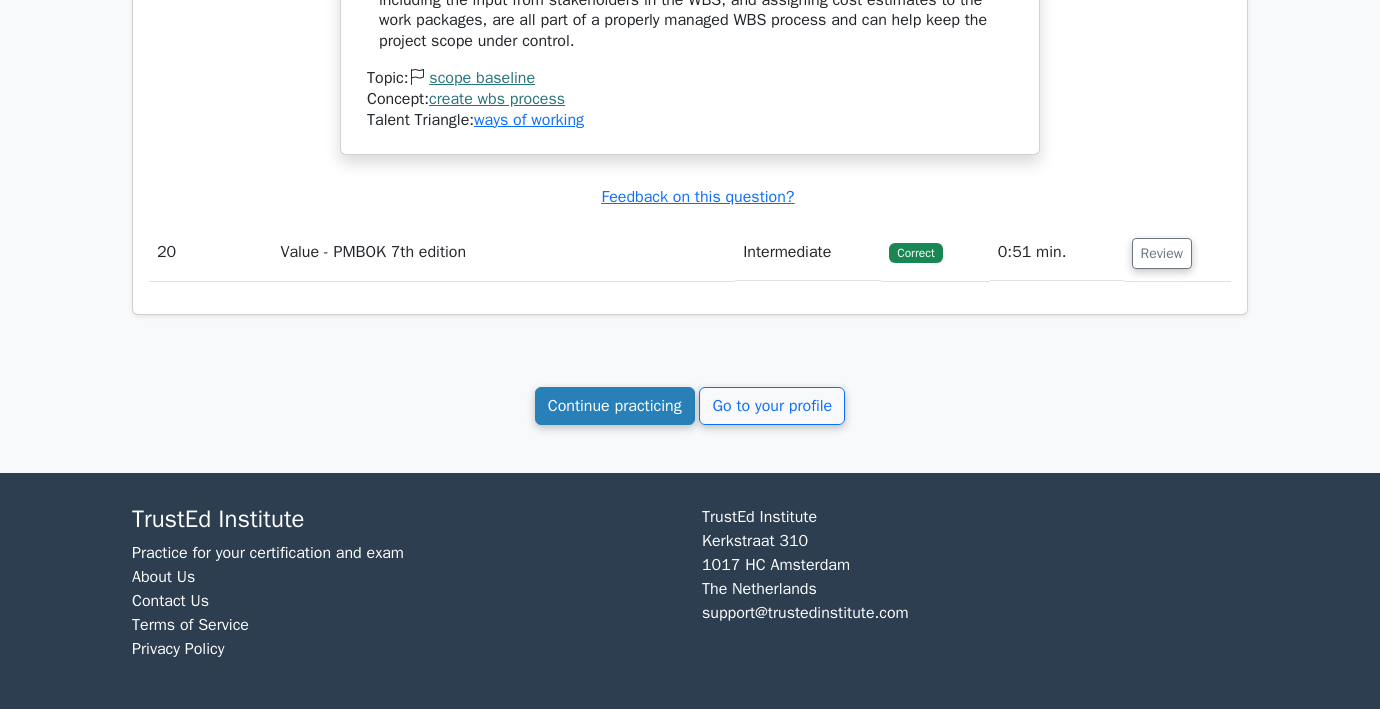 click on "Continue practicing" at bounding box center (615, 406) 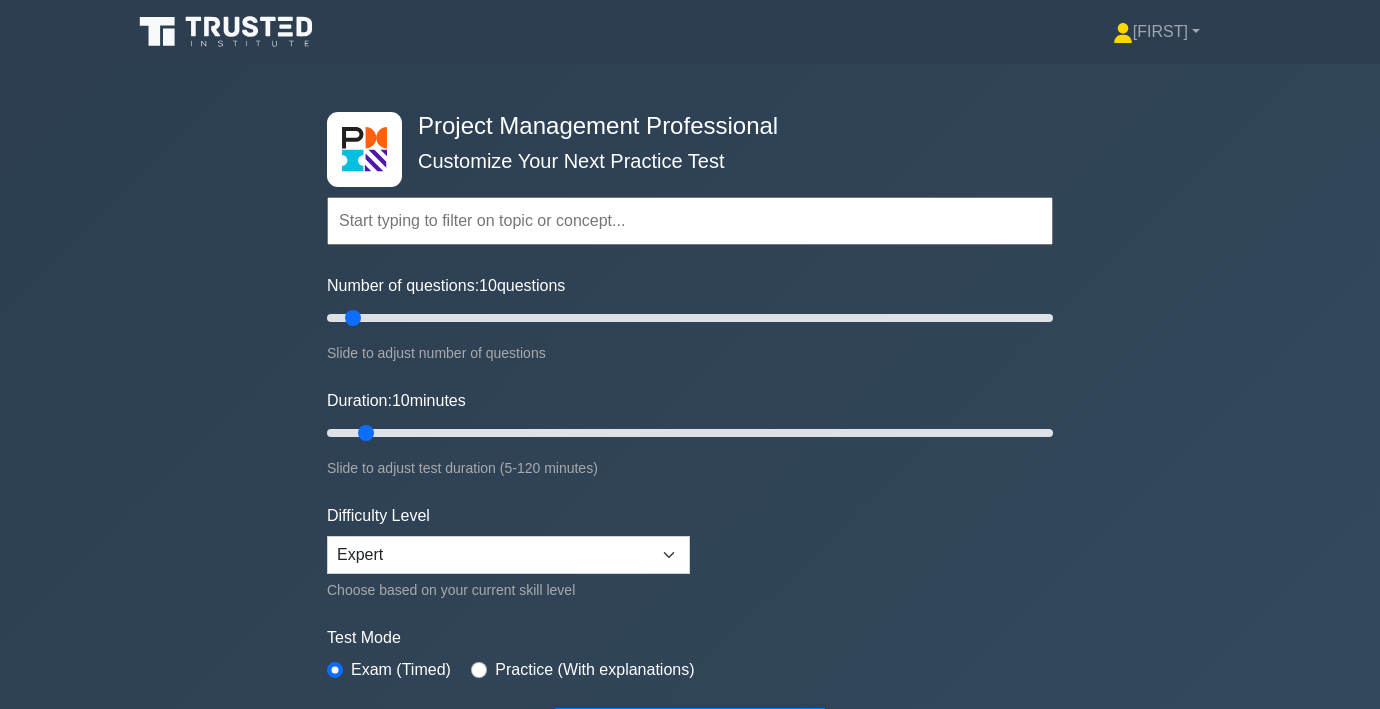 scroll, scrollTop: 0, scrollLeft: 0, axis: both 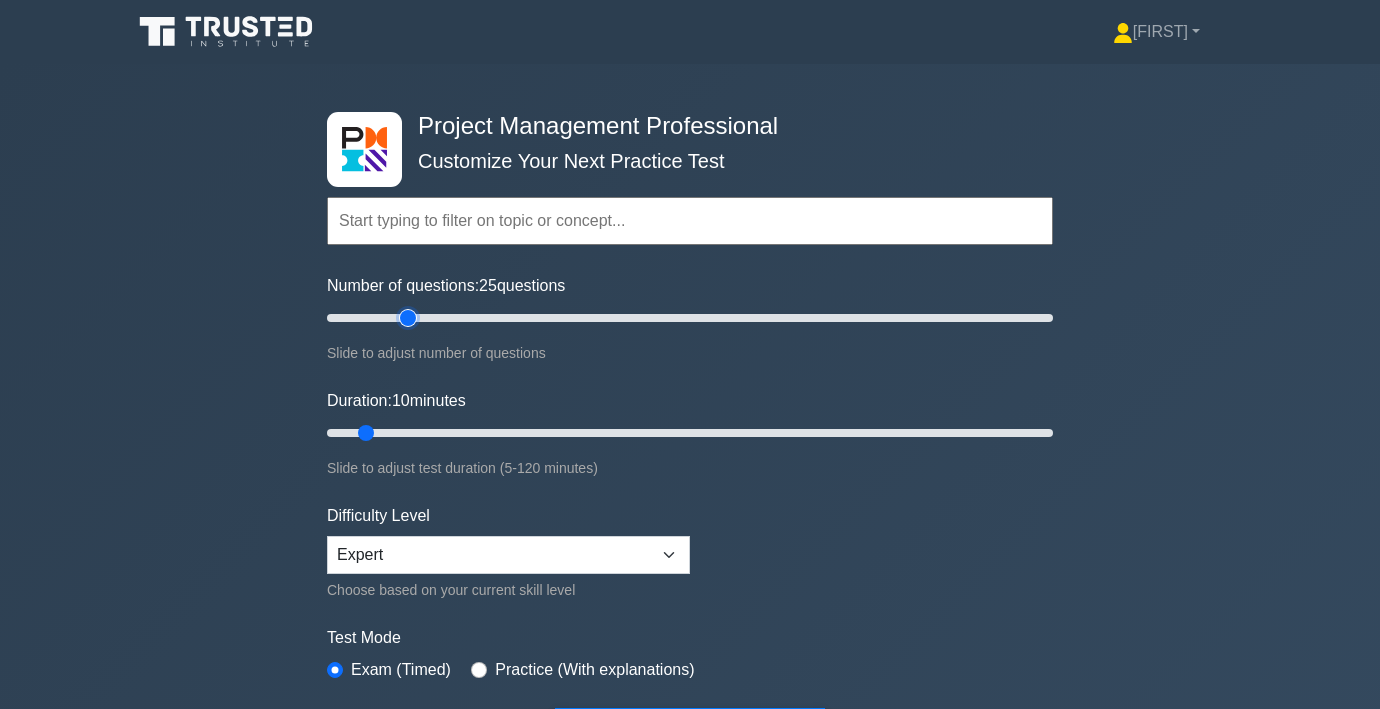 drag, startPoint x: 359, startPoint y: 317, endPoint x: 415, endPoint y: 316, distance: 56.008926 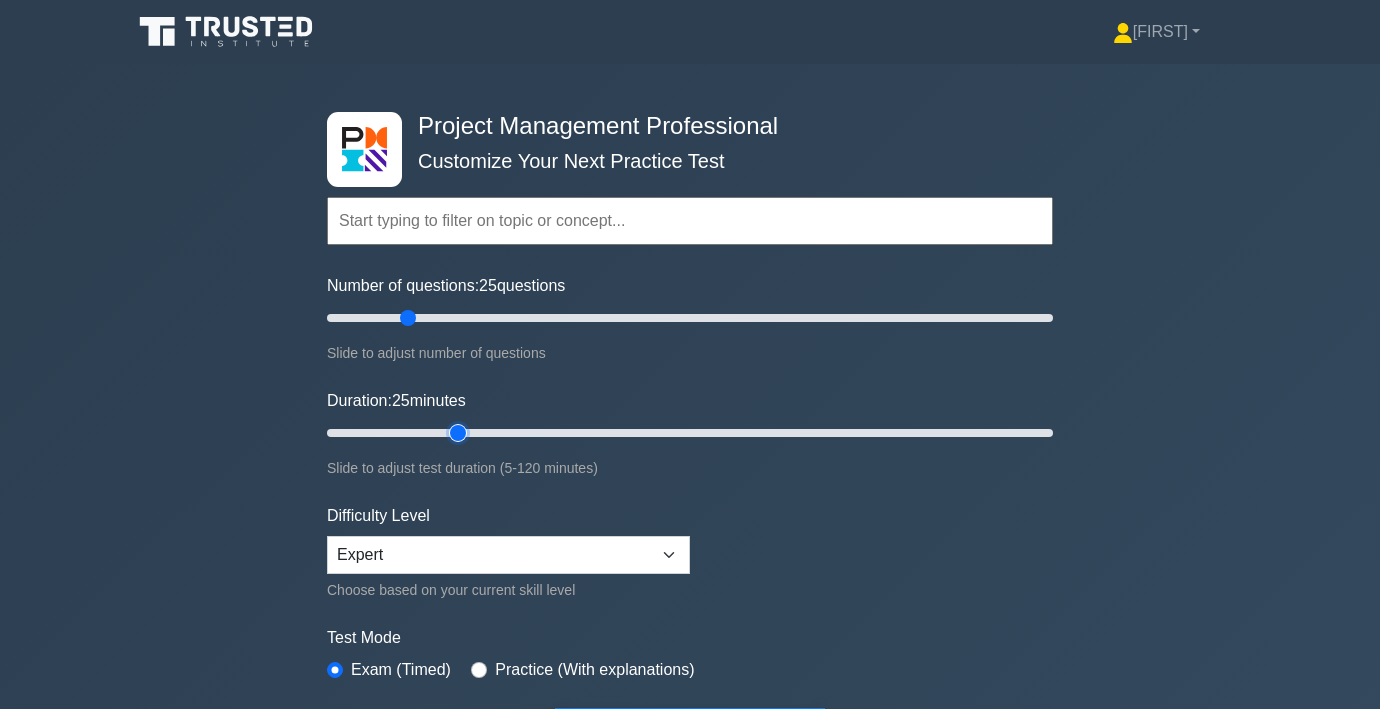 drag, startPoint x: 371, startPoint y: 428, endPoint x: 446, endPoint y: 432, distance: 75.10659 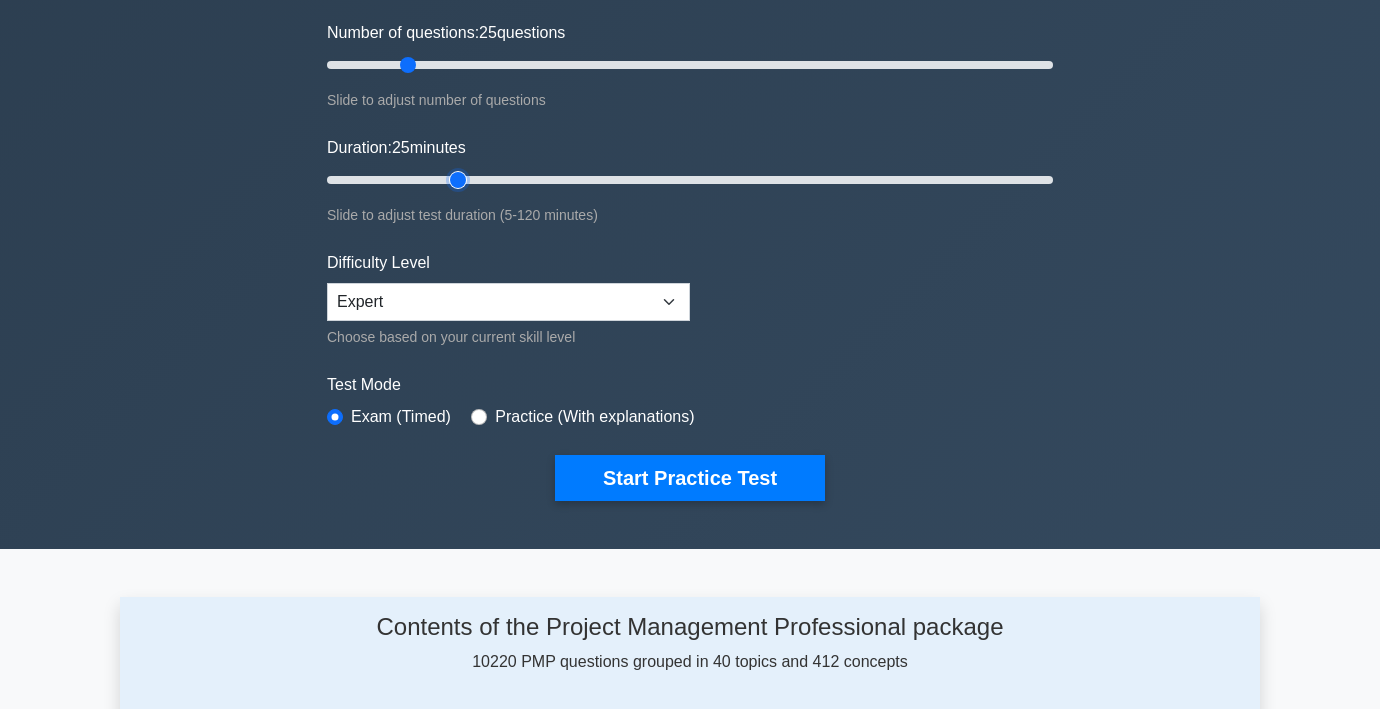 scroll, scrollTop: 257, scrollLeft: 0, axis: vertical 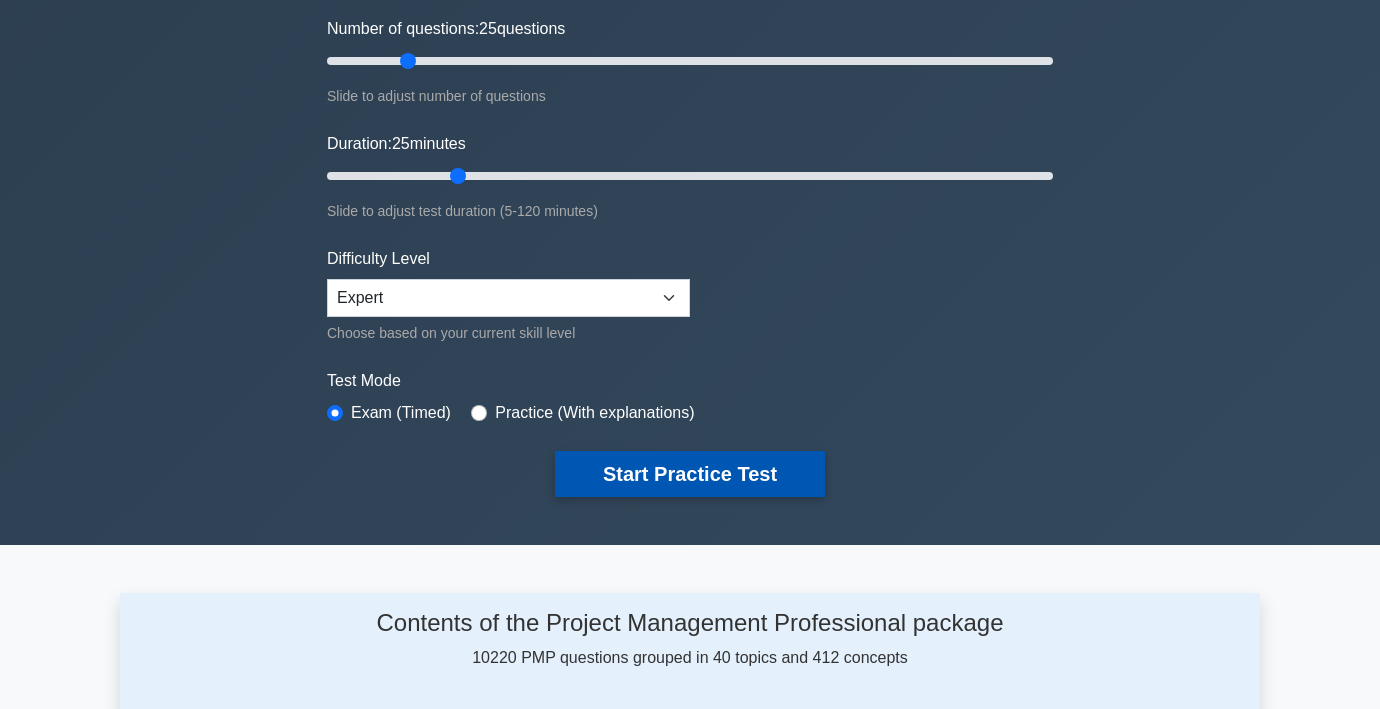 click on "Start Practice Test" at bounding box center (690, 474) 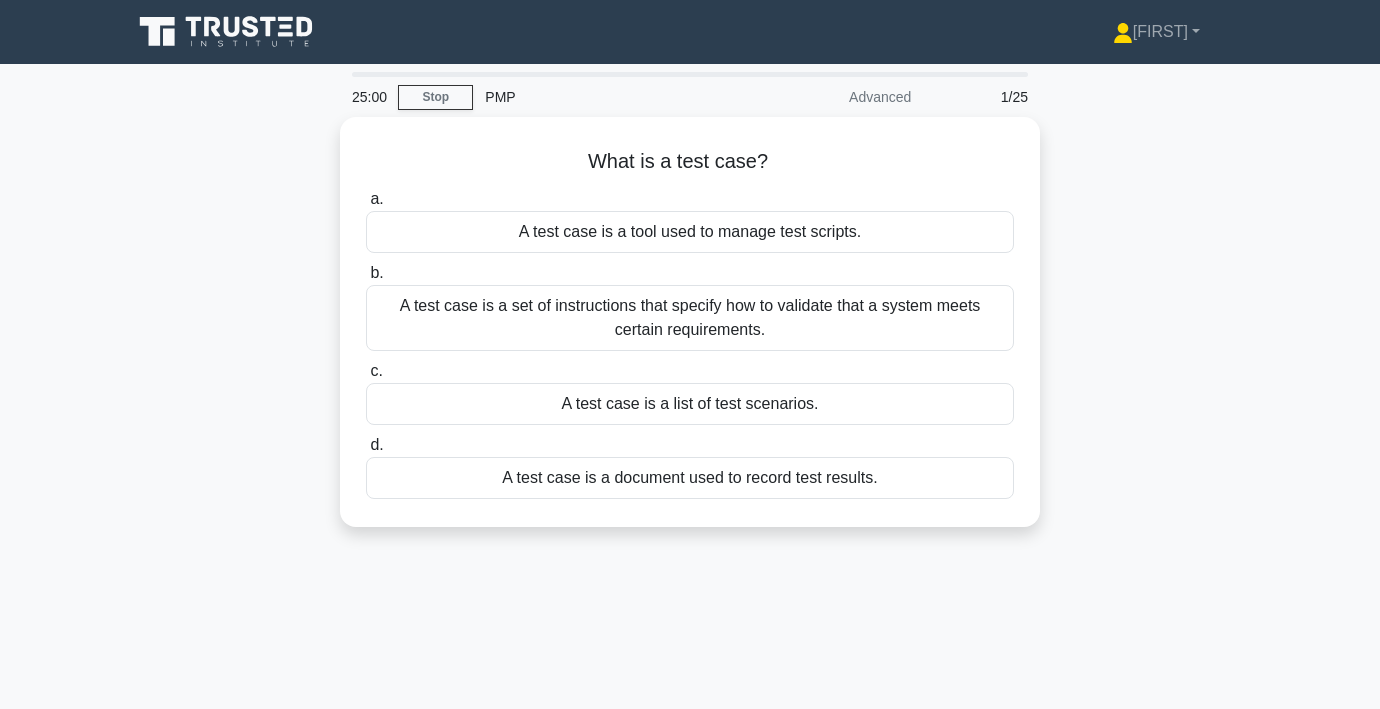 scroll, scrollTop: 0, scrollLeft: 0, axis: both 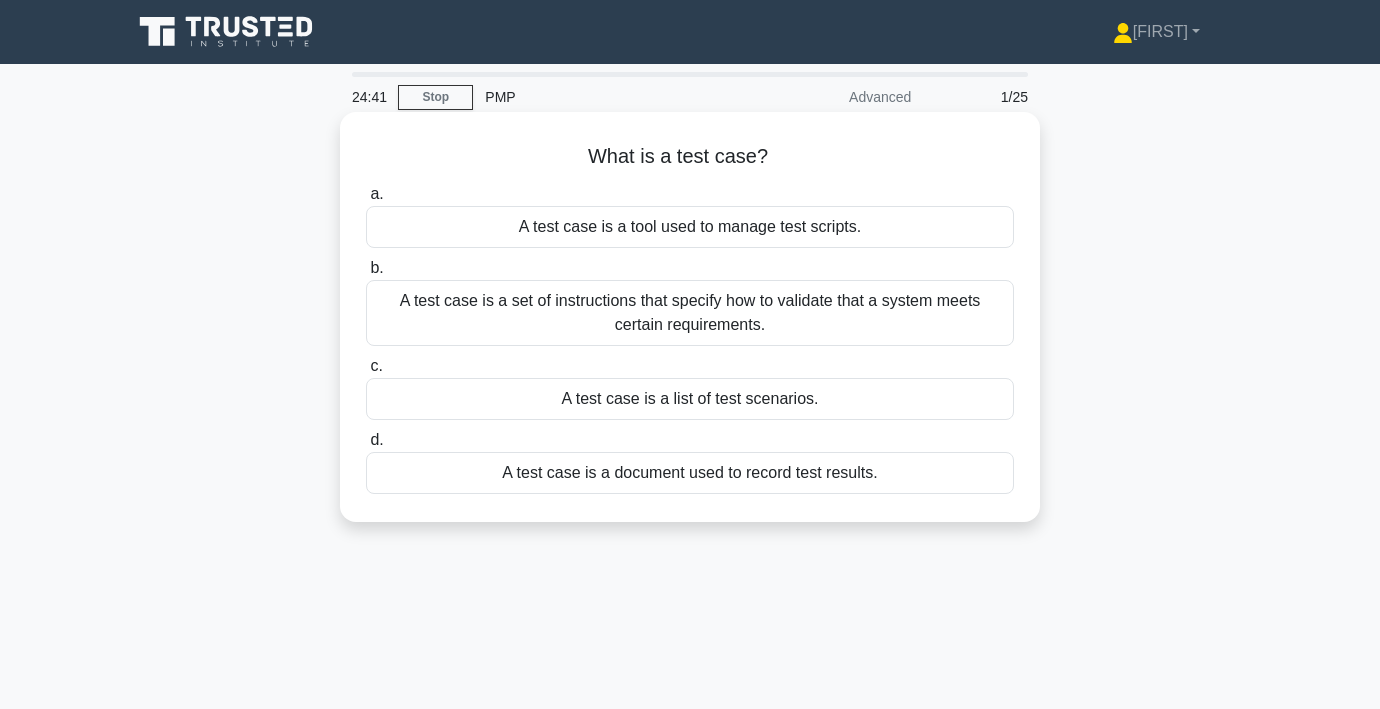 click on "A test case is a document used to record test results." at bounding box center [690, 473] 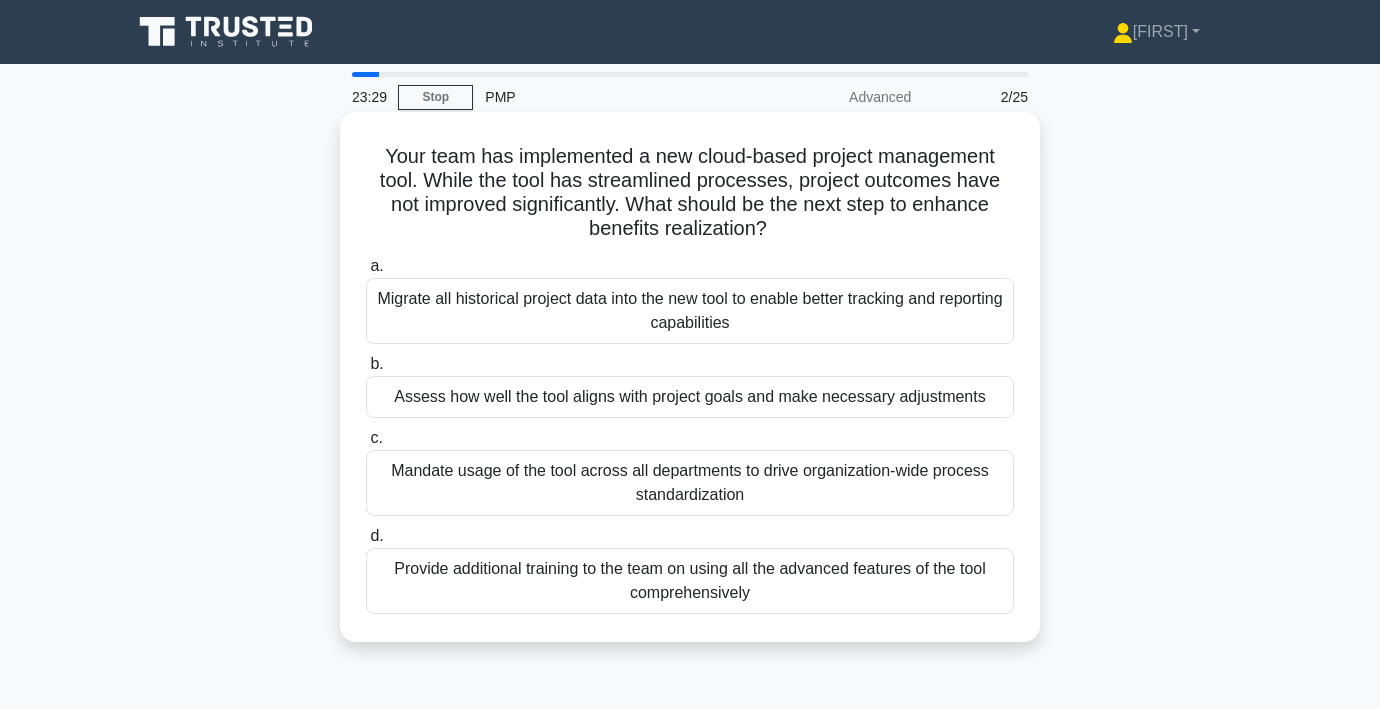 click on "Assess how well the tool aligns with project goals and make necessary adjustments" at bounding box center (690, 397) 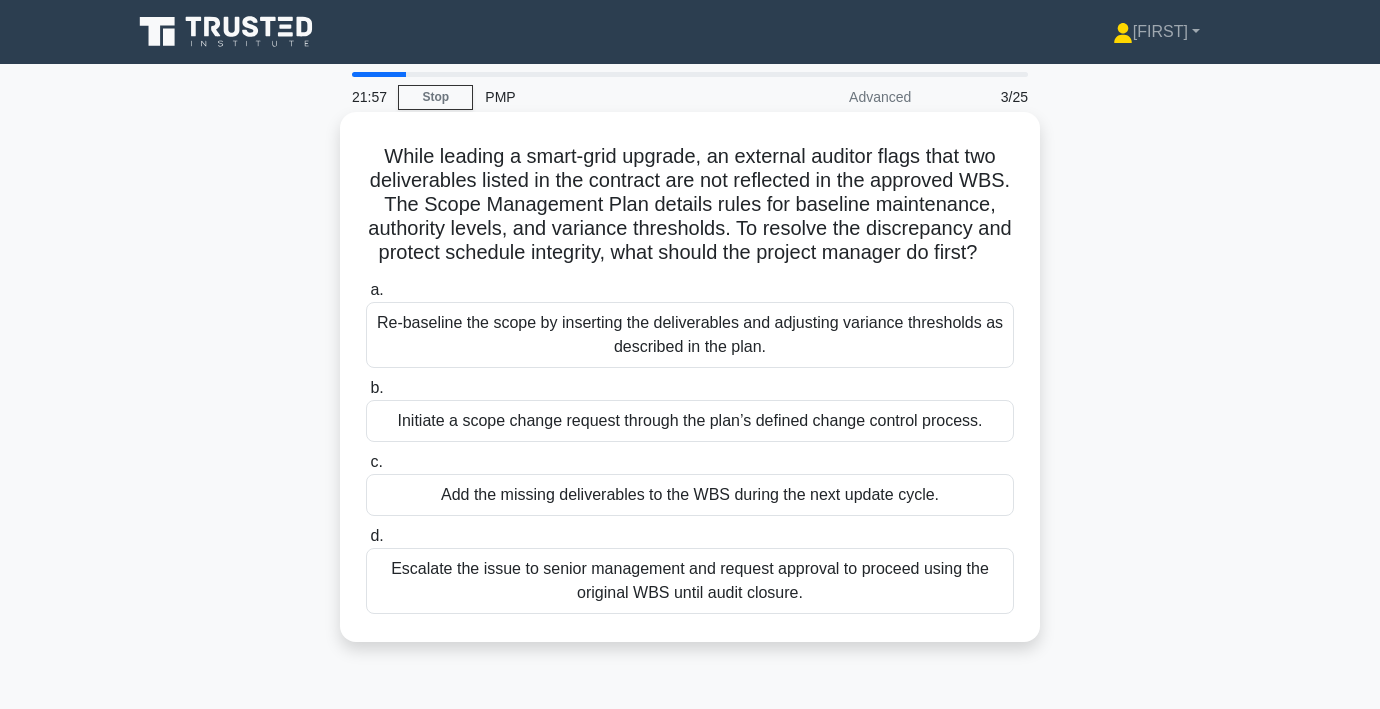 click on "Add the missing deliverables to the WBS during the next update cycle." at bounding box center (690, 495) 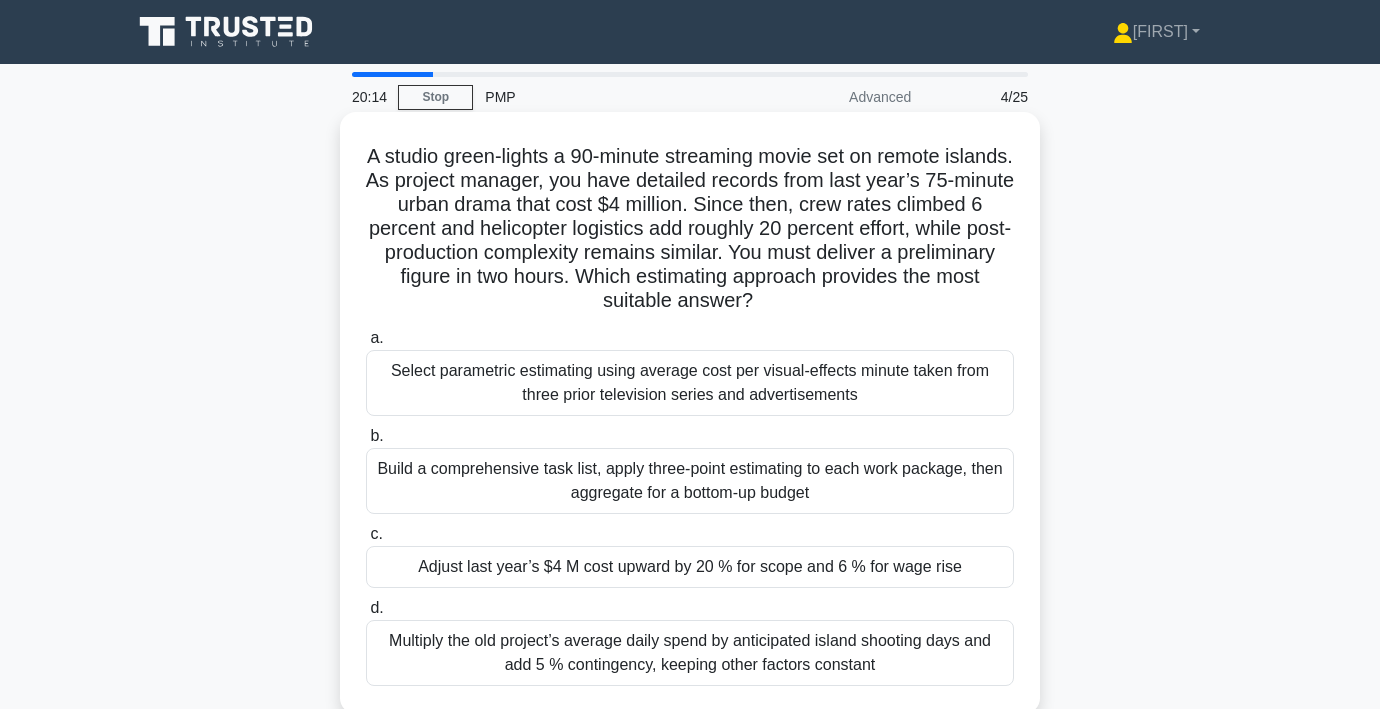 click on "Adjust last year’s $4 M cost upward by 20 % for scope and 6 % for wage rise" at bounding box center (690, 567) 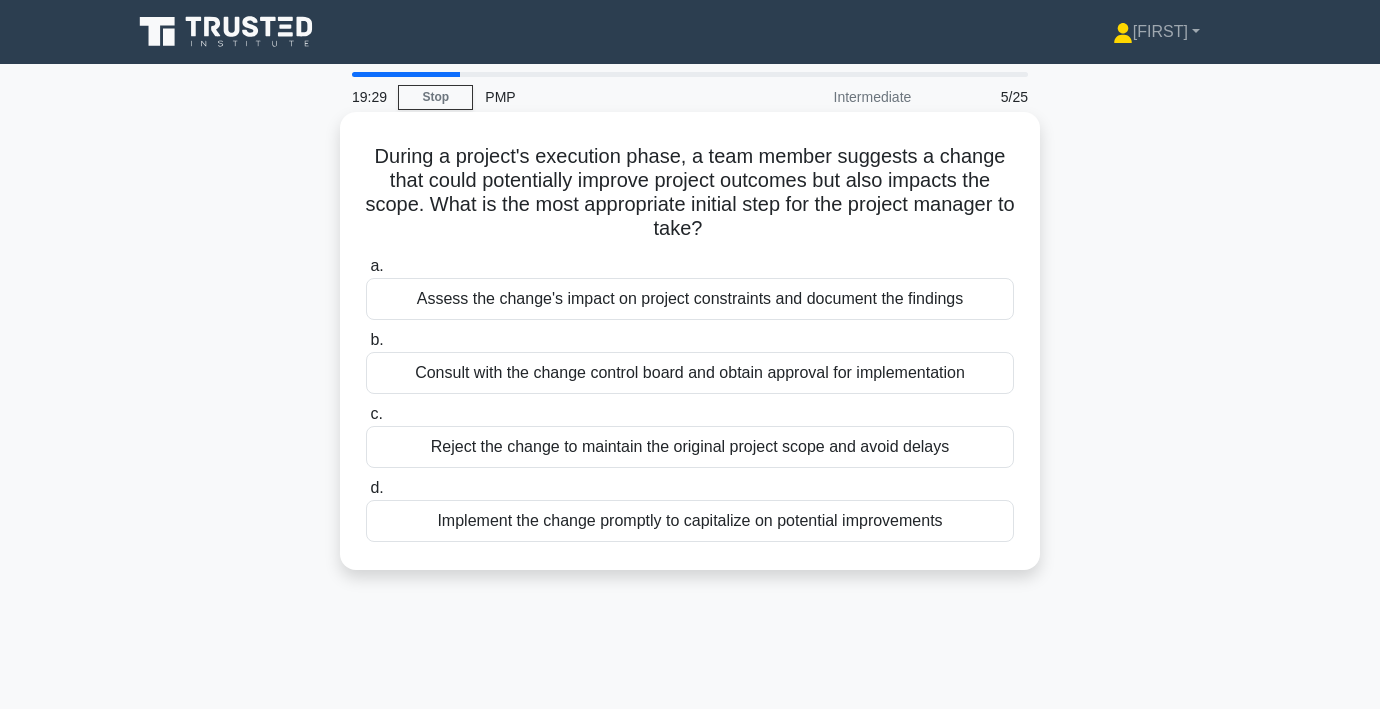 click on "Assess the change's impact on project constraints and document the findings" at bounding box center [690, 299] 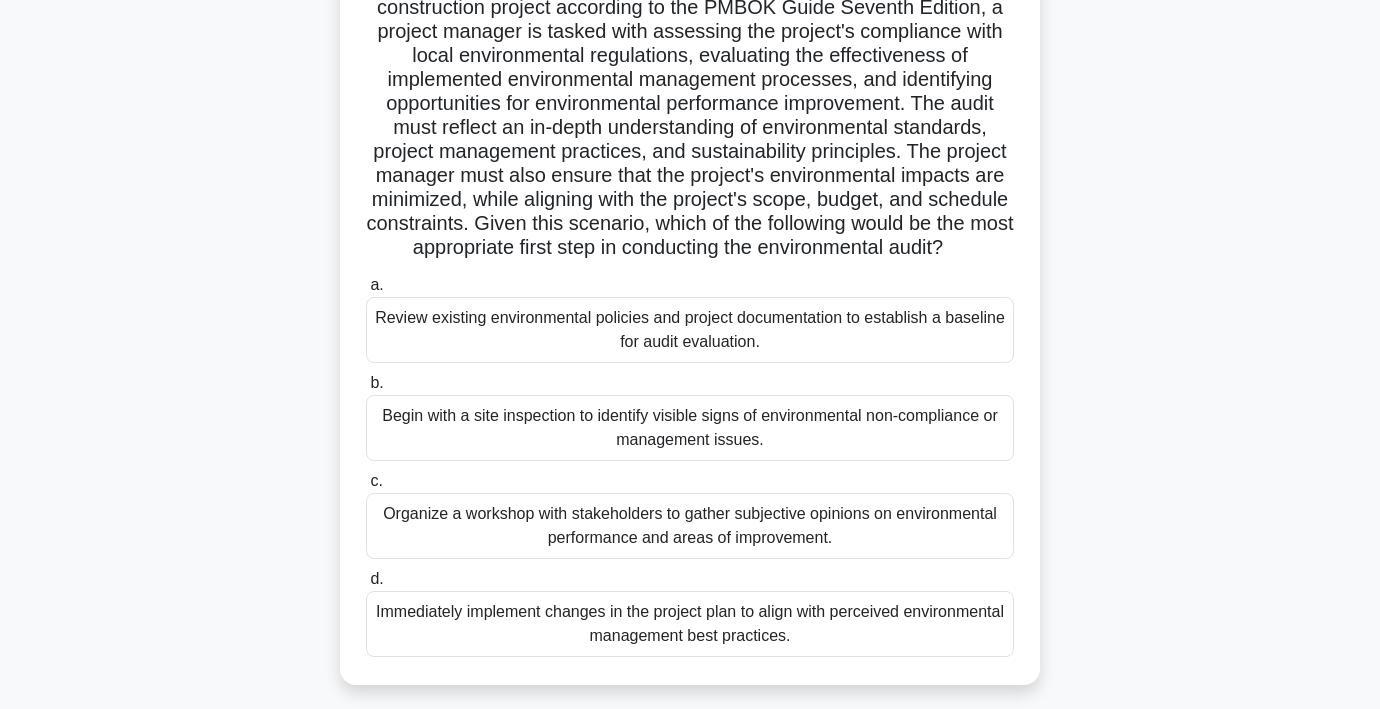 scroll, scrollTop: 166, scrollLeft: 0, axis: vertical 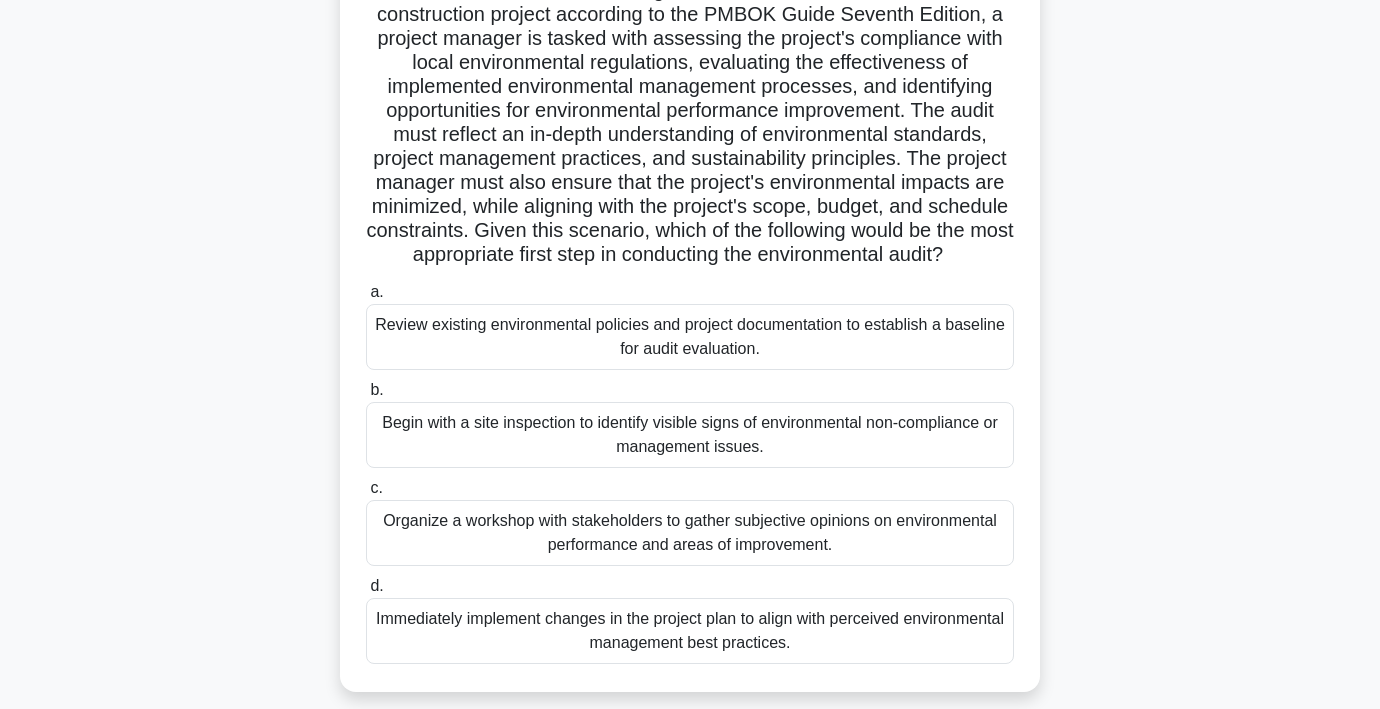 click on "Review existing environmental policies and project documentation to establish a baseline for audit evaluation." at bounding box center (690, 337) 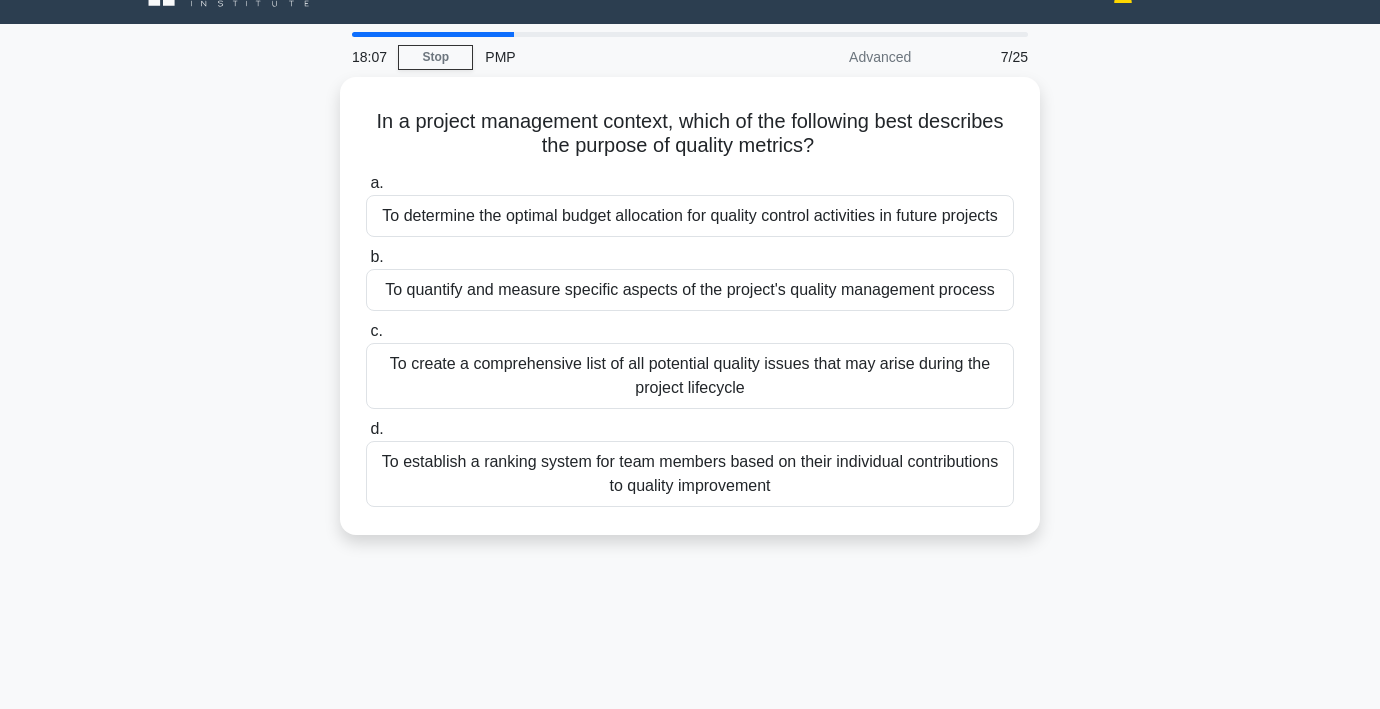 scroll, scrollTop: 0, scrollLeft: 0, axis: both 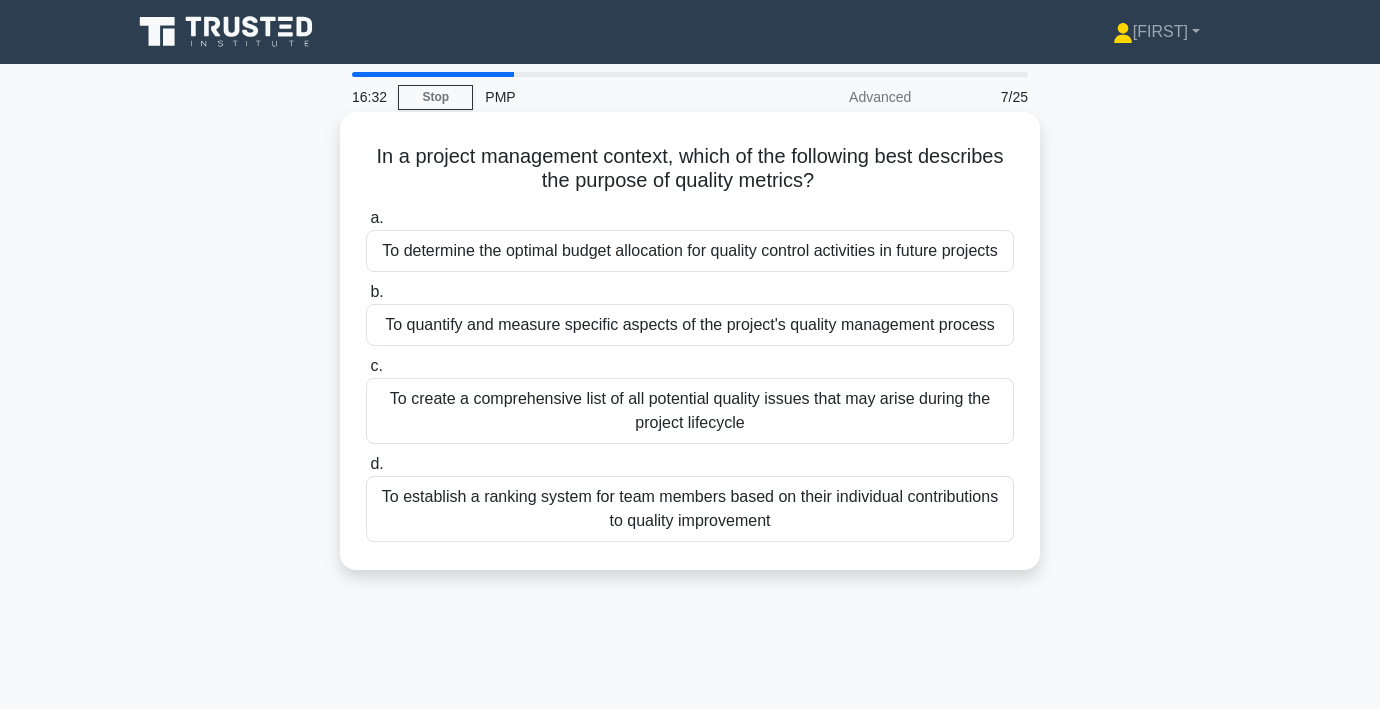 click on "To quantify and measure specific aspects of the project's quality management process" at bounding box center (690, 325) 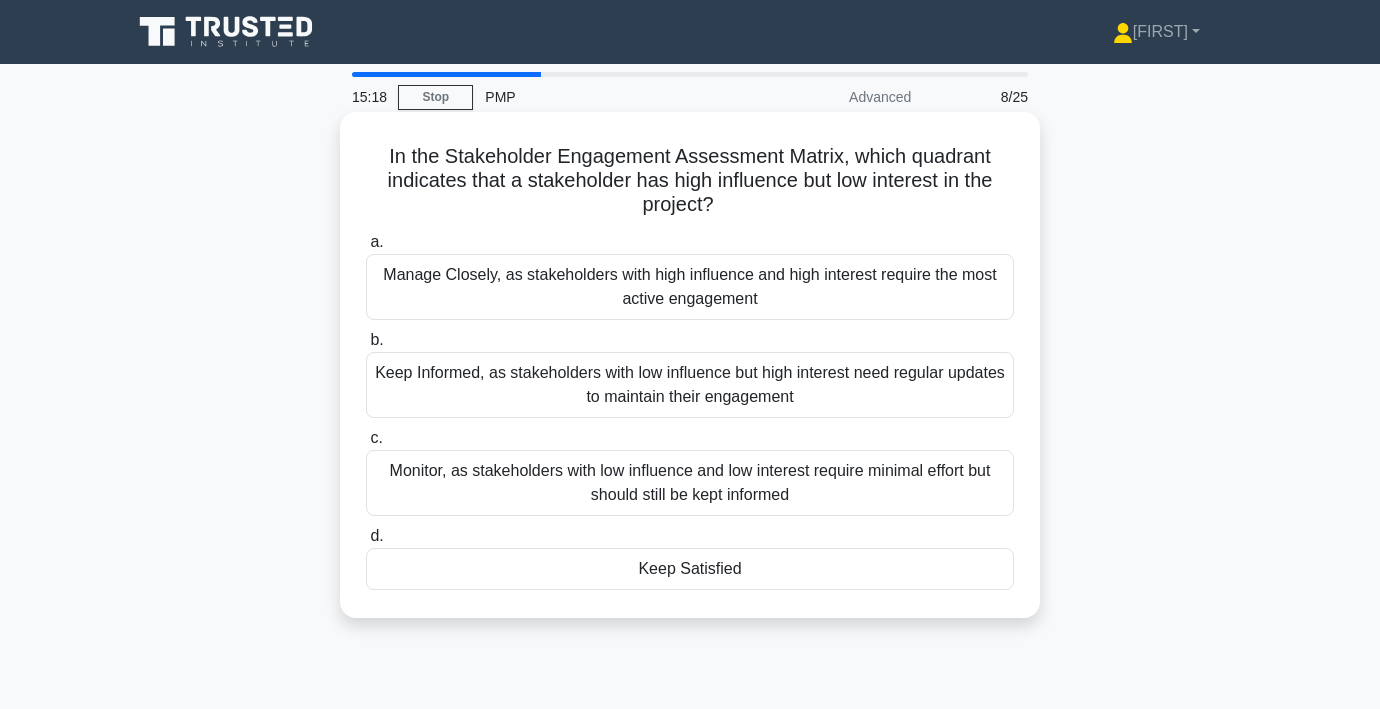 click on "Keep Satisfied" at bounding box center (690, 569) 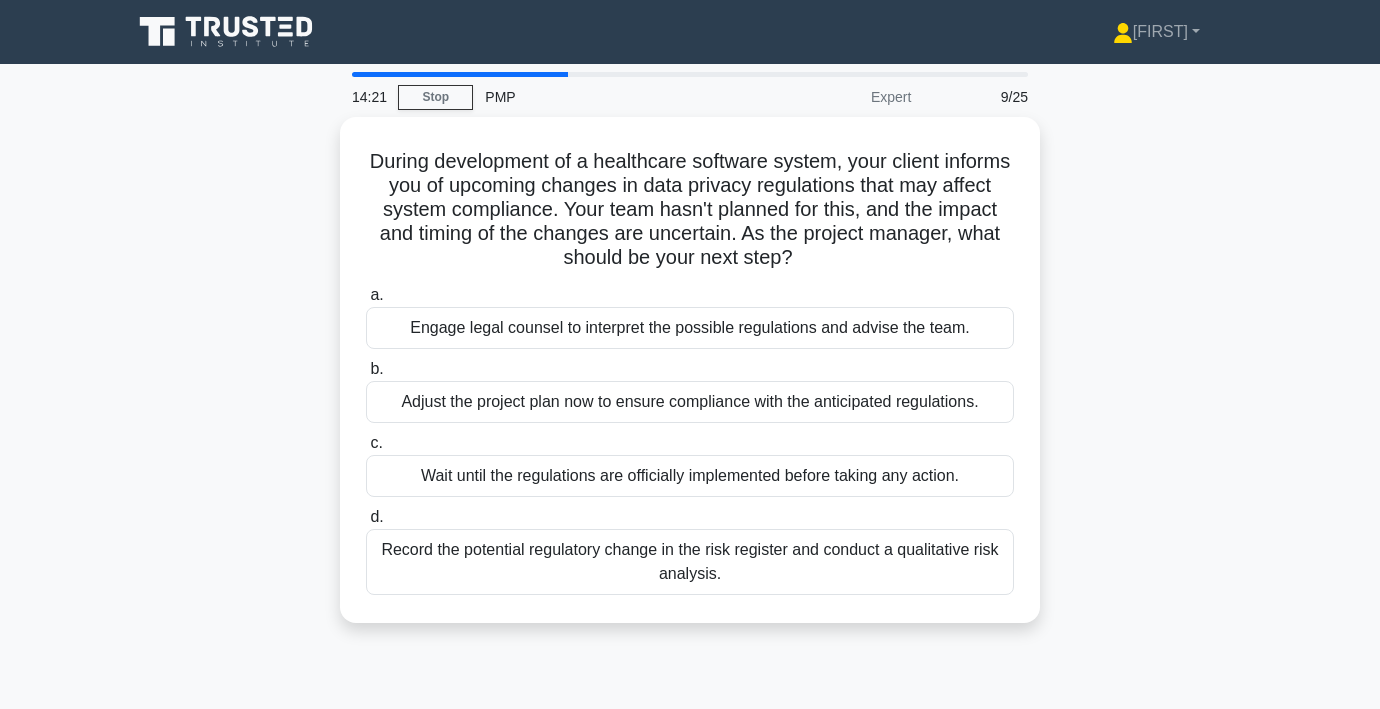 click on "Record the potential regulatory change in the risk register and conduct a qualitative risk analysis." at bounding box center (690, 562) 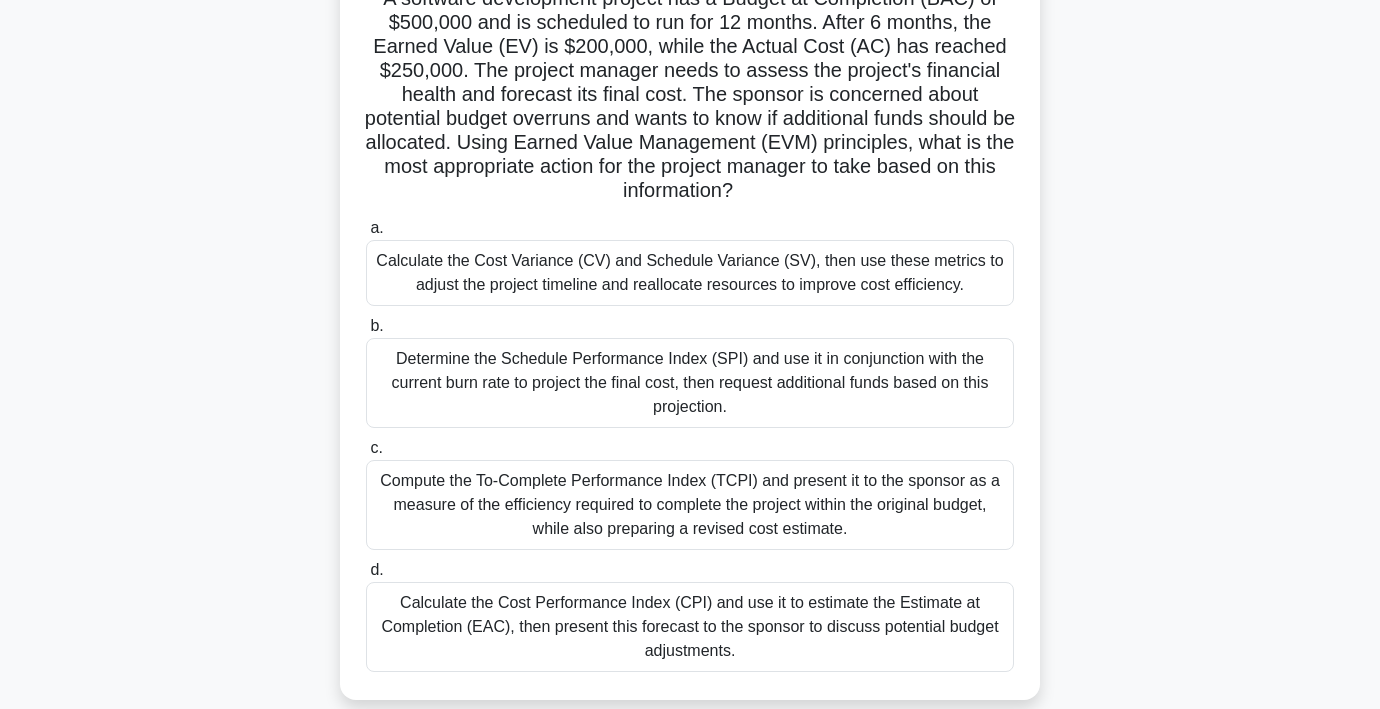 scroll, scrollTop: 227, scrollLeft: 0, axis: vertical 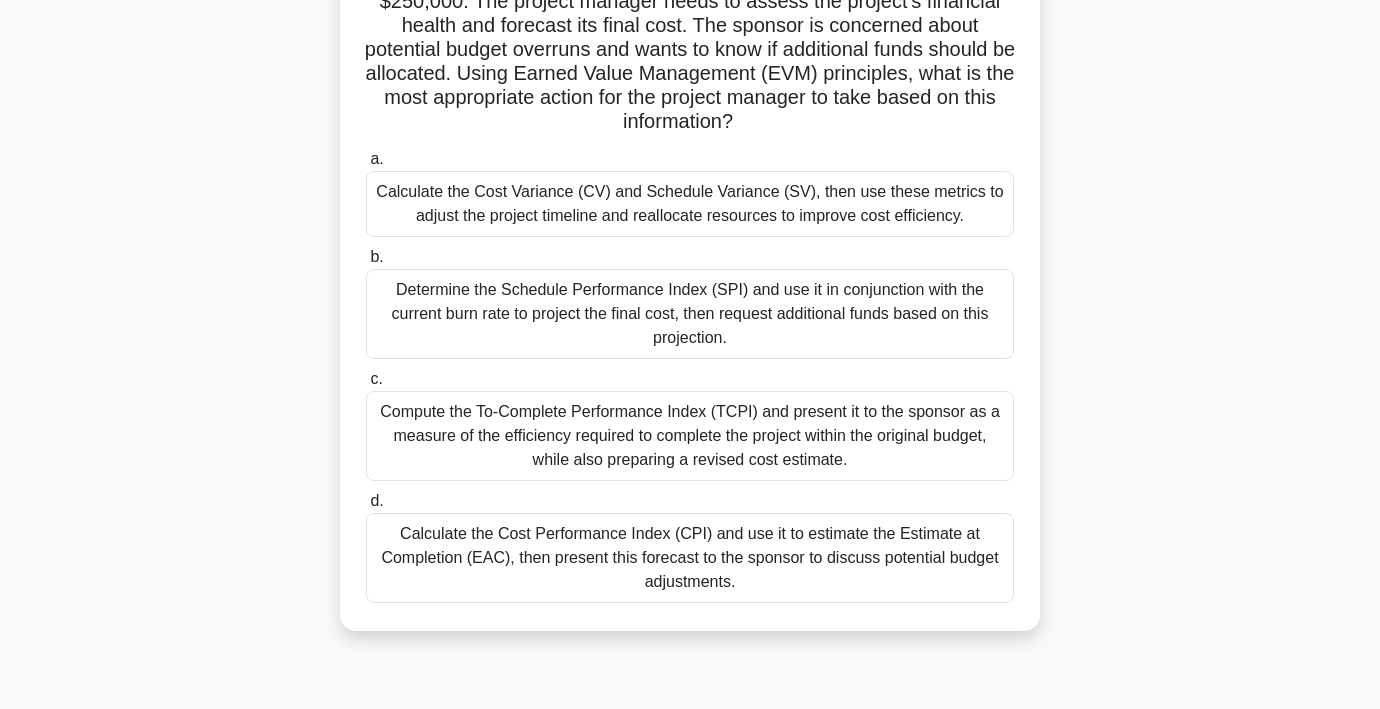 click on "Calculate the Cost Variance (CV) and Schedule Variance (SV), then use these metrics to adjust the project timeline and reallocate resources to improve cost efficiency." at bounding box center (690, 204) 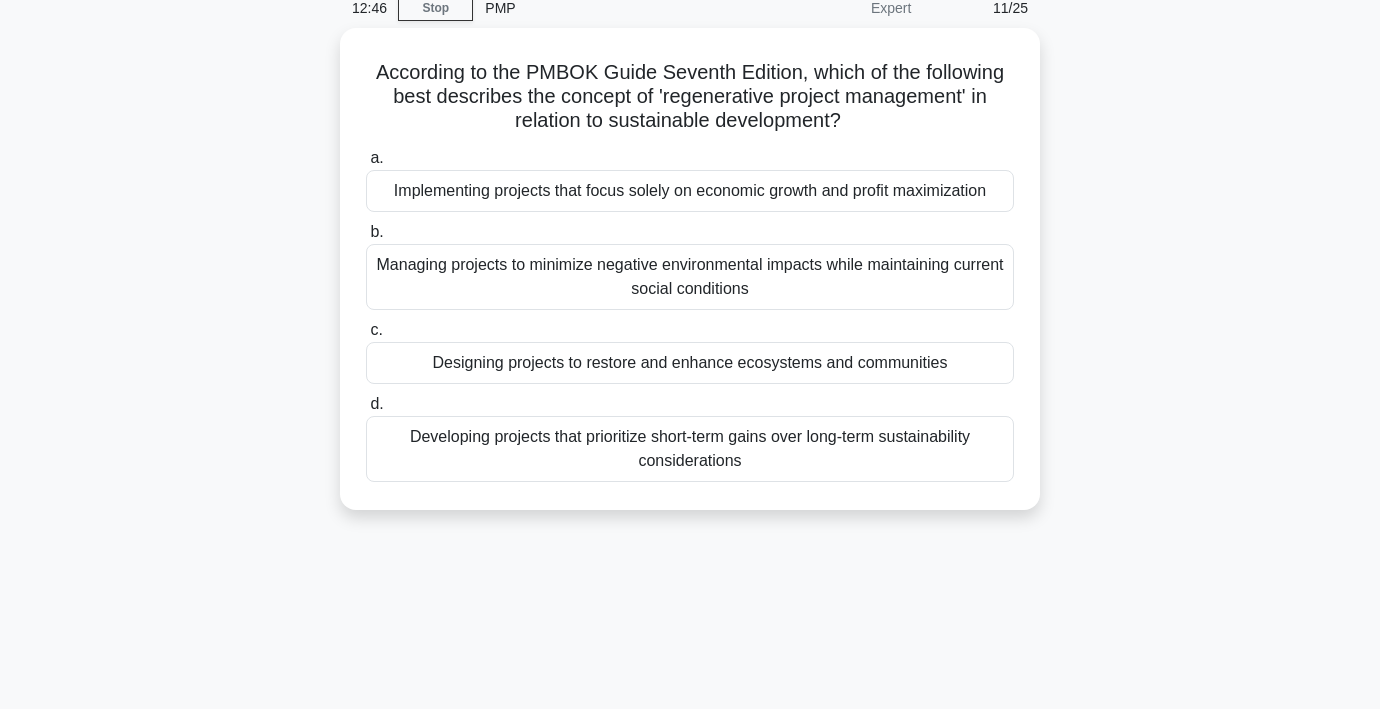 scroll, scrollTop: 0, scrollLeft: 0, axis: both 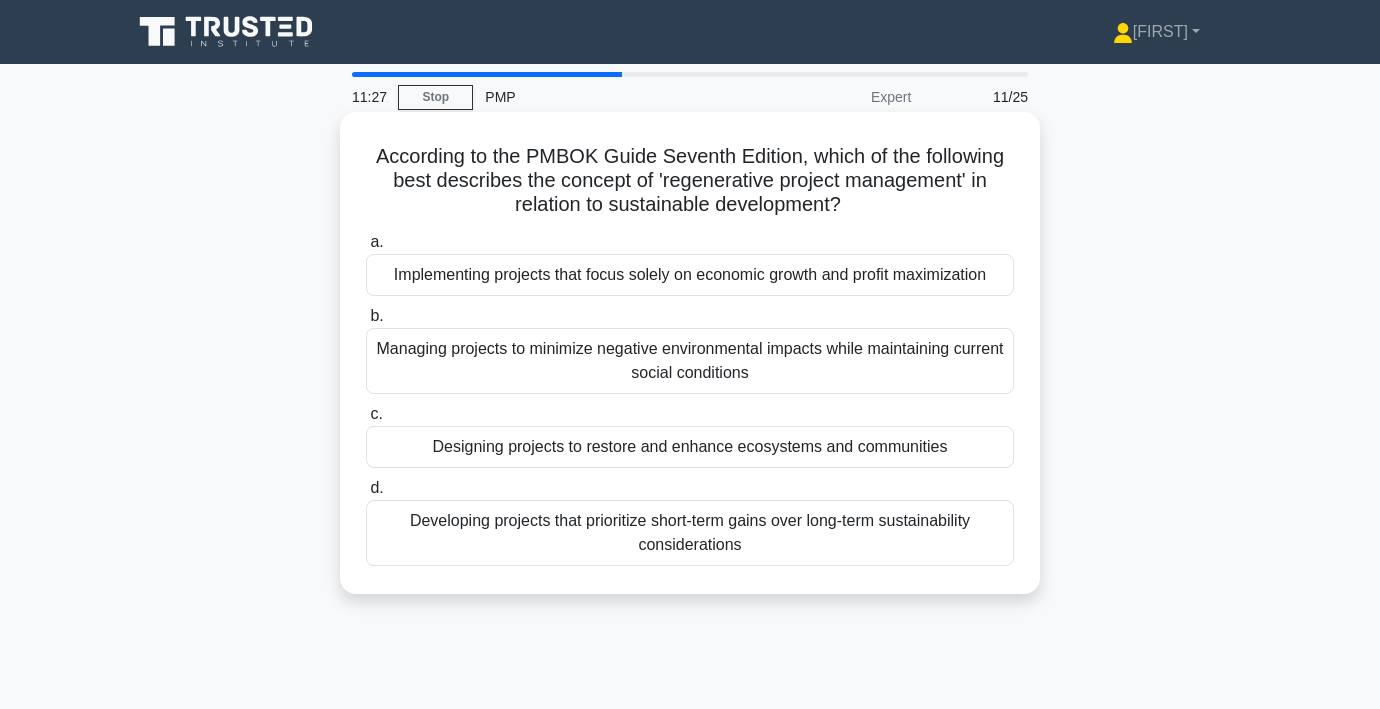 click on "Managing projects to minimize negative environmental impacts while maintaining current social conditions" at bounding box center [690, 361] 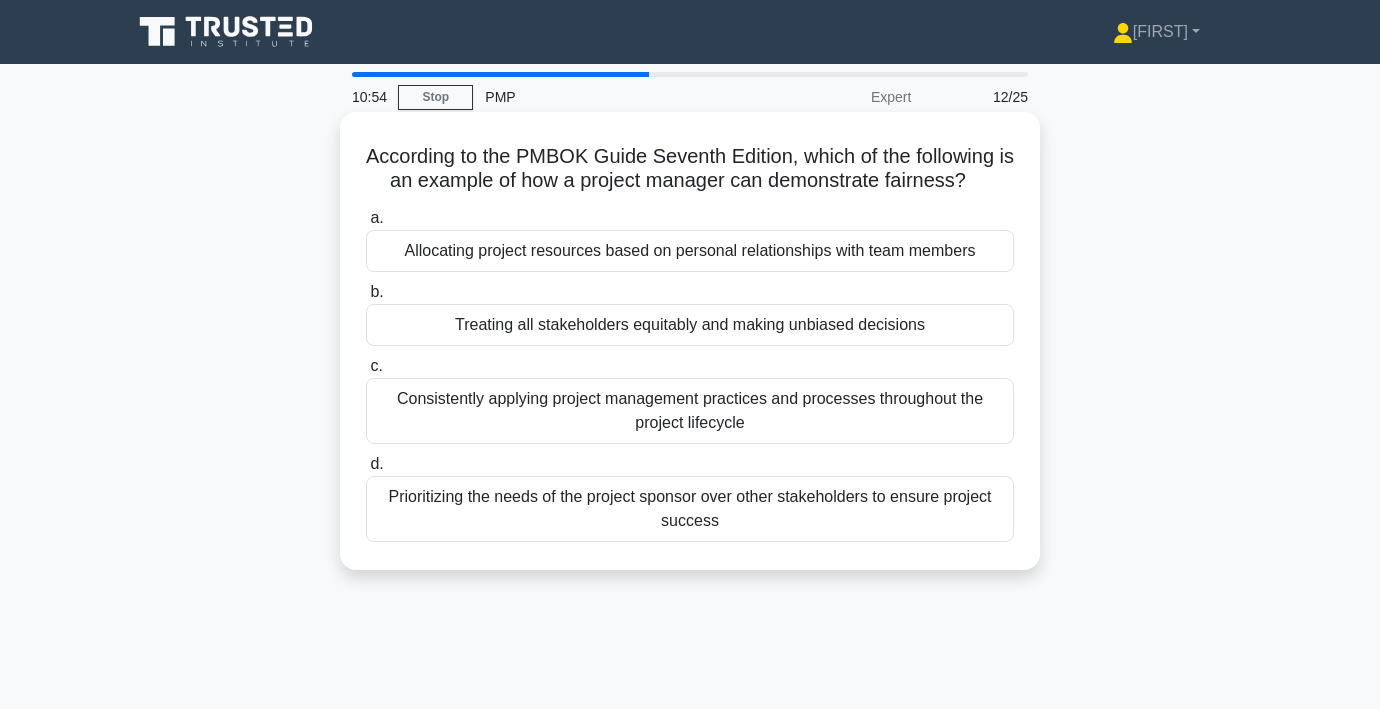 click on "Treating all stakeholders equitably and making unbiased decisions" at bounding box center [690, 325] 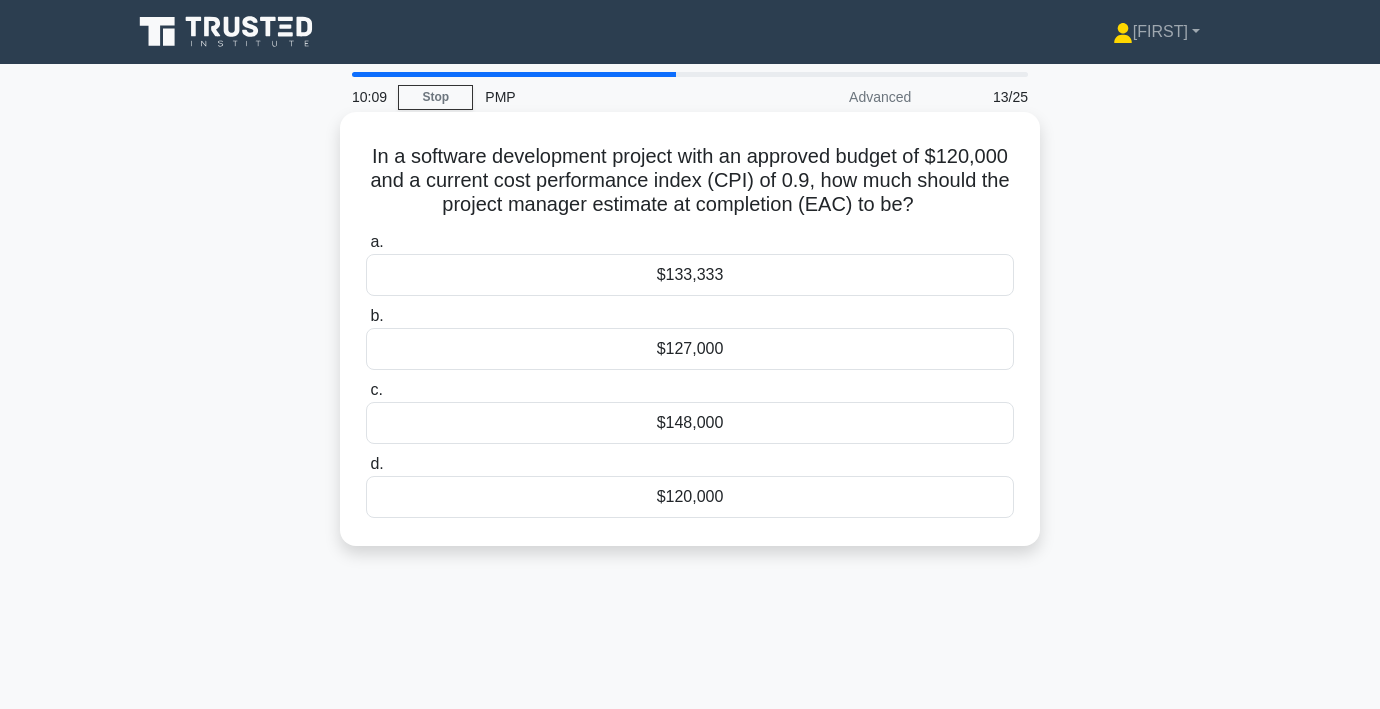 click on "$120,000" at bounding box center (690, 497) 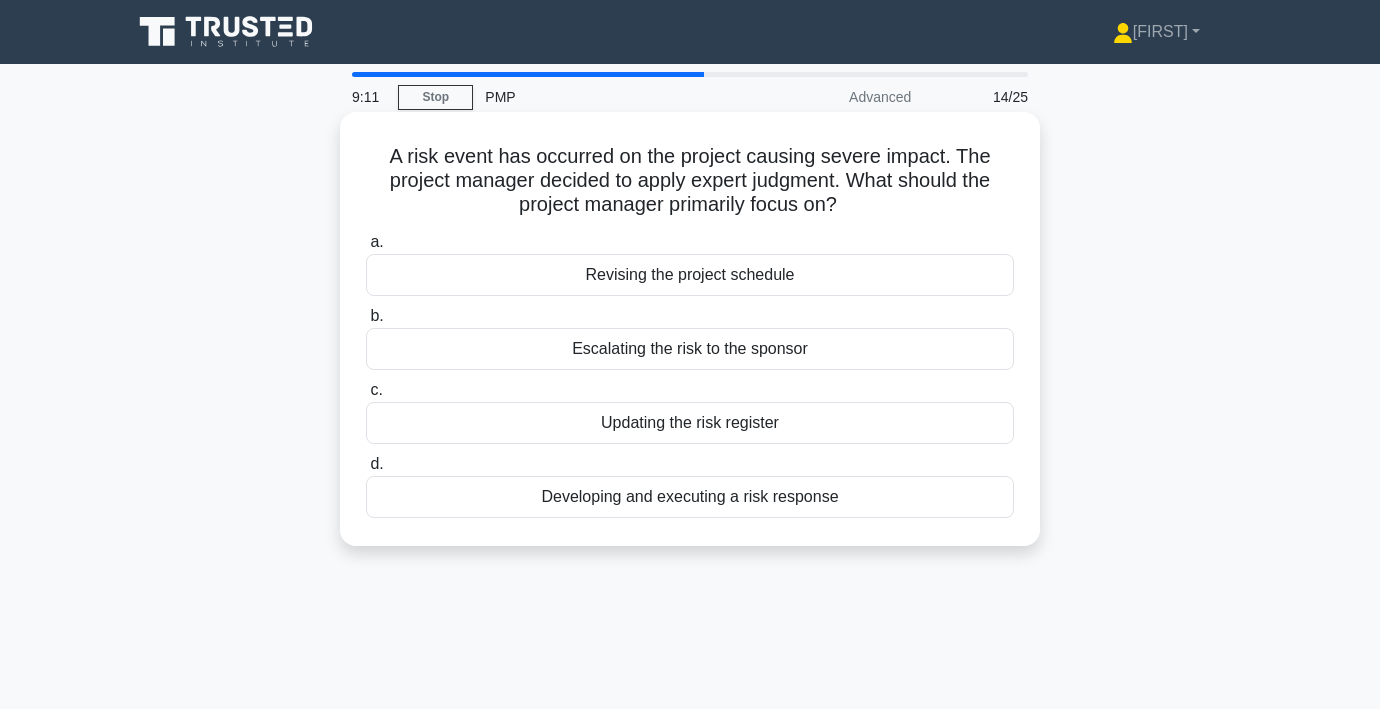 click on "Updating the risk register" at bounding box center (690, 423) 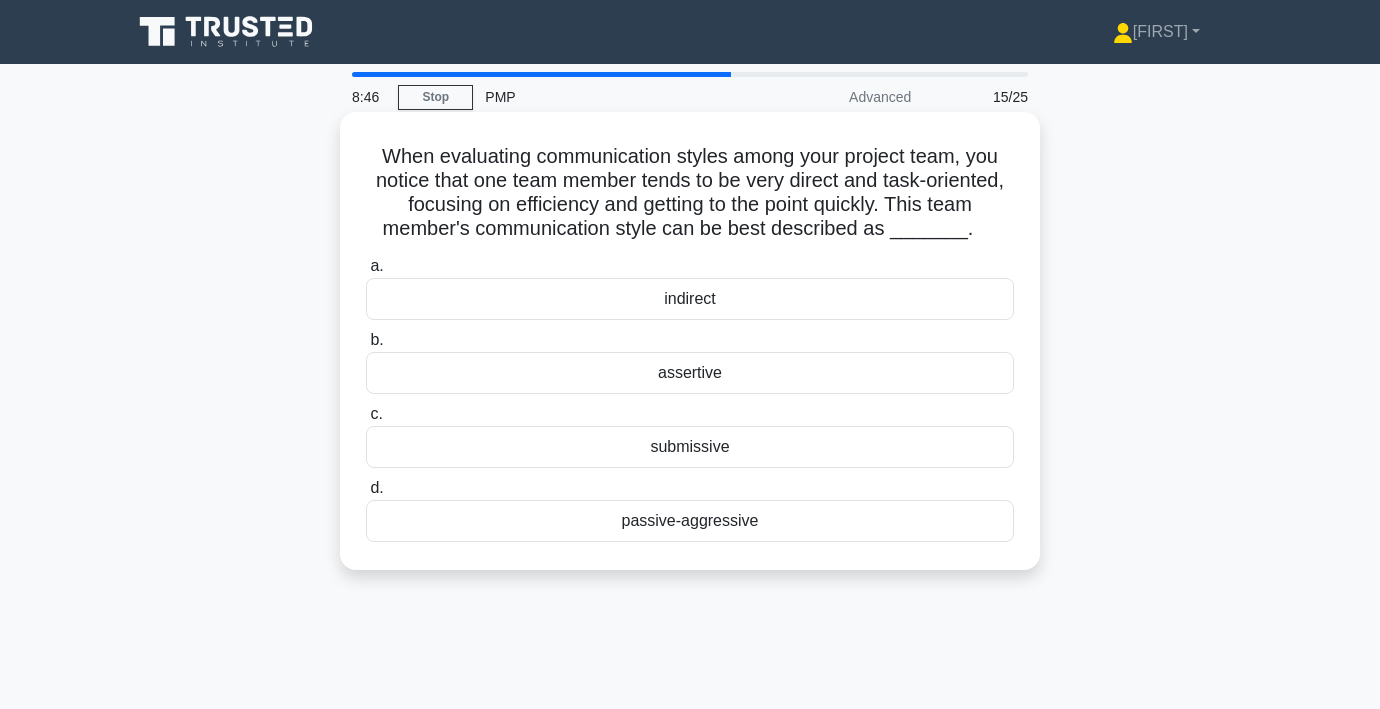 click on "passive-aggressive" at bounding box center [690, 521] 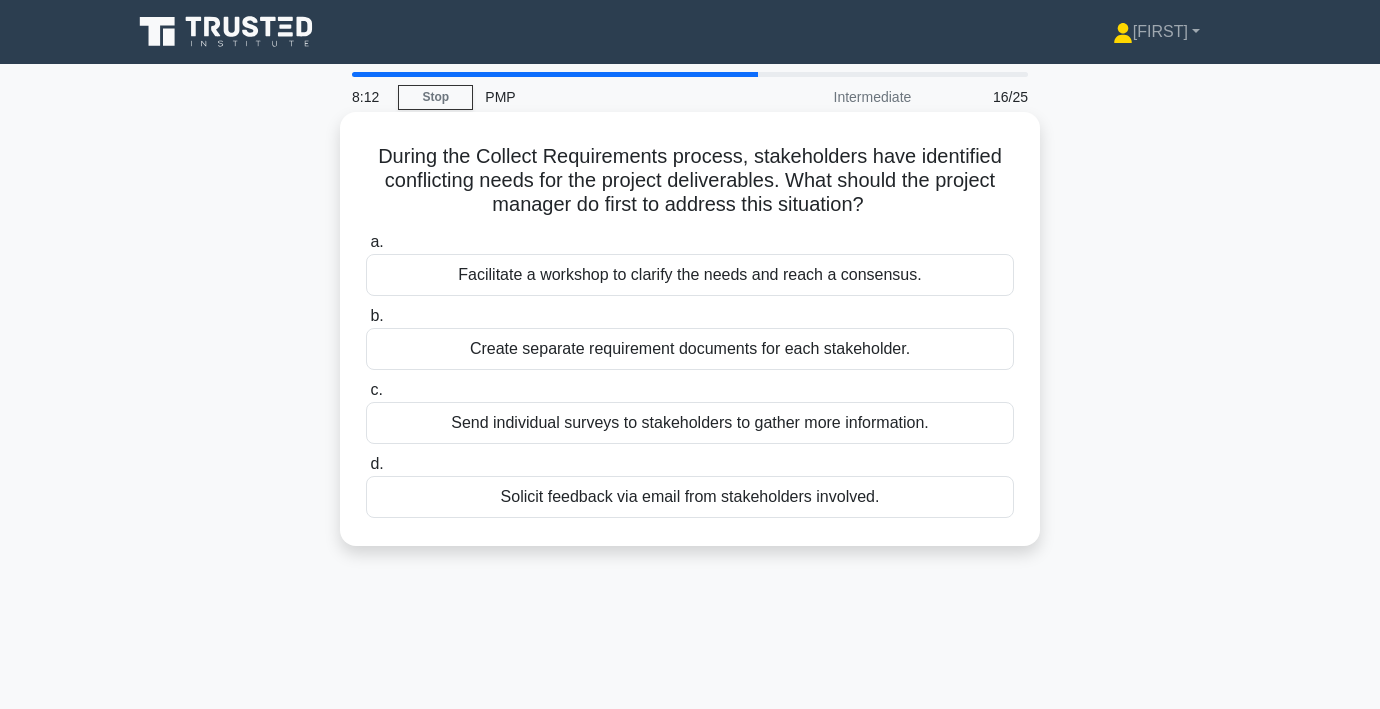 click on "Facilitate a workshop to clarify the needs and reach a consensus." at bounding box center [690, 275] 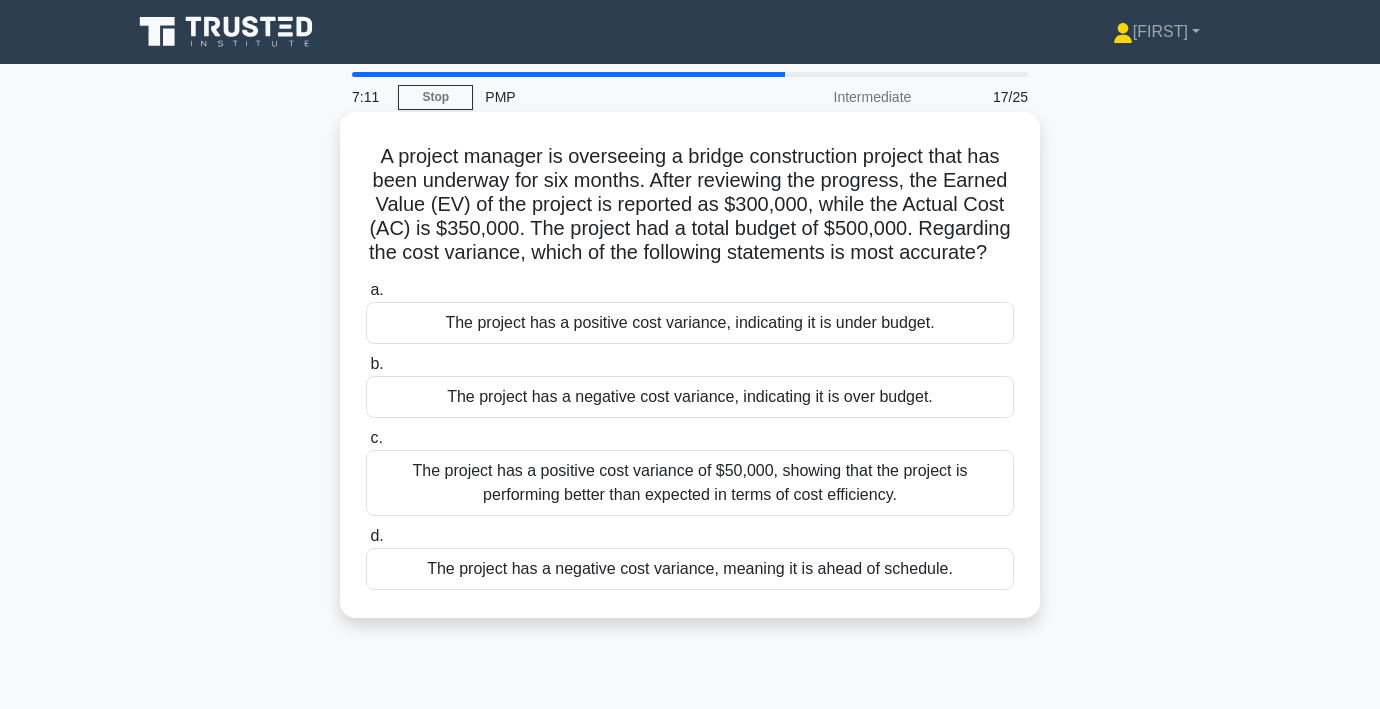 click on "The project has a positive cost variance, indicating it is under budget." at bounding box center [690, 323] 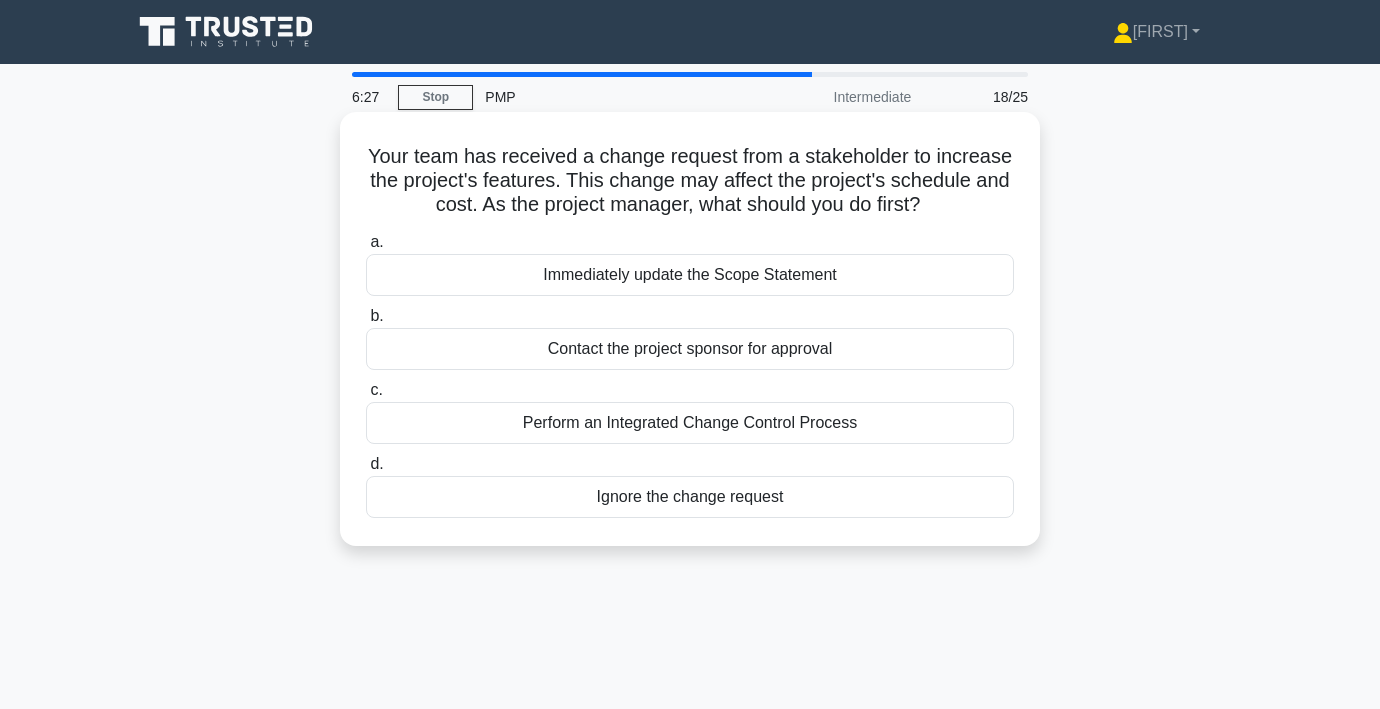 click on "Perform an Integrated Change Control Process" at bounding box center (690, 423) 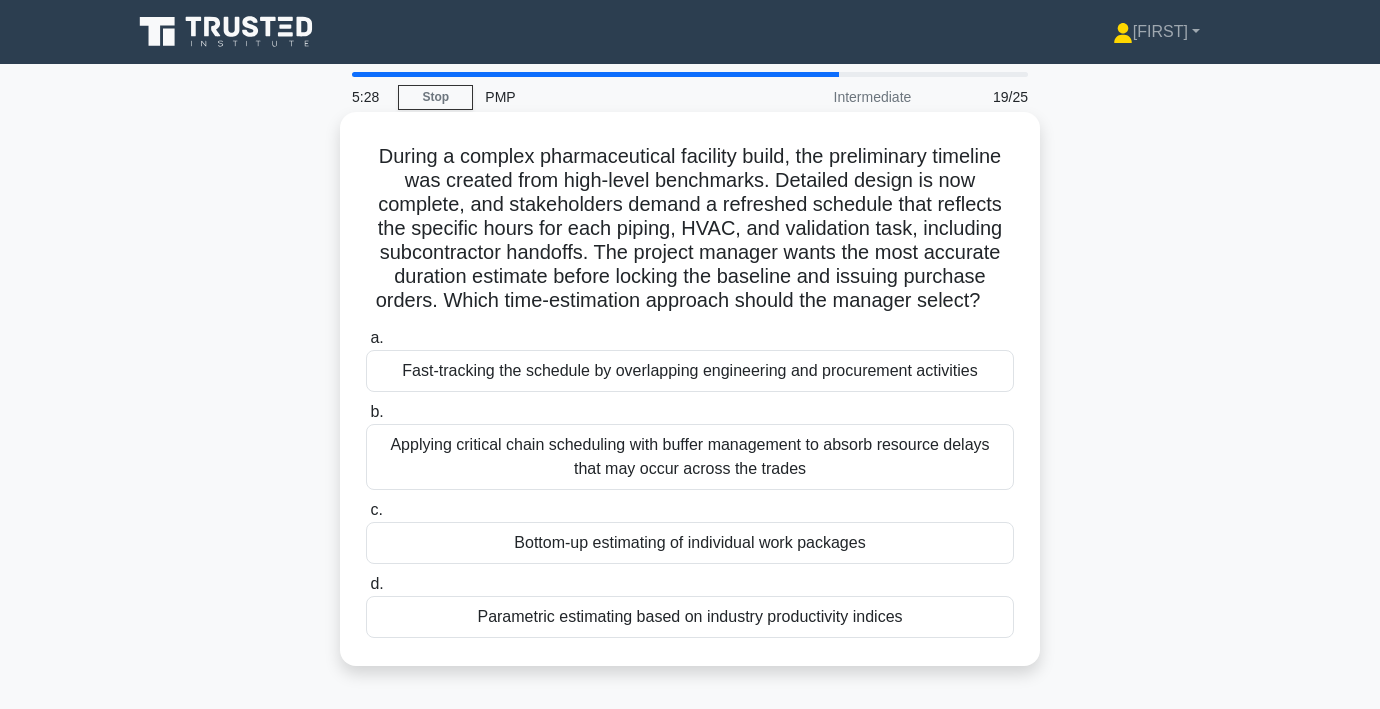 click on "Parametric estimating based on industry productivity indices" at bounding box center (690, 617) 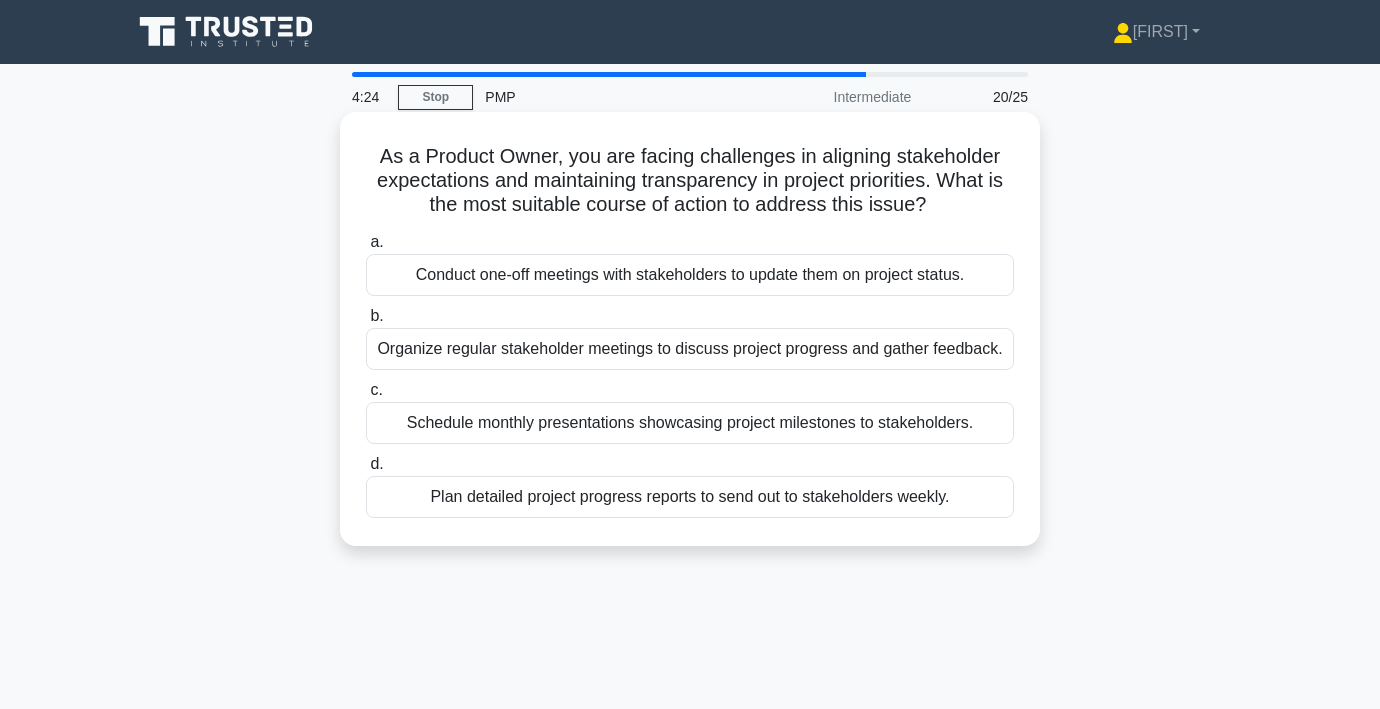 click on "Organize regular stakeholder meetings to discuss project progress and gather feedback." at bounding box center [690, 349] 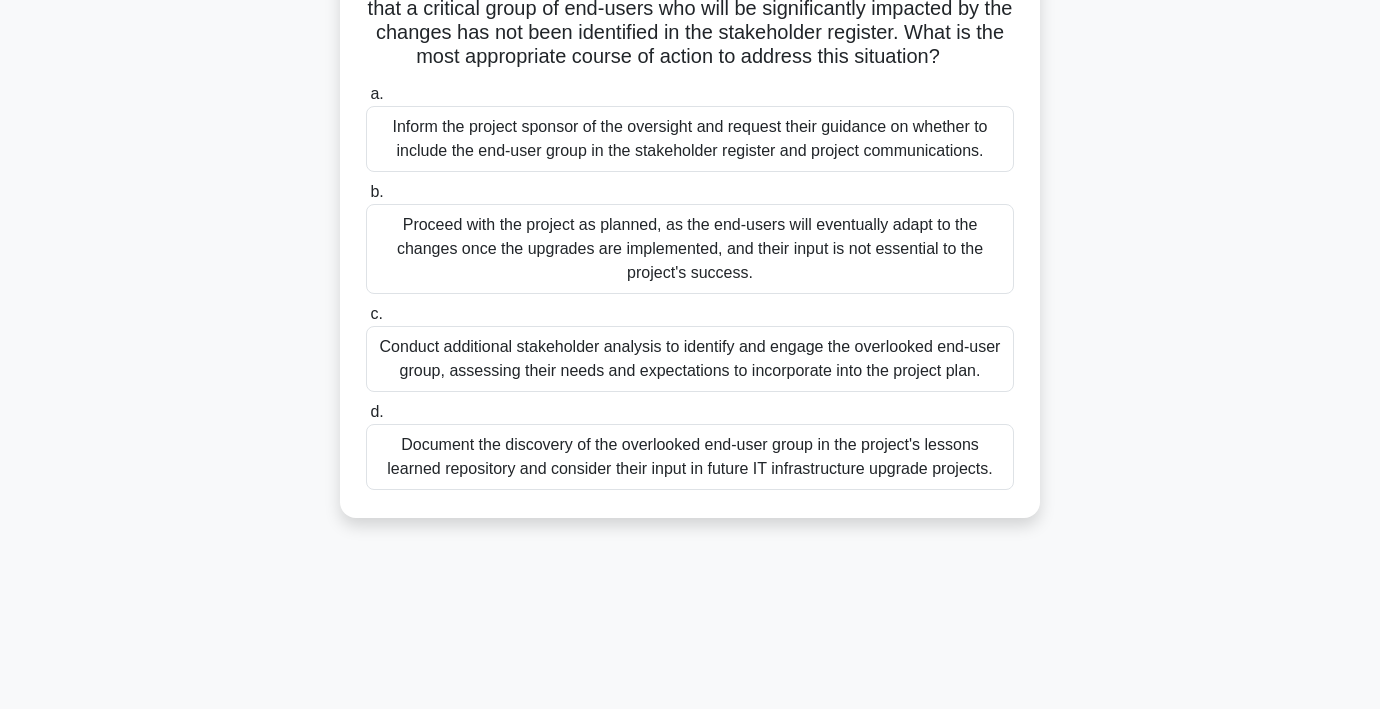 scroll, scrollTop: 167, scrollLeft: 0, axis: vertical 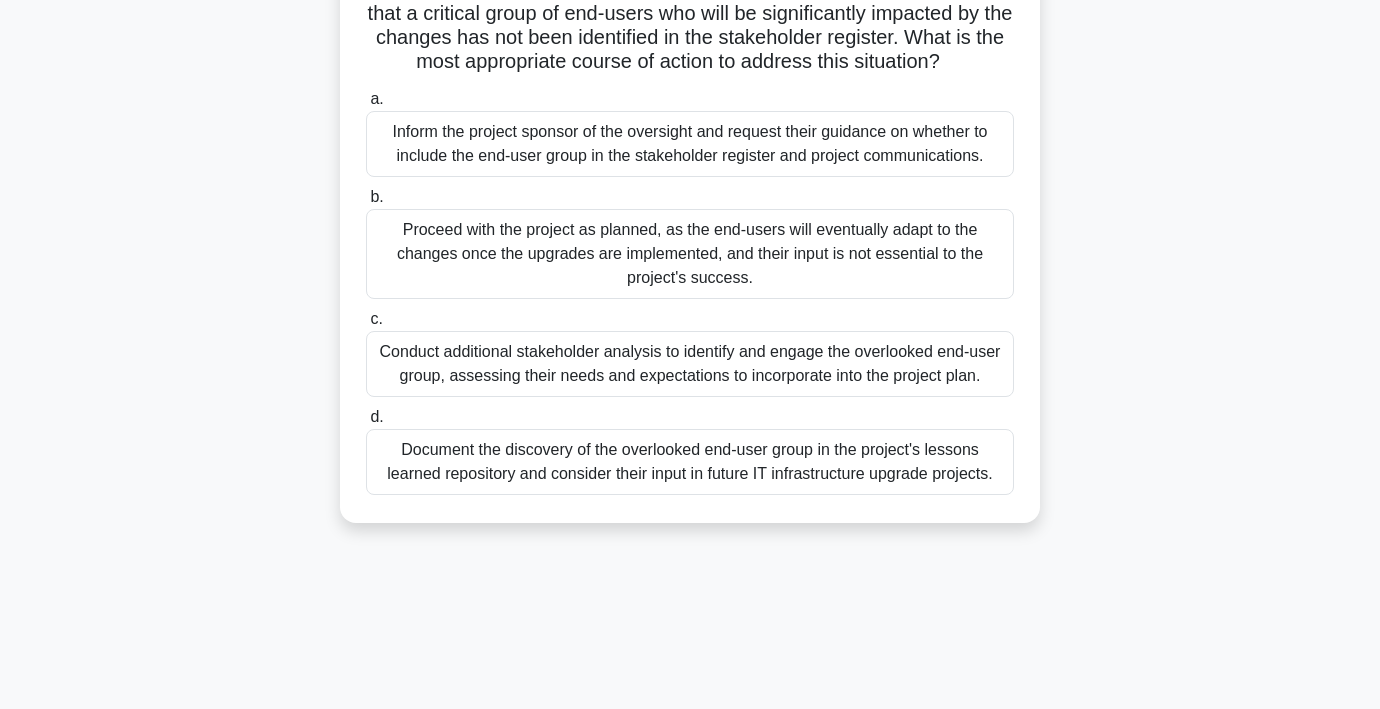 click on "Document the discovery of the overlooked end-user group in the project's lessons learned repository and consider their input in future IT infrastructure upgrade projects." at bounding box center [690, 462] 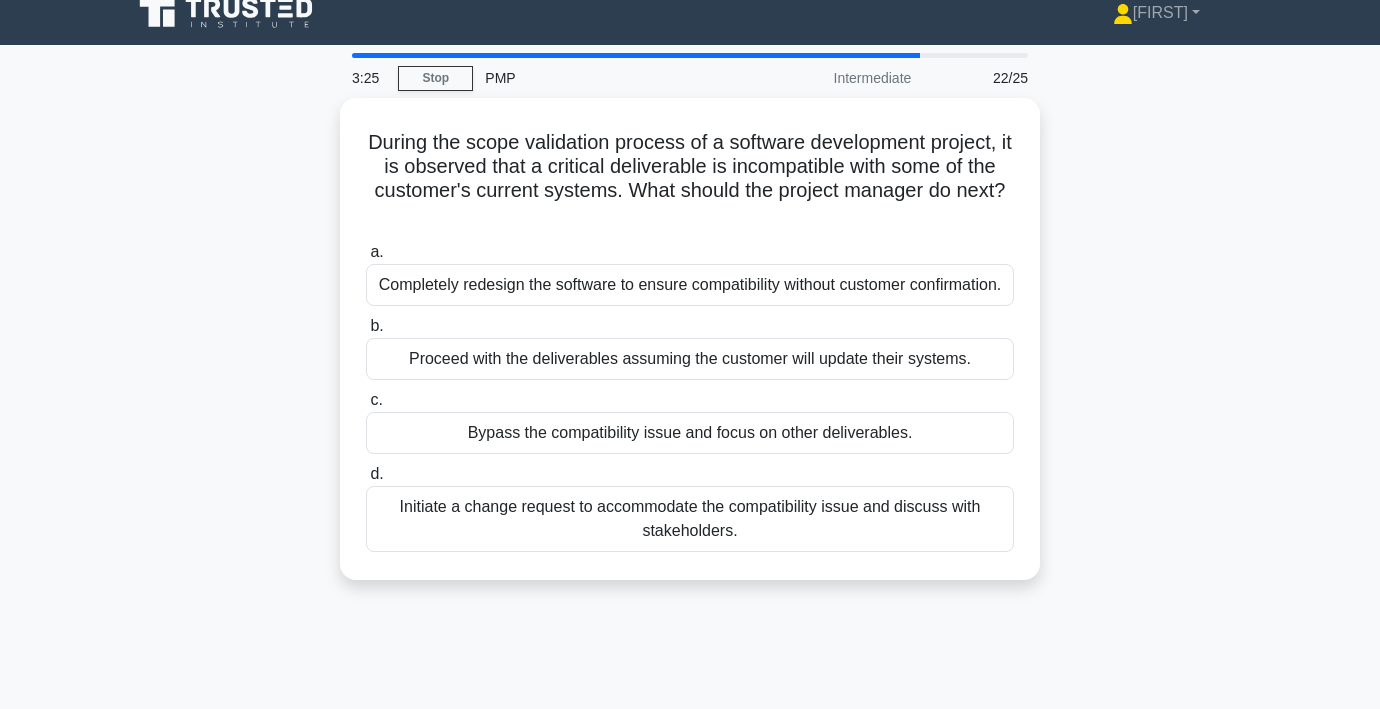 scroll, scrollTop: 0, scrollLeft: 0, axis: both 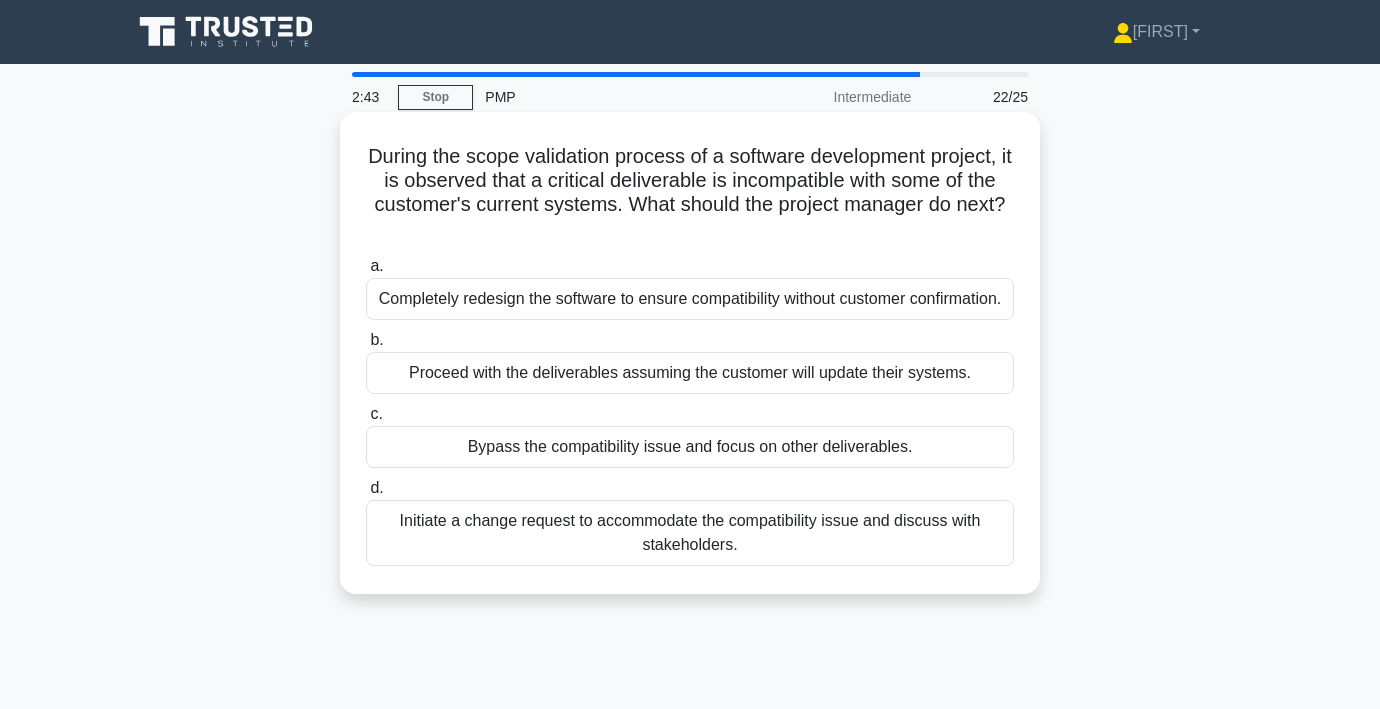 click on "Initiate a change request to accommodate the compatibility issue and discuss with stakeholders." at bounding box center [690, 533] 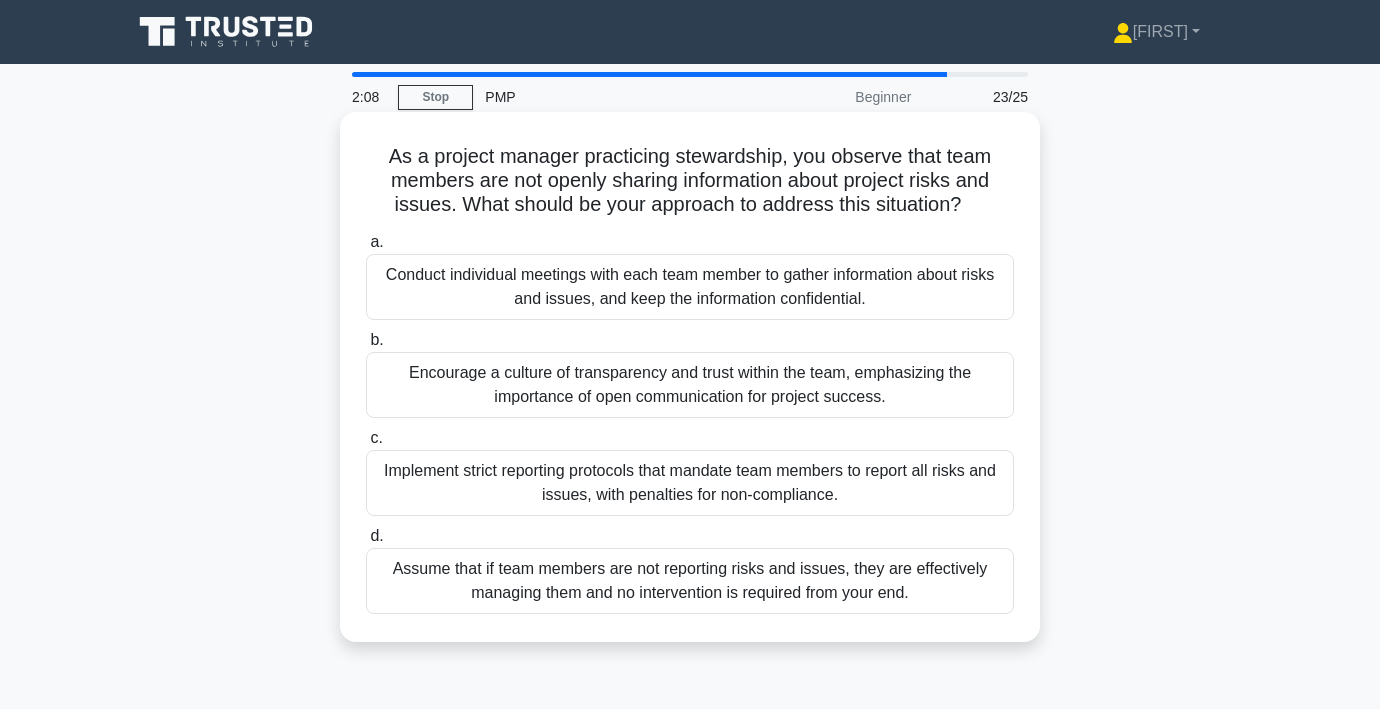 click on "Encourage a culture of transparency and trust within the team, emphasizing the importance of open communication for project success." at bounding box center (690, 385) 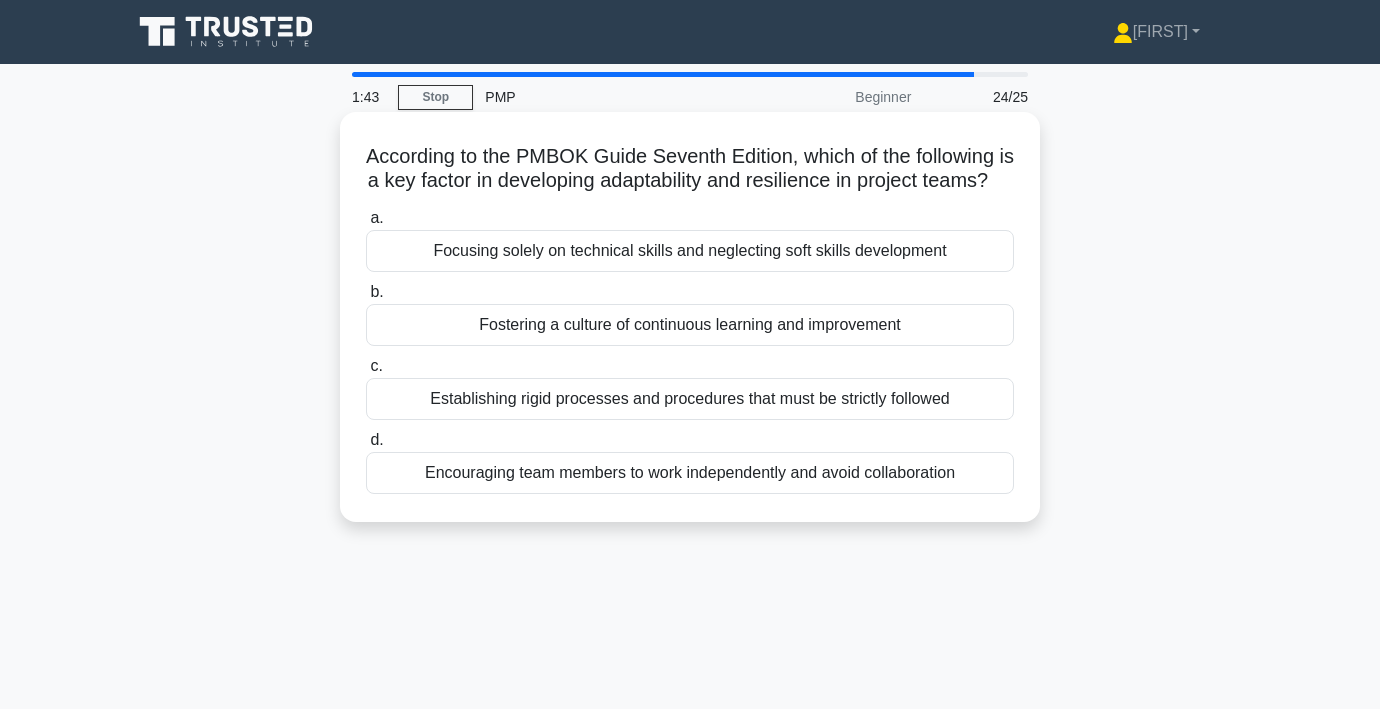 scroll, scrollTop: 36, scrollLeft: 0, axis: vertical 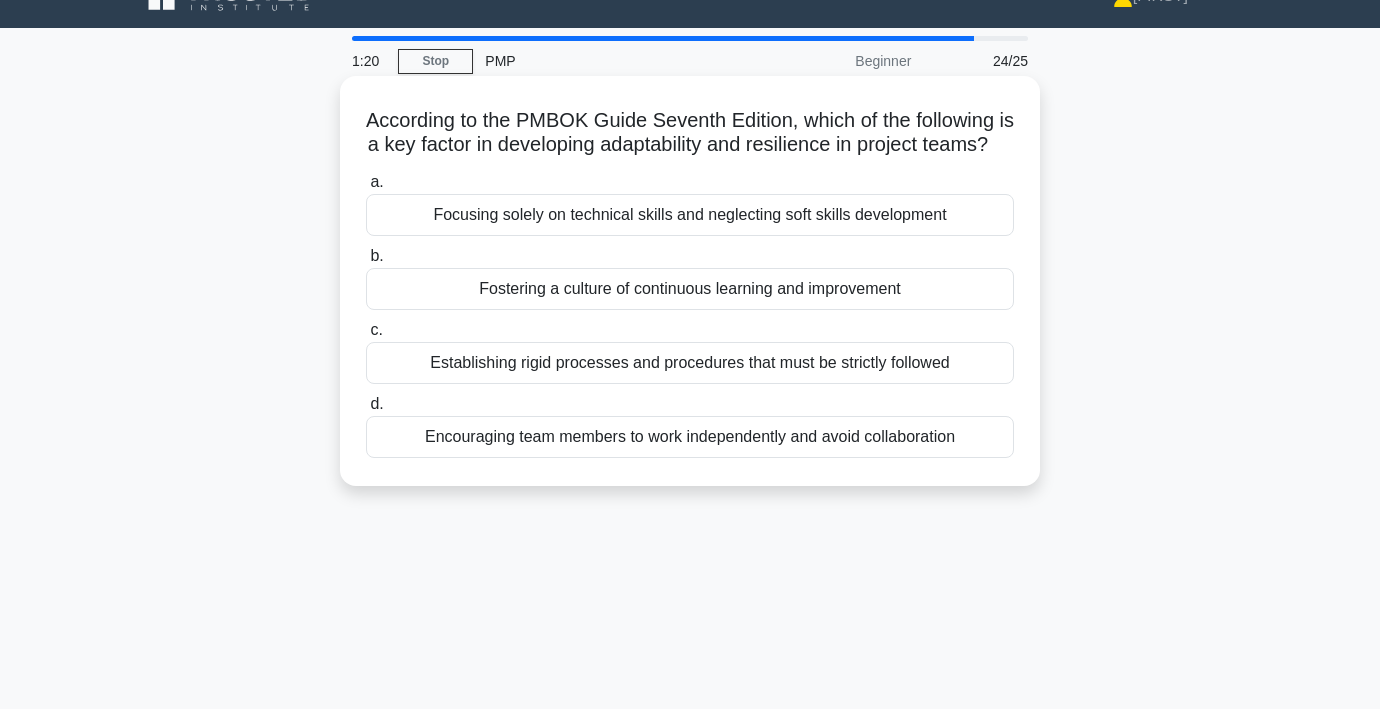 click on "Fostering a culture of continuous learning and improvement" at bounding box center (690, 289) 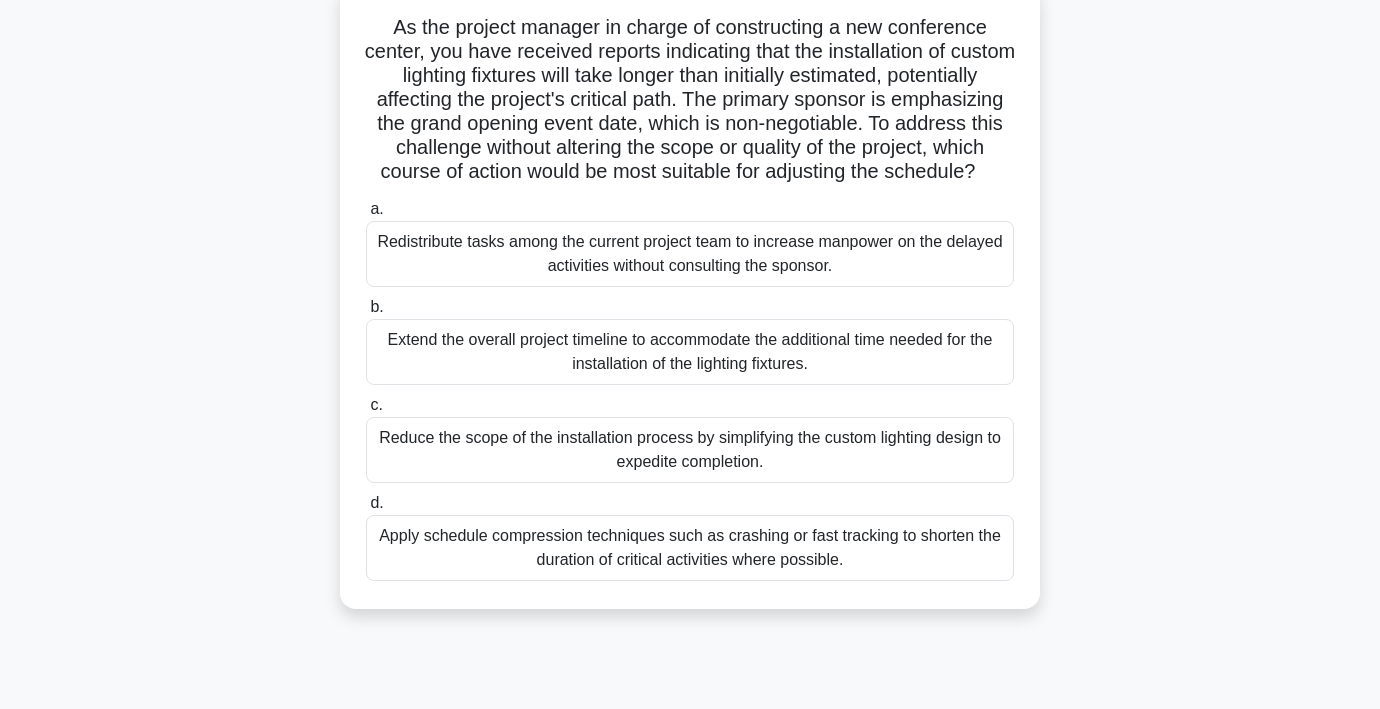 scroll, scrollTop: 130, scrollLeft: 0, axis: vertical 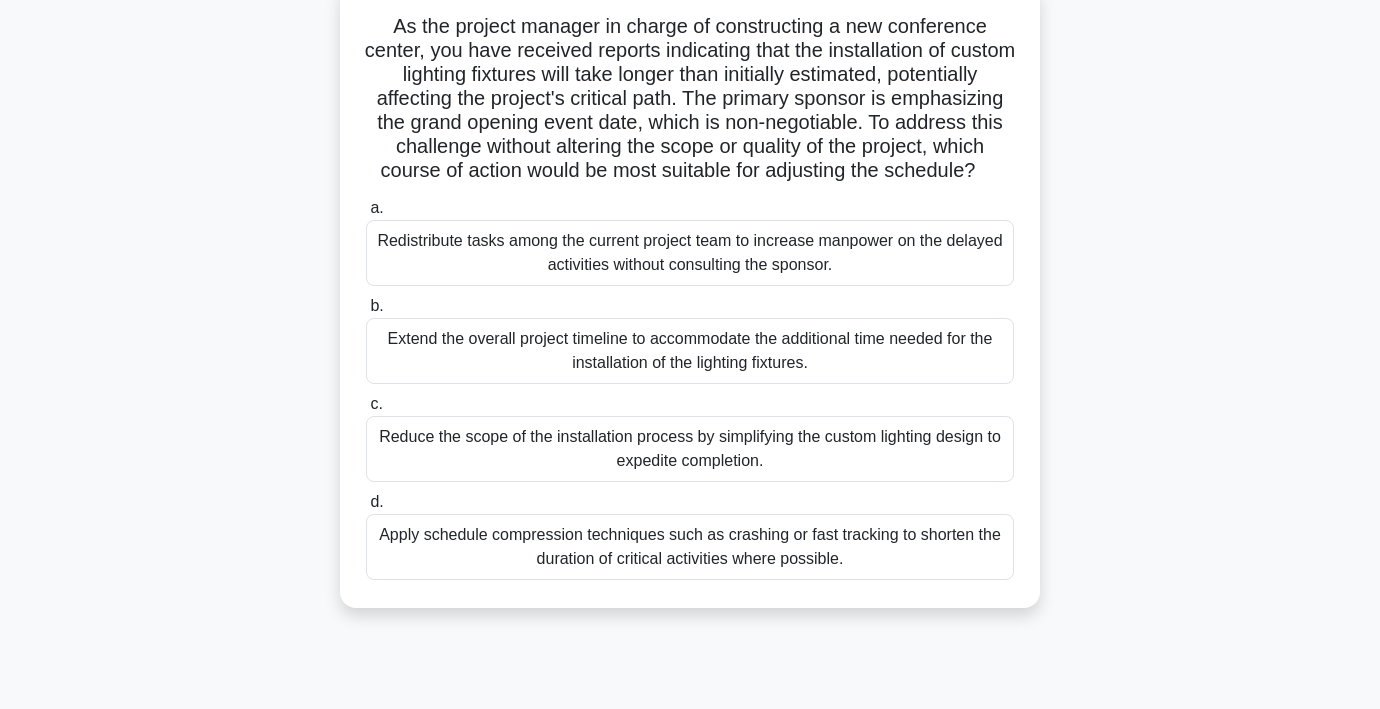click on "Apply schedule compression techniques such as crashing or fast tracking to shorten the duration of critical activities where possible." at bounding box center [690, 547] 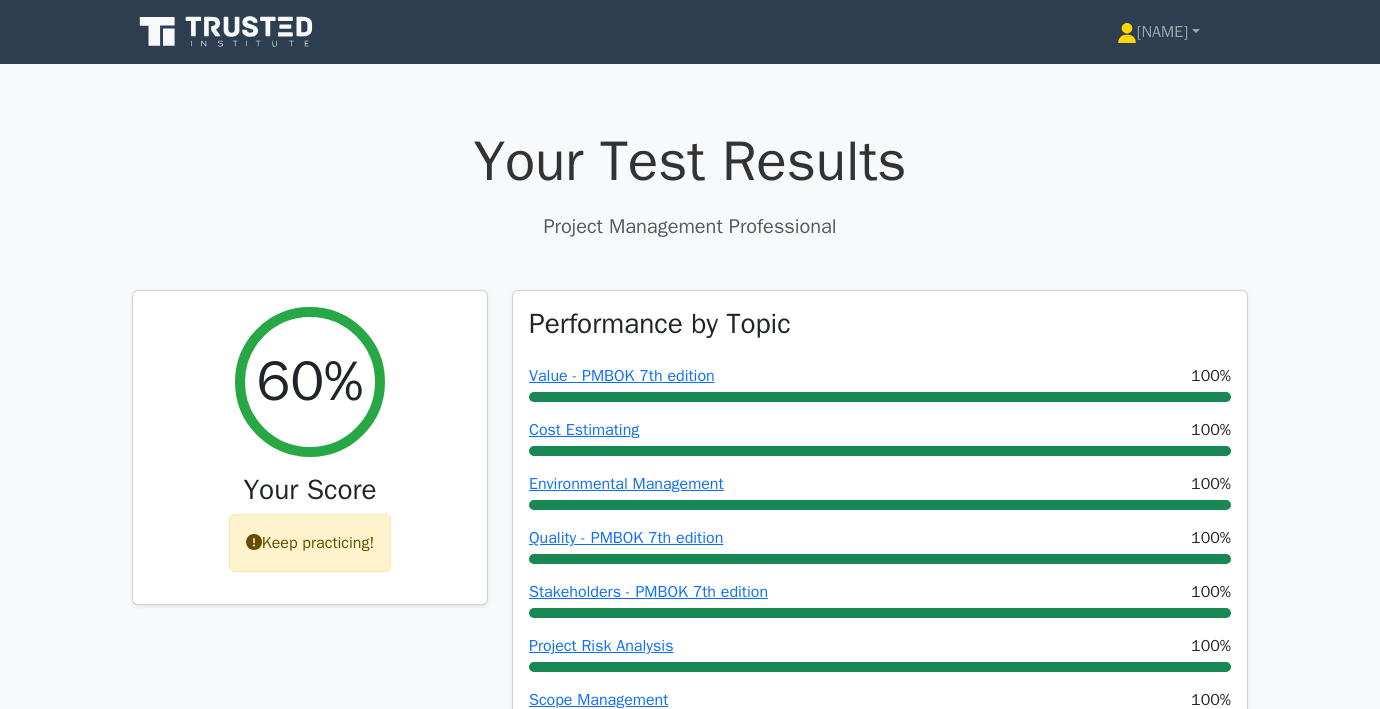 scroll, scrollTop: 0, scrollLeft: 0, axis: both 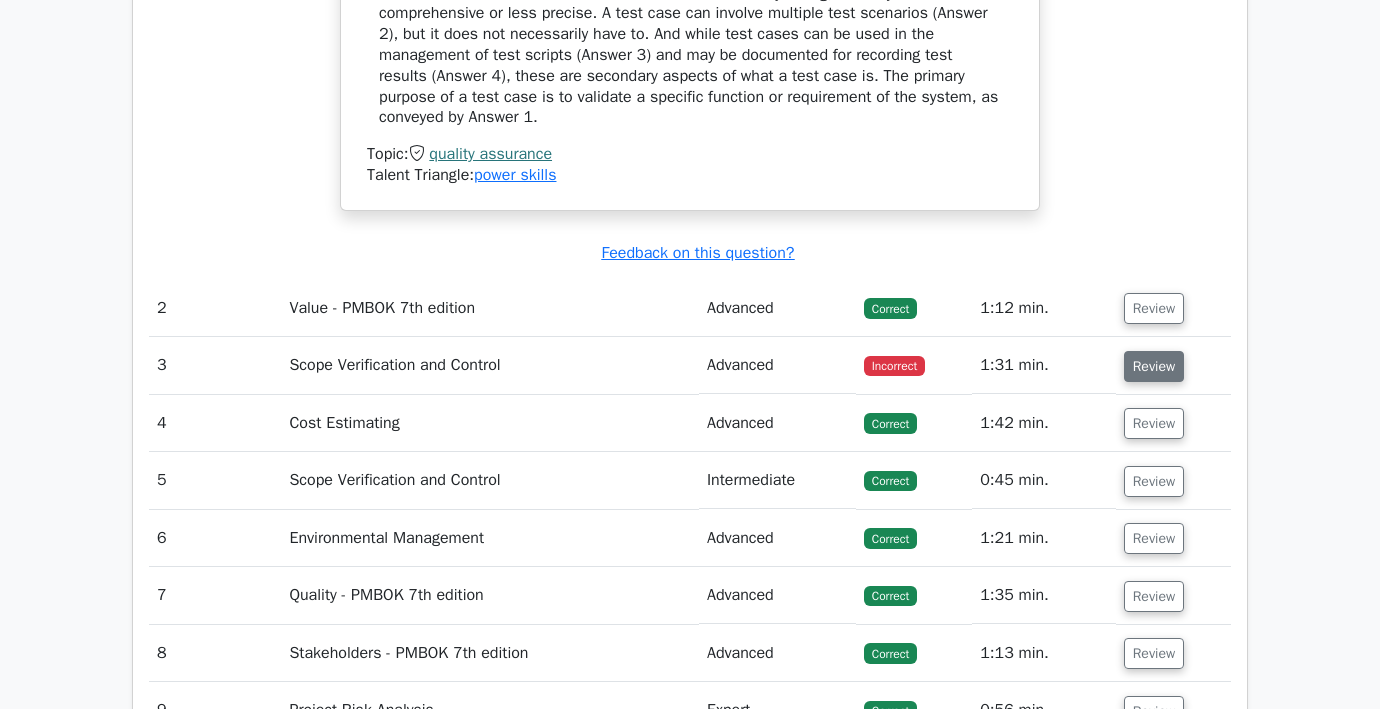 click on "Review" at bounding box center [1154, 366] 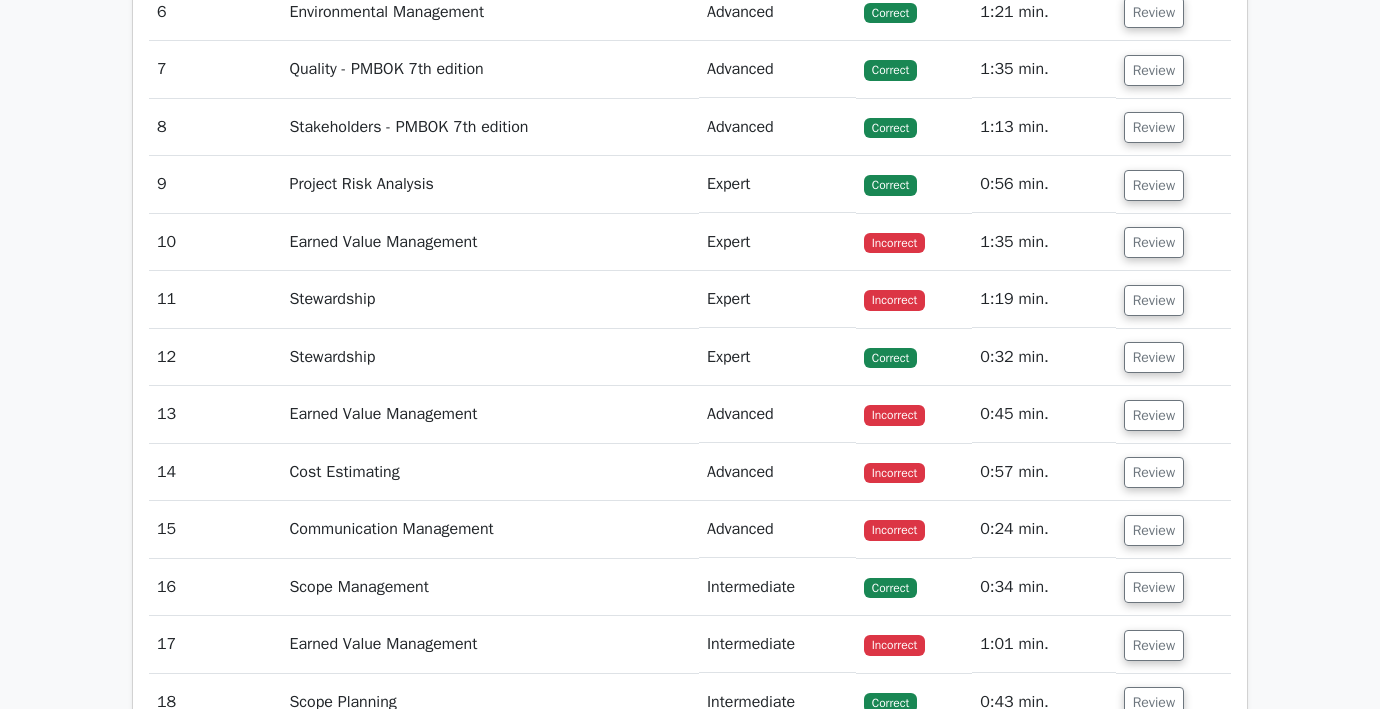 scroll, scrollTop: 3727, scrollLeft: 0, axis: vertical 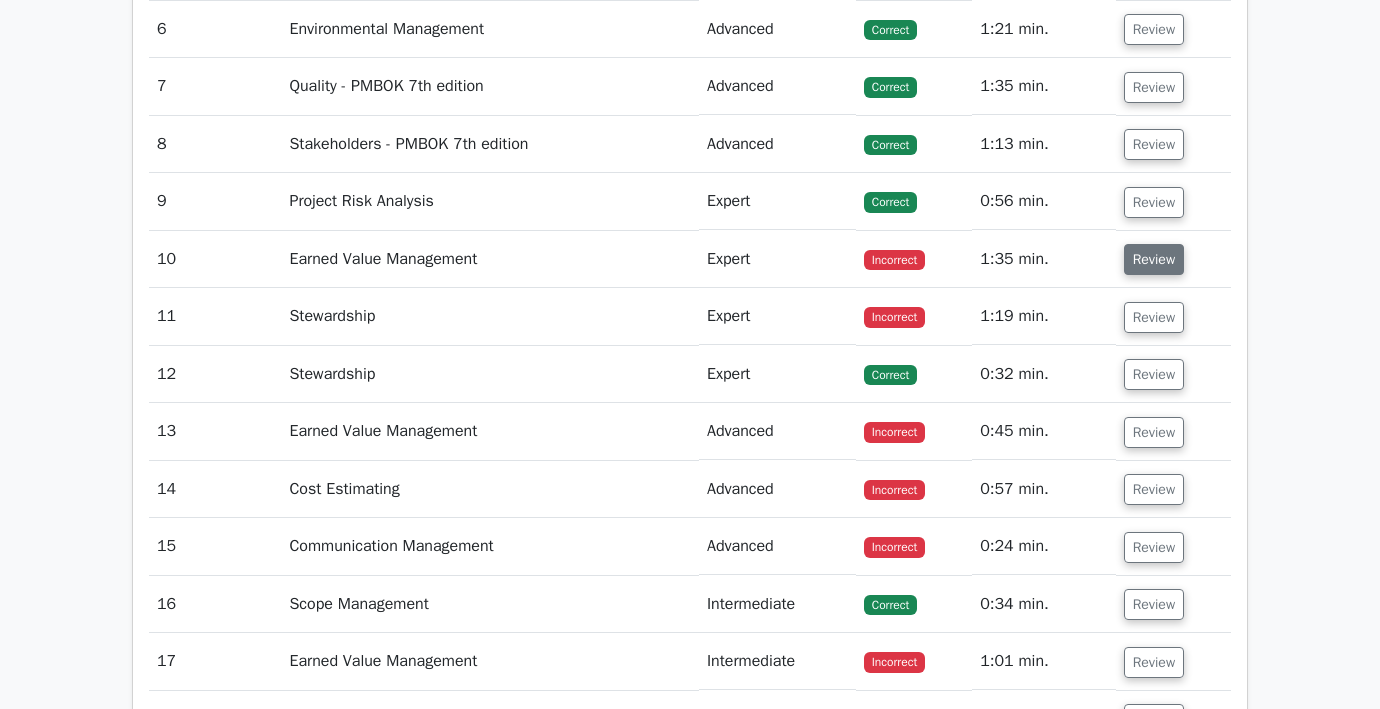 click on "Review" at bounding box center [1154, 259] 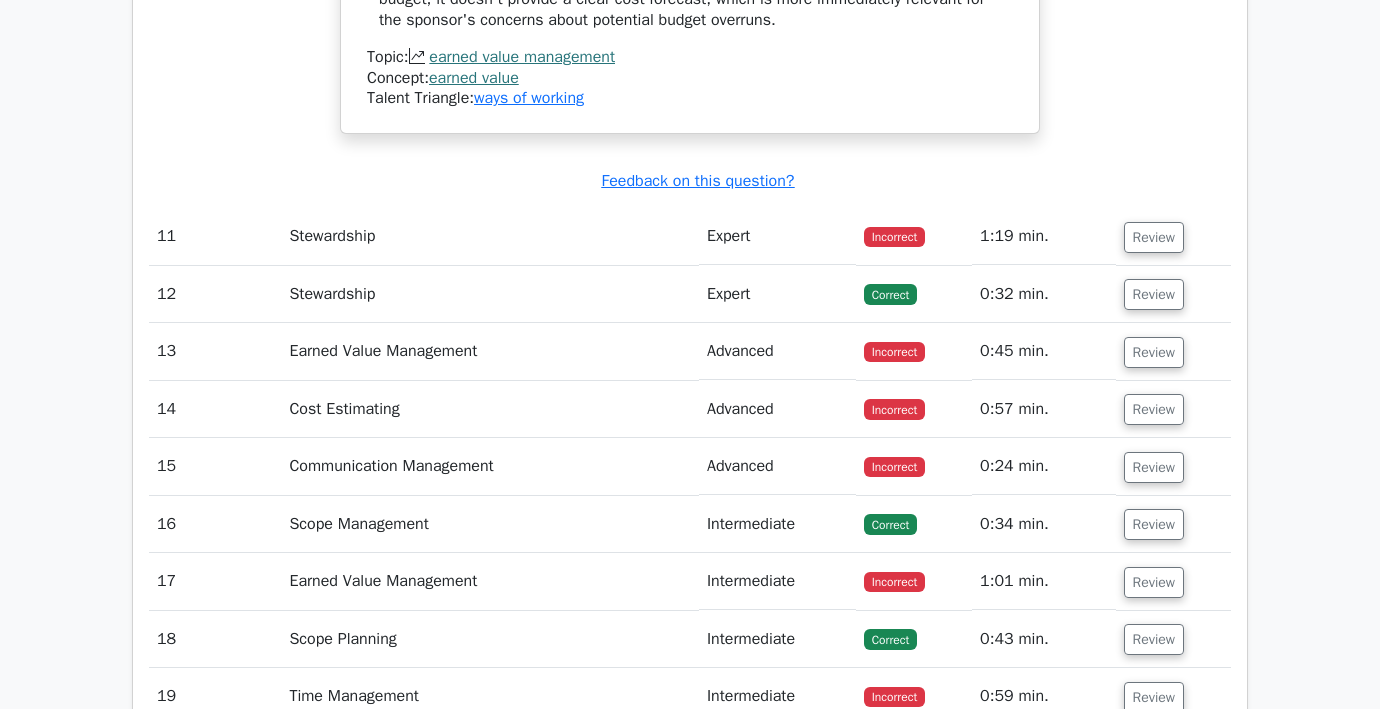scroll, scrollTop: 5459, scrollLeft: 0, axis: vertical 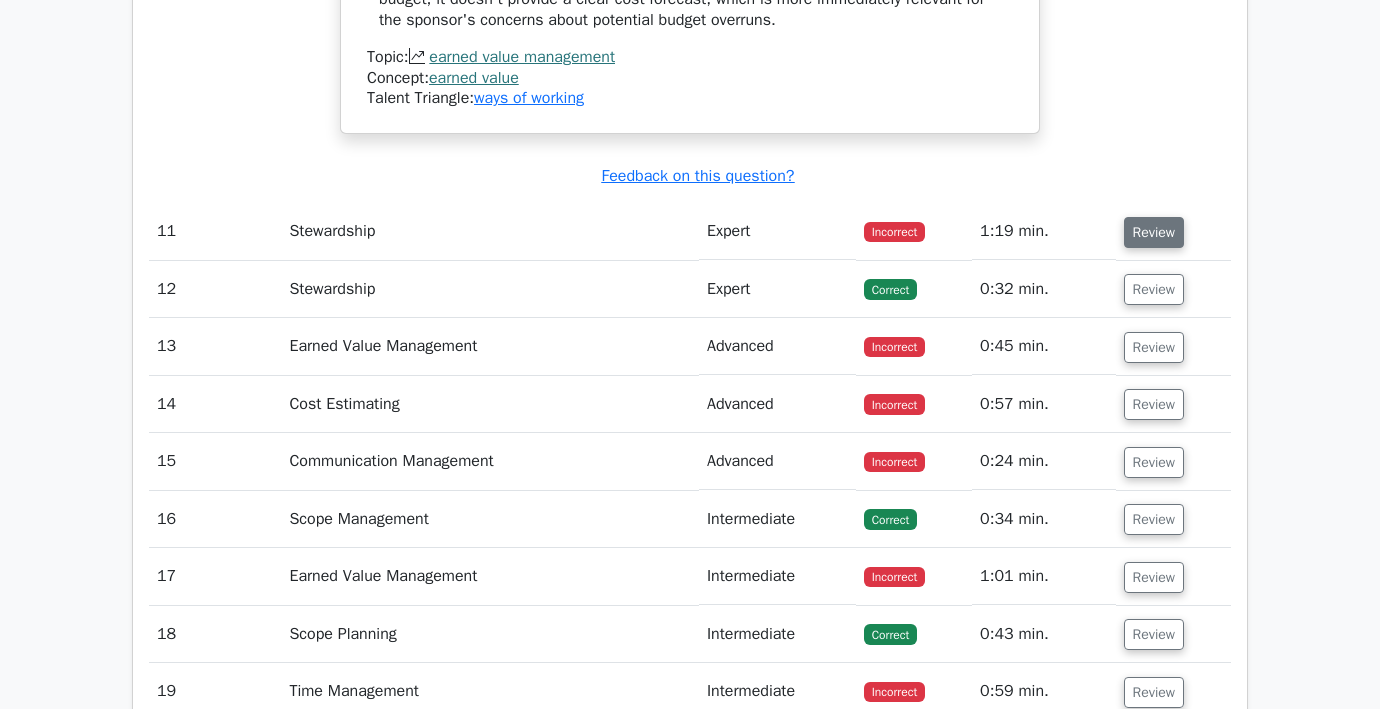 click on "Review" at bounding box center [1154, 232] 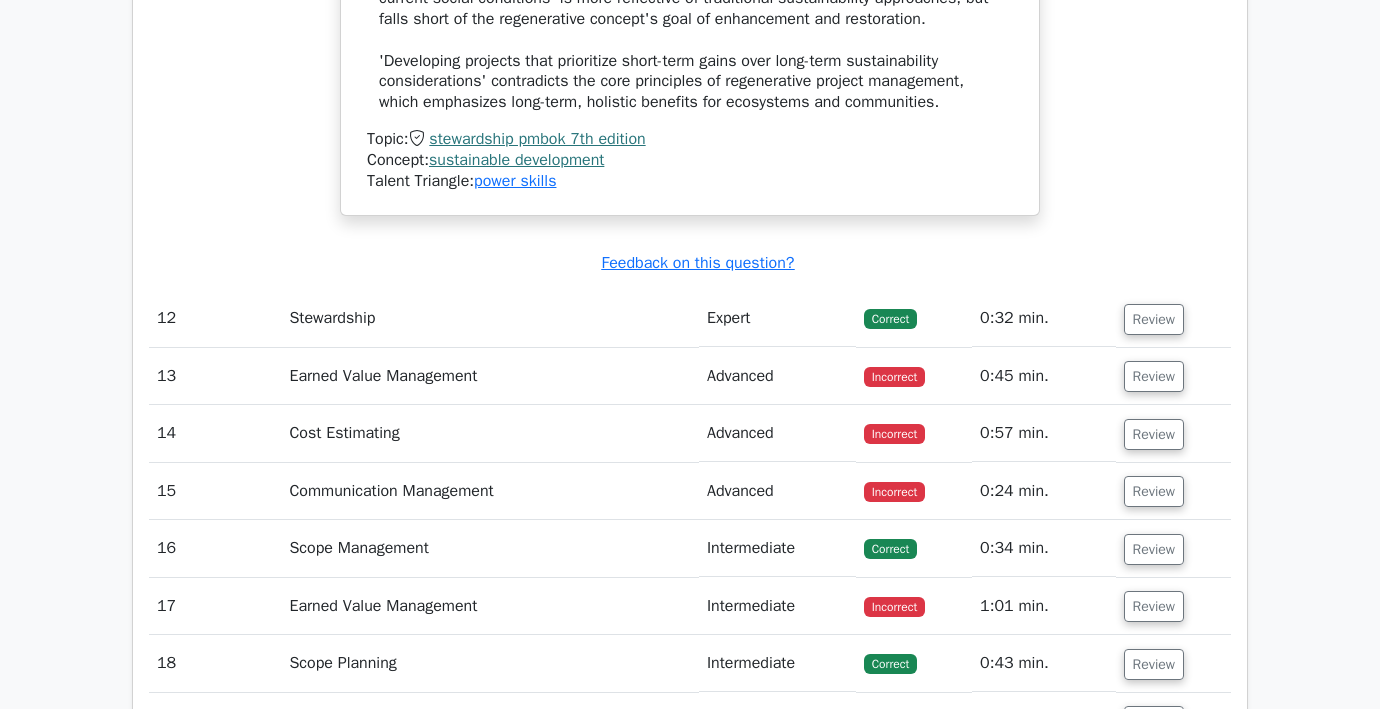 scroll, scrollTop: 6624, scrollLeft: 0, axis: vertical 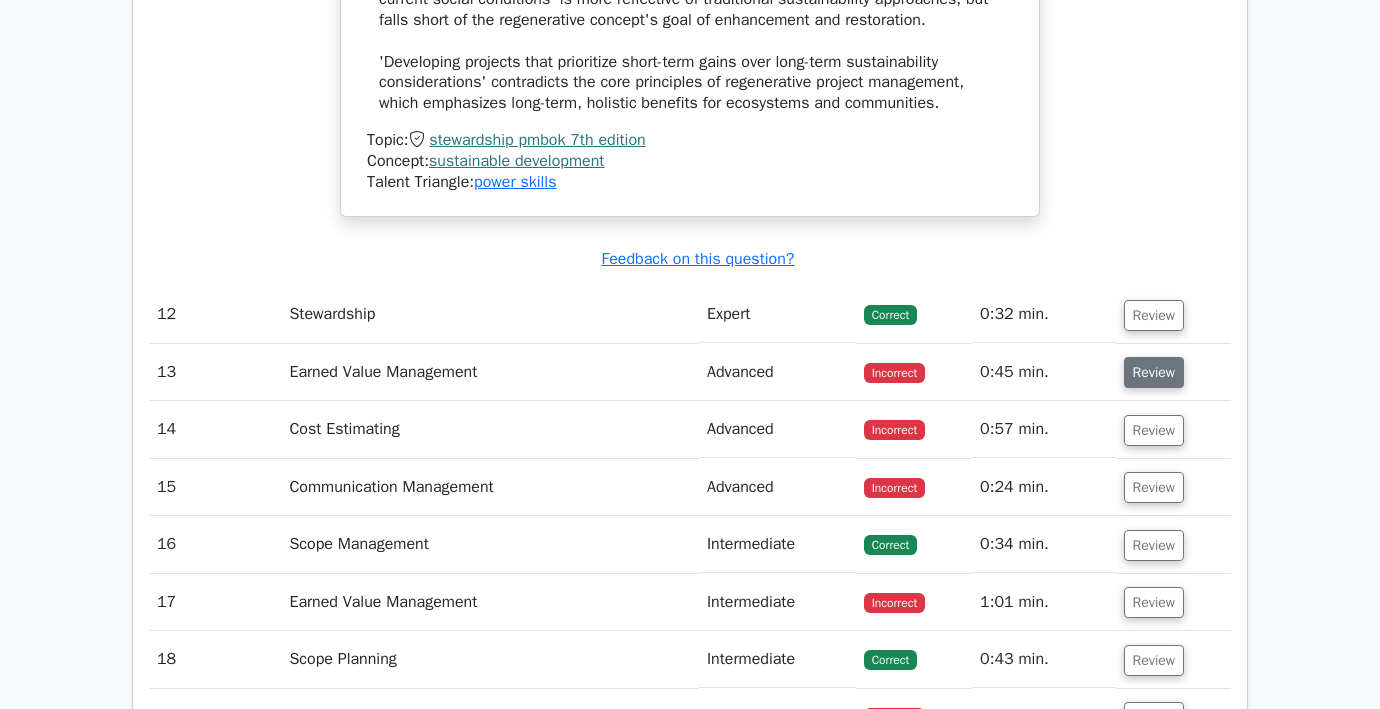 click on "Review" at bounding box center (1154, 372) 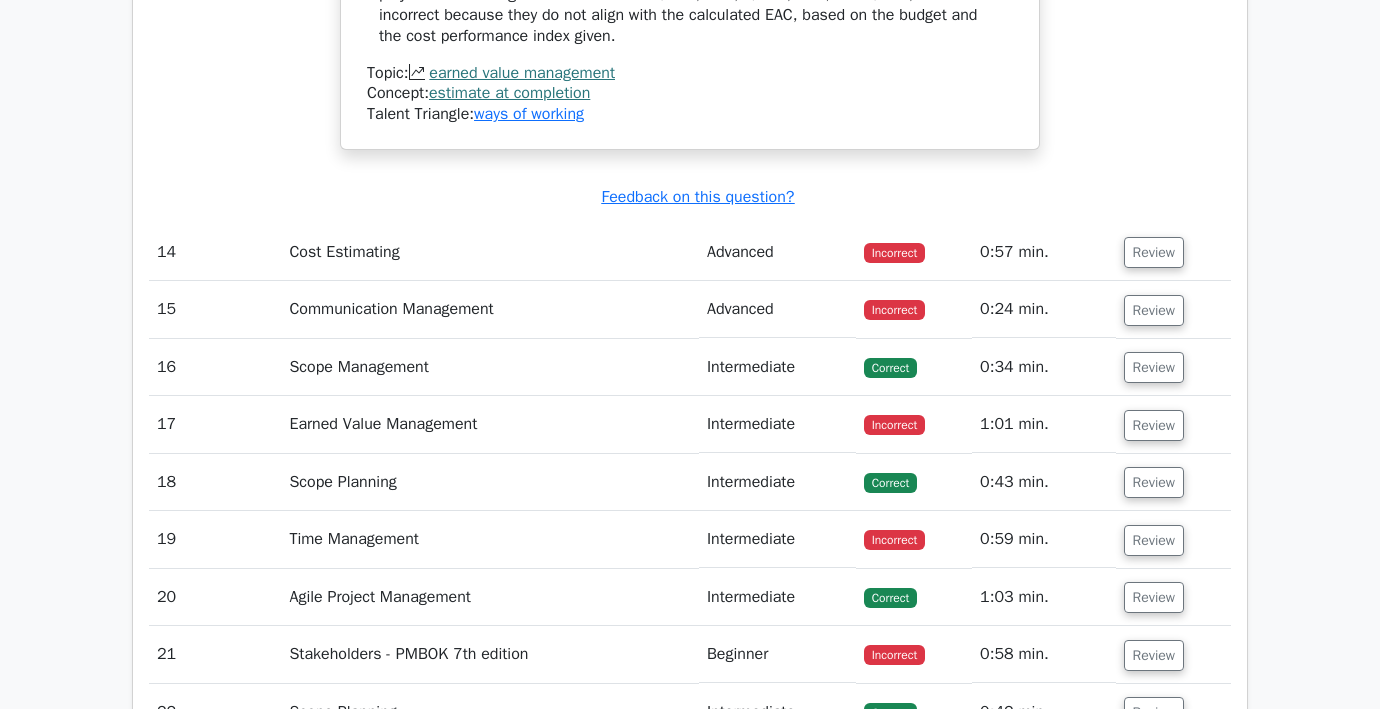 scroll, scrollTop: 7603, scrollLeft: 0, axis: vertical 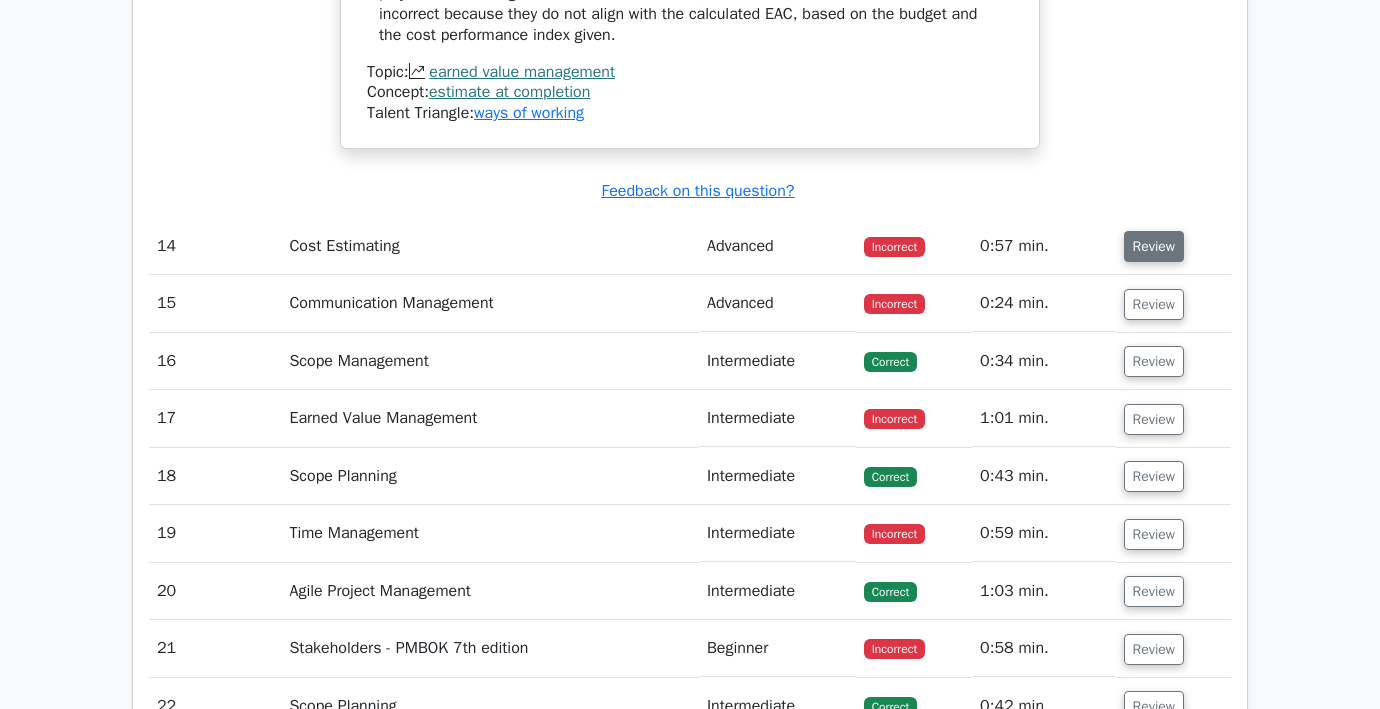 click on "Review" at bounding box center [1154, 246] 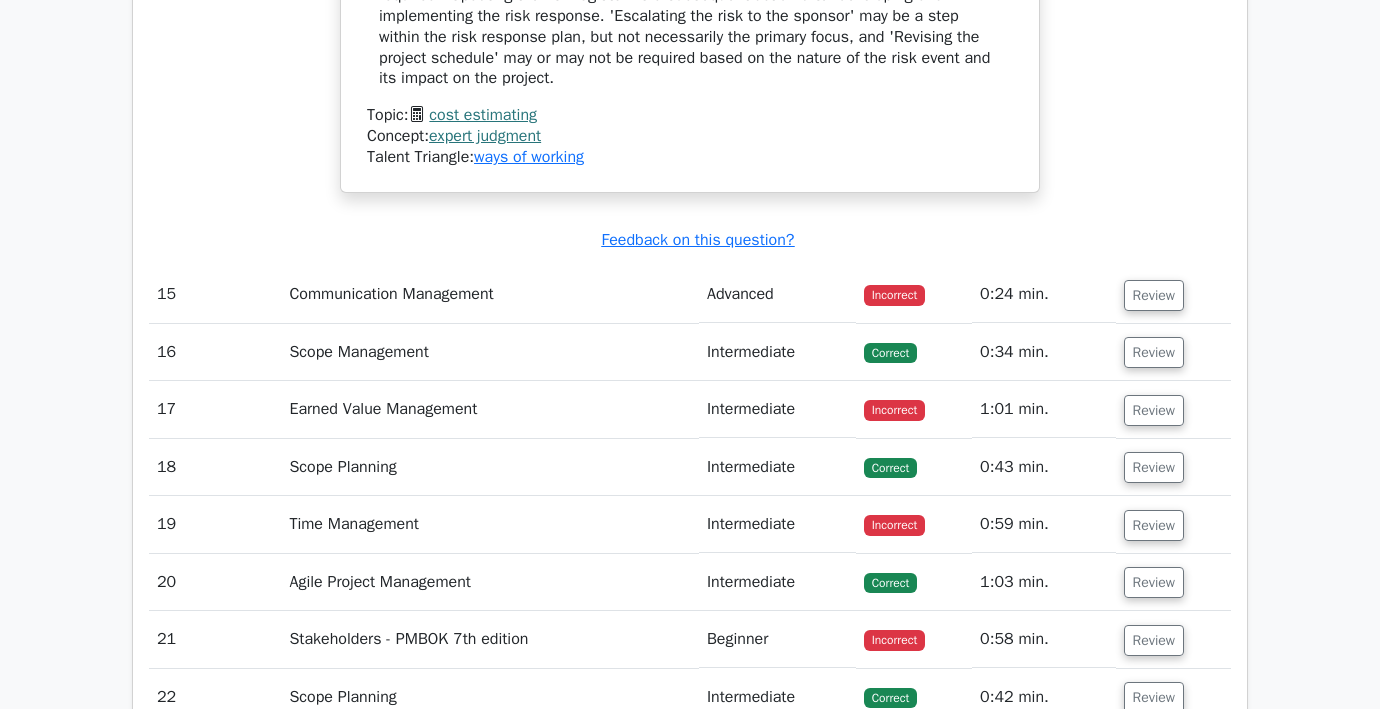 scroll, scrollTop: 8454, scrollLeft: 0, axis: vertical 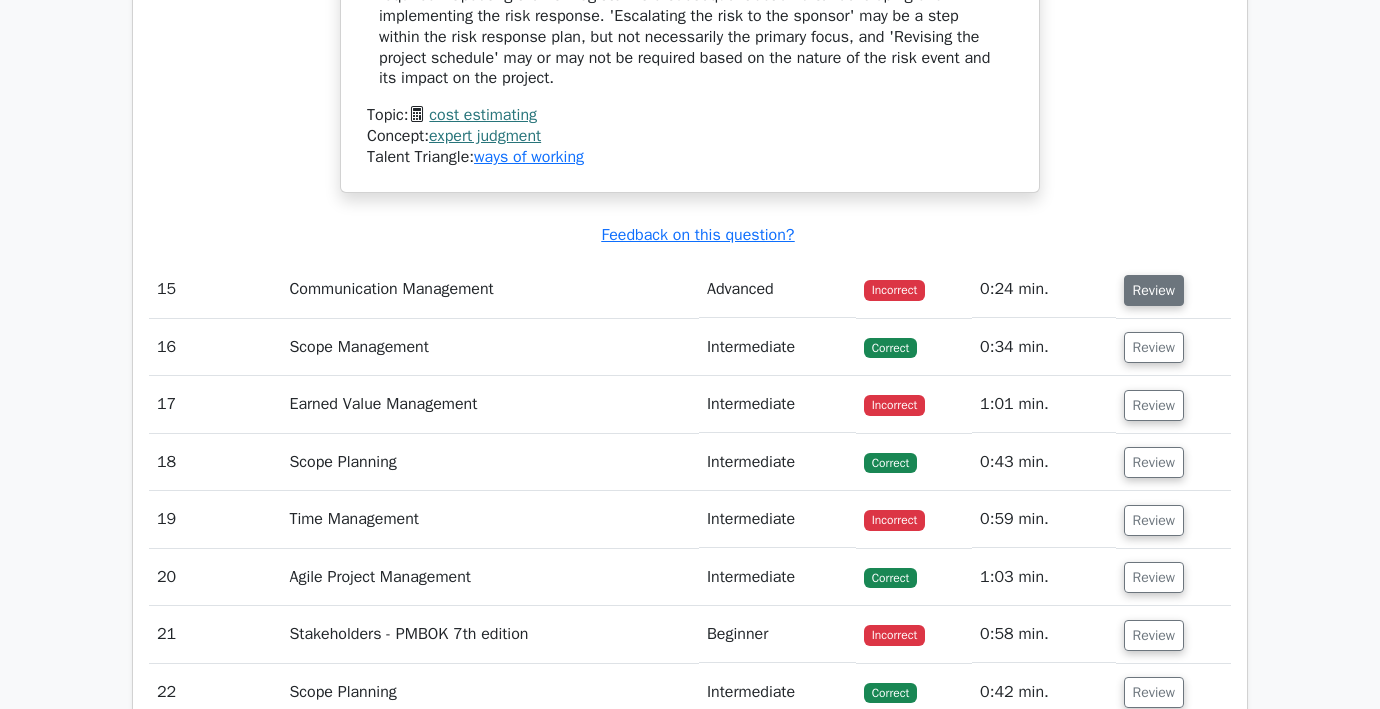 click on "Review" at bounding box center (1154, 290) 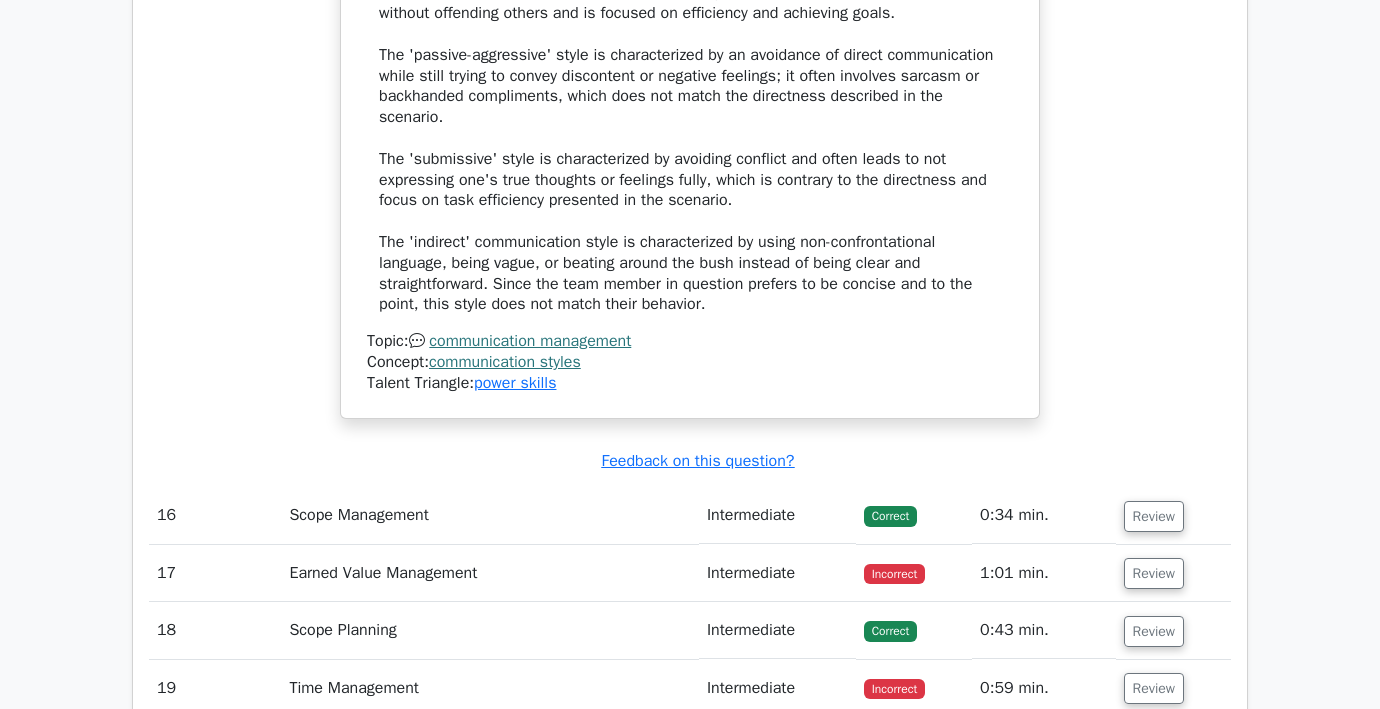 scroll, scrollTop: 9314, scrollLeft: 0, axis: vertical 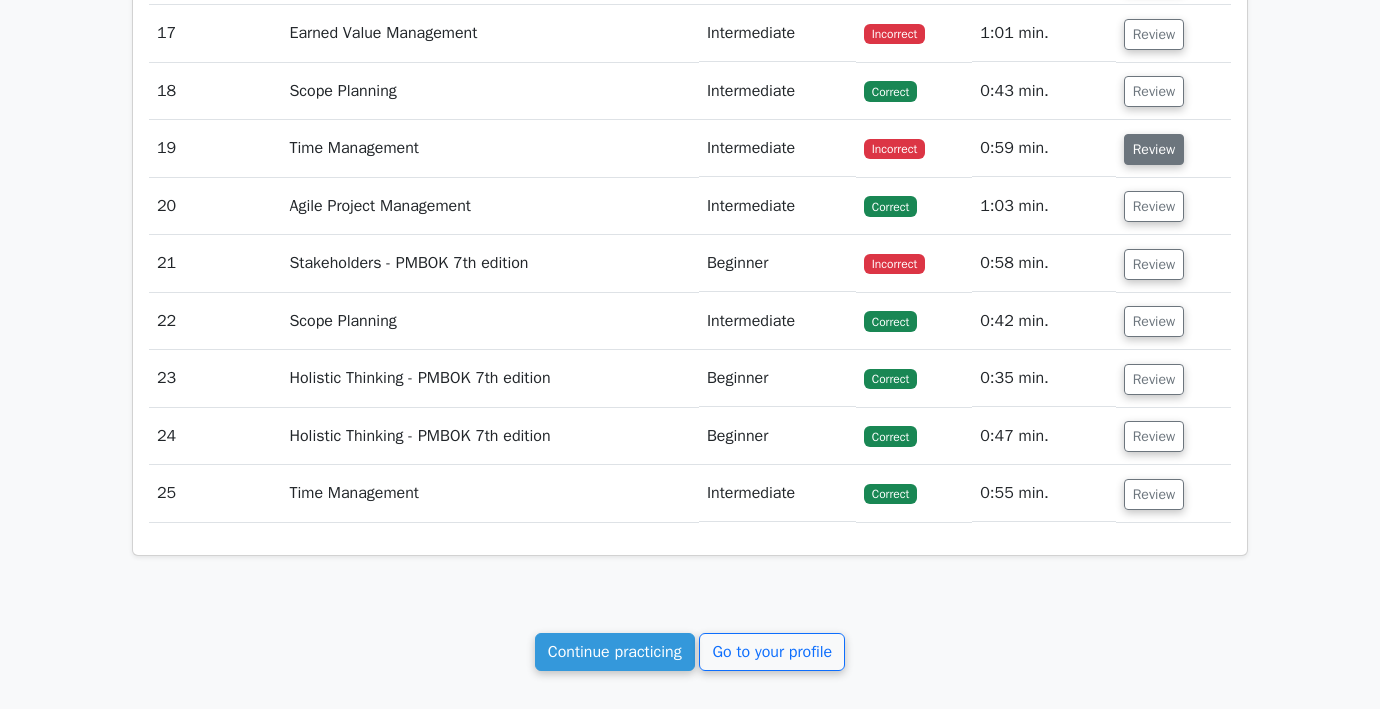 click on "Review" at bounding box center [1154, 149] 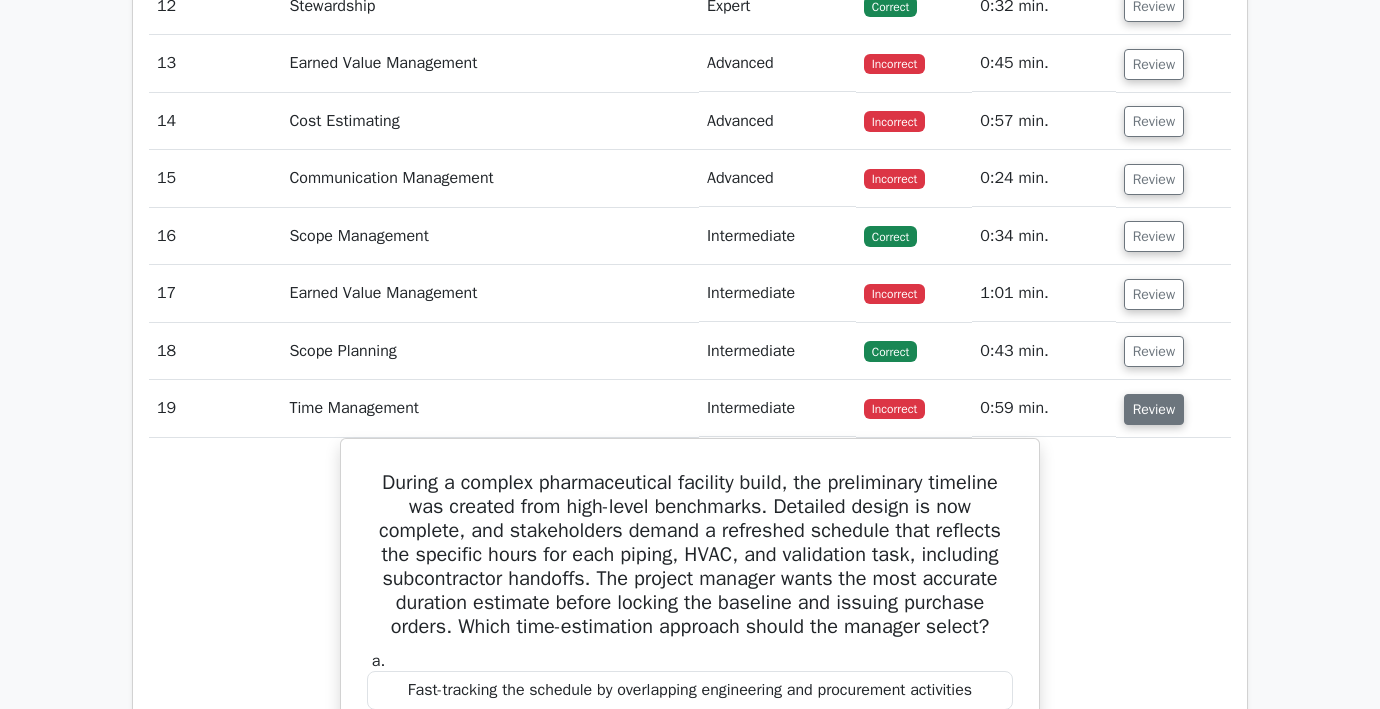 scroll, scrollTop: 3126, scrollLeft: 0, axis: vertical 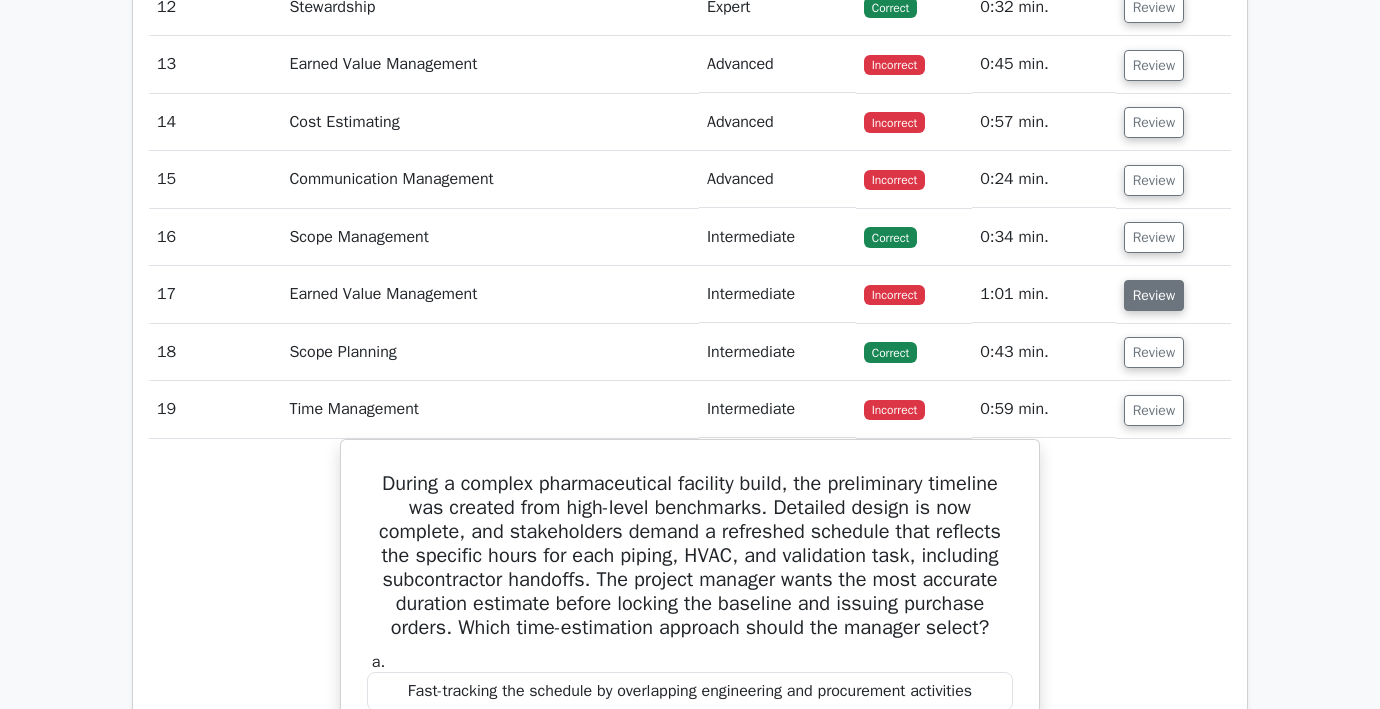 click on "Review" at bounding box center (1154, 295) 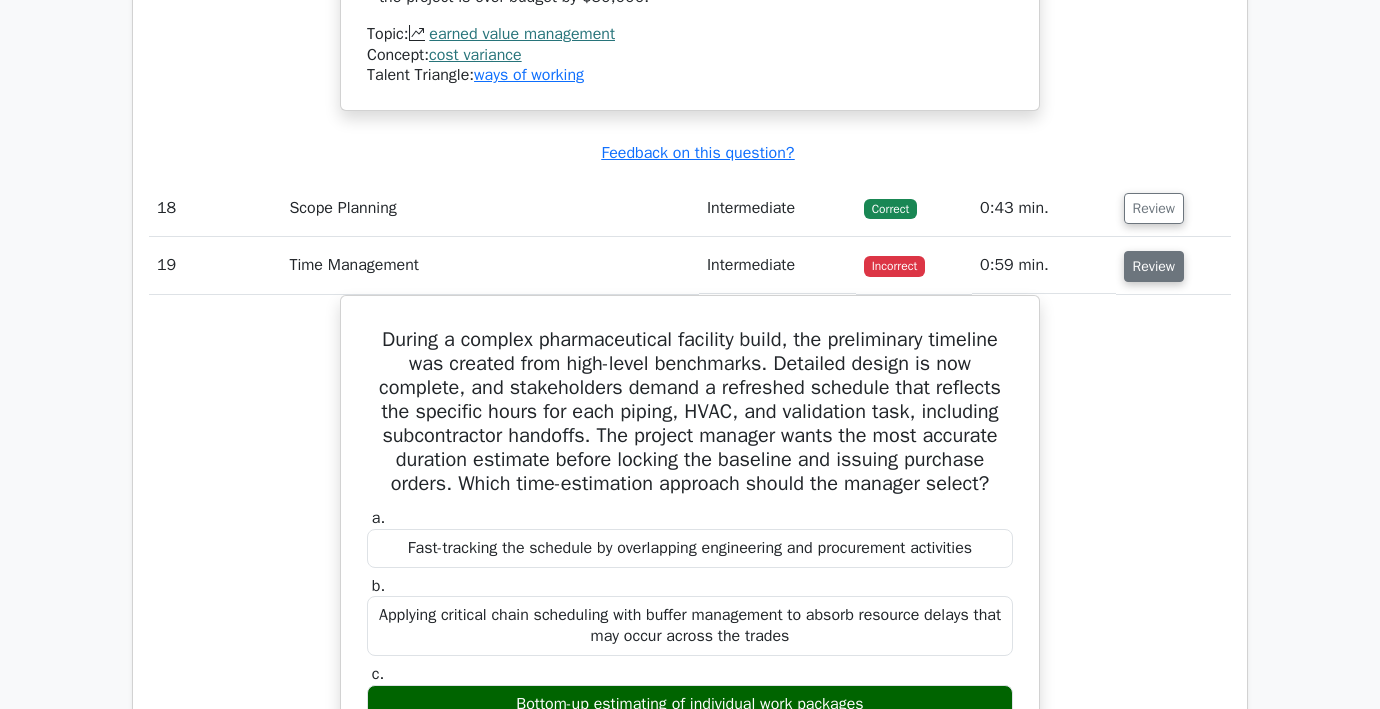 scroll, scrollTop: 4031, scrollLeft: 0, axis: vertical 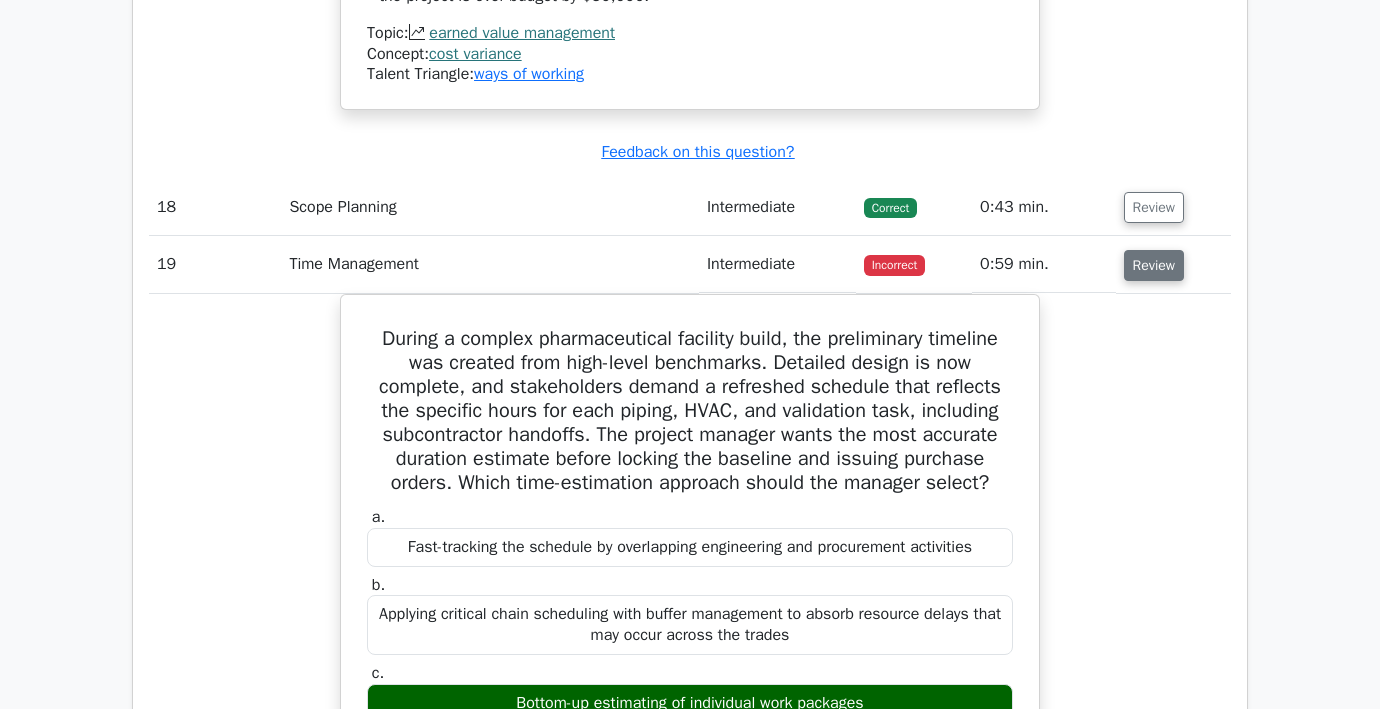 click on "Review" at bounding box center (1154, 265) 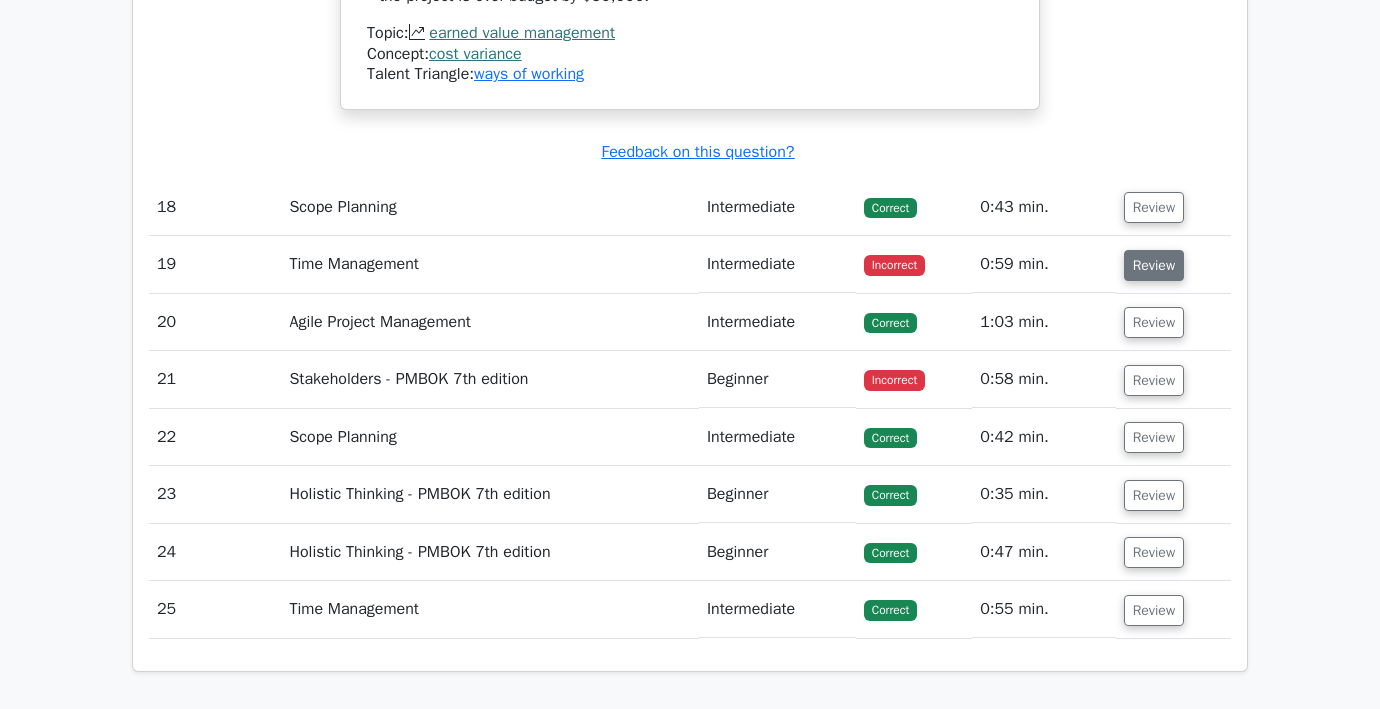 click on "Review" at bounding box center (1154, 265) 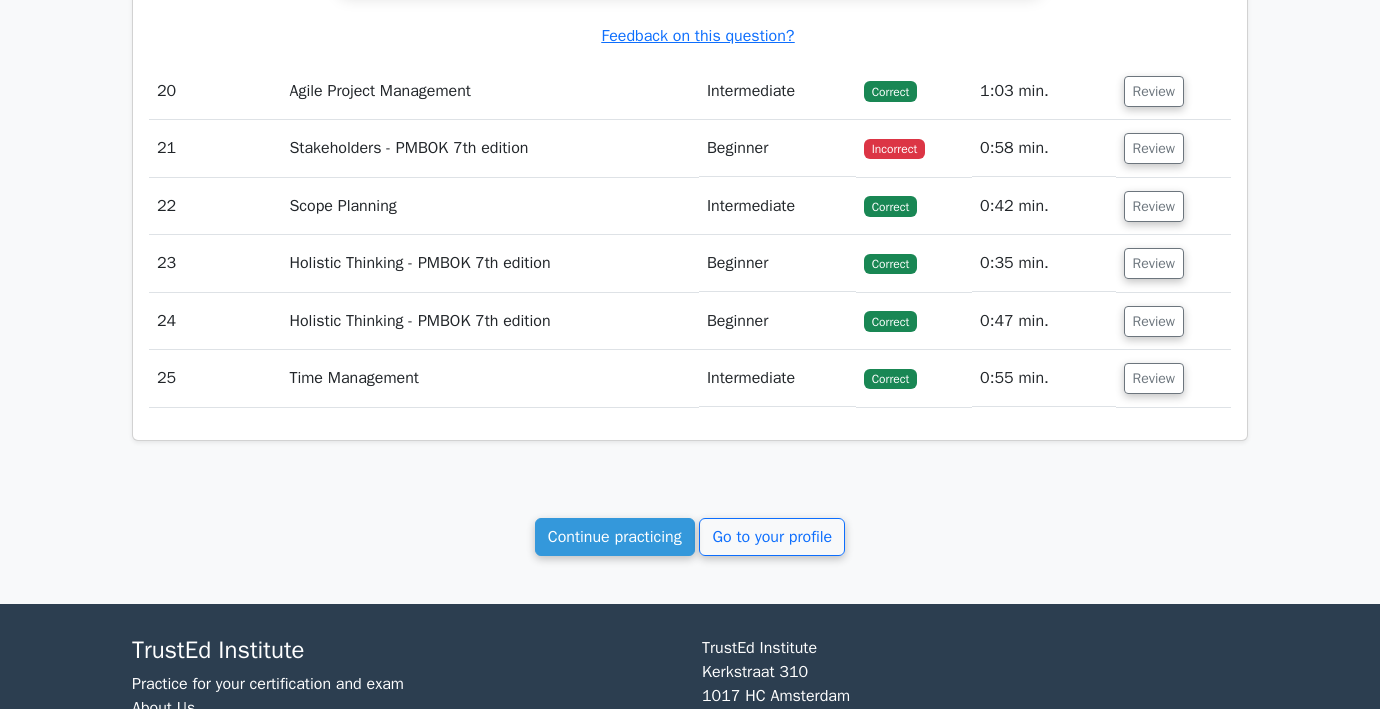 scroll, scrollTop: 5257, scrollLeft: 0, axis: vertical 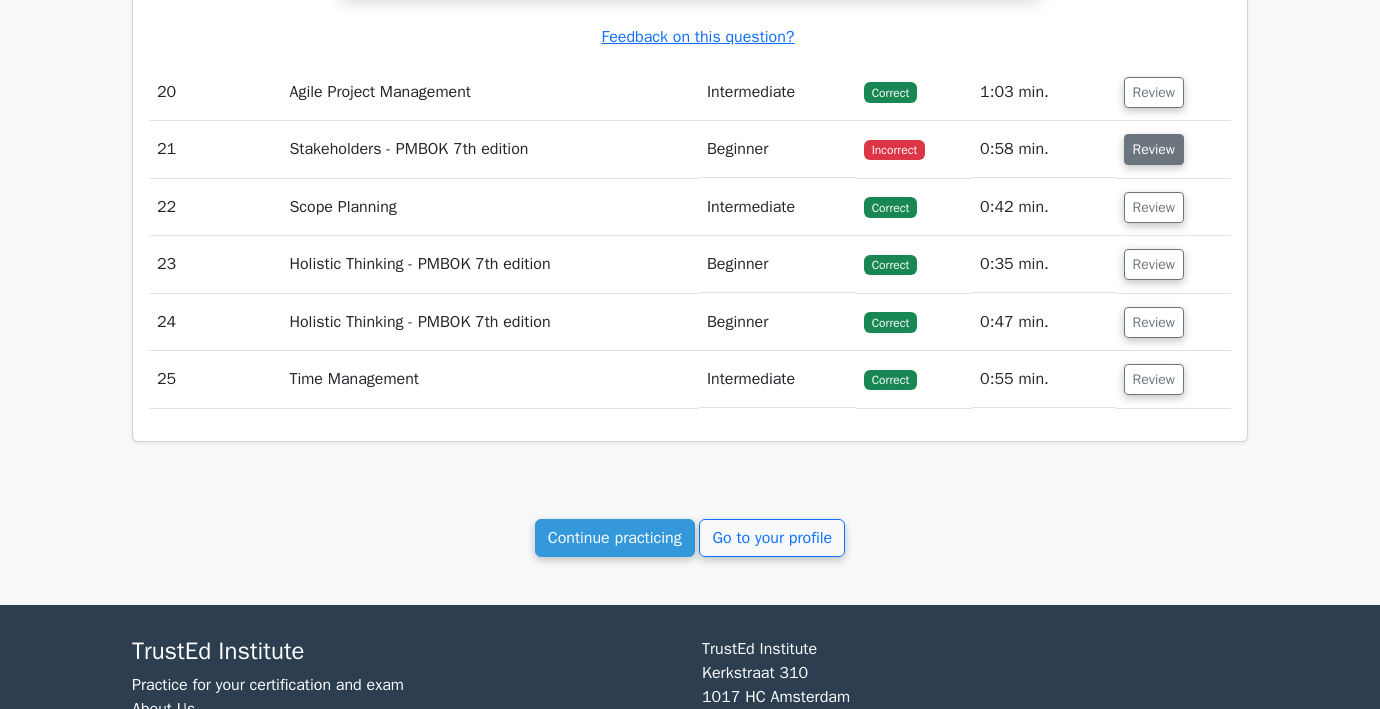 click on "Review" at bounding box center (1154, 149) 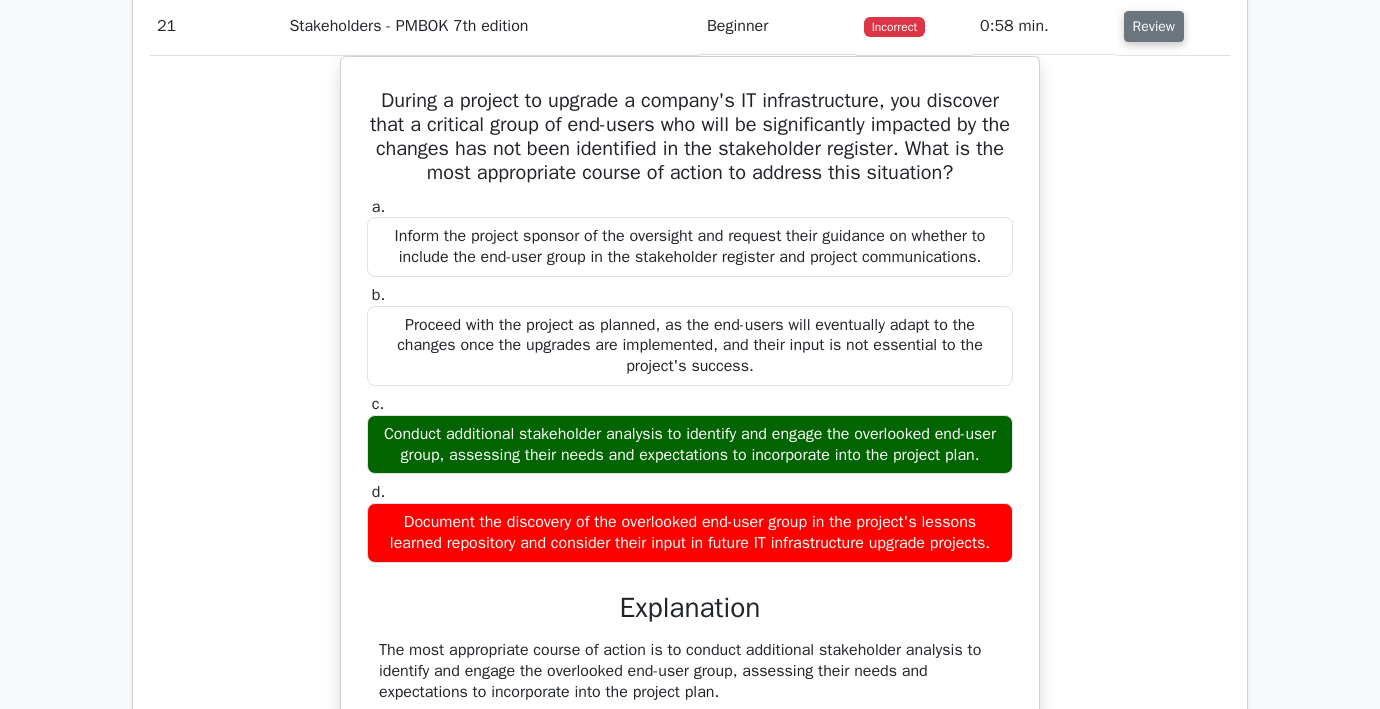scroll, scrollTop: 5391, scrollLeft: 0, axis: vertical 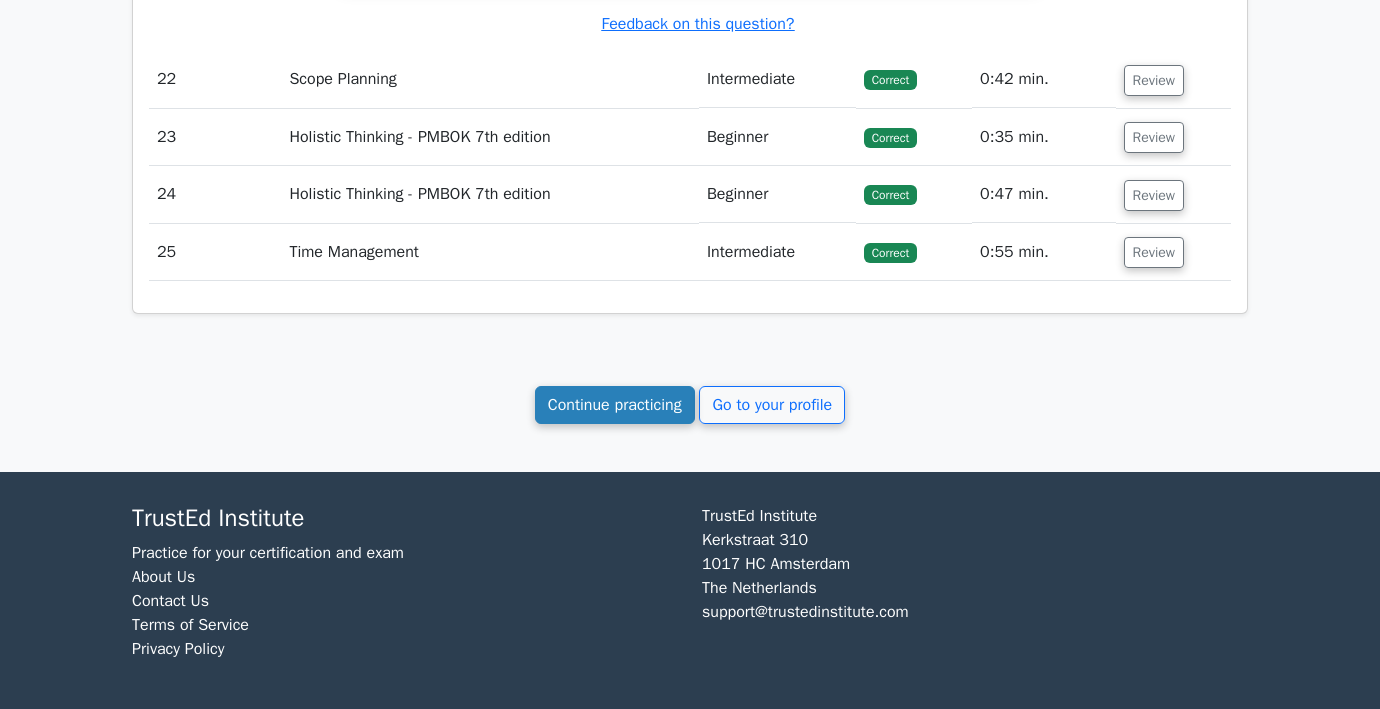 click on "Continue practicing" at bounding box center [615, 405] 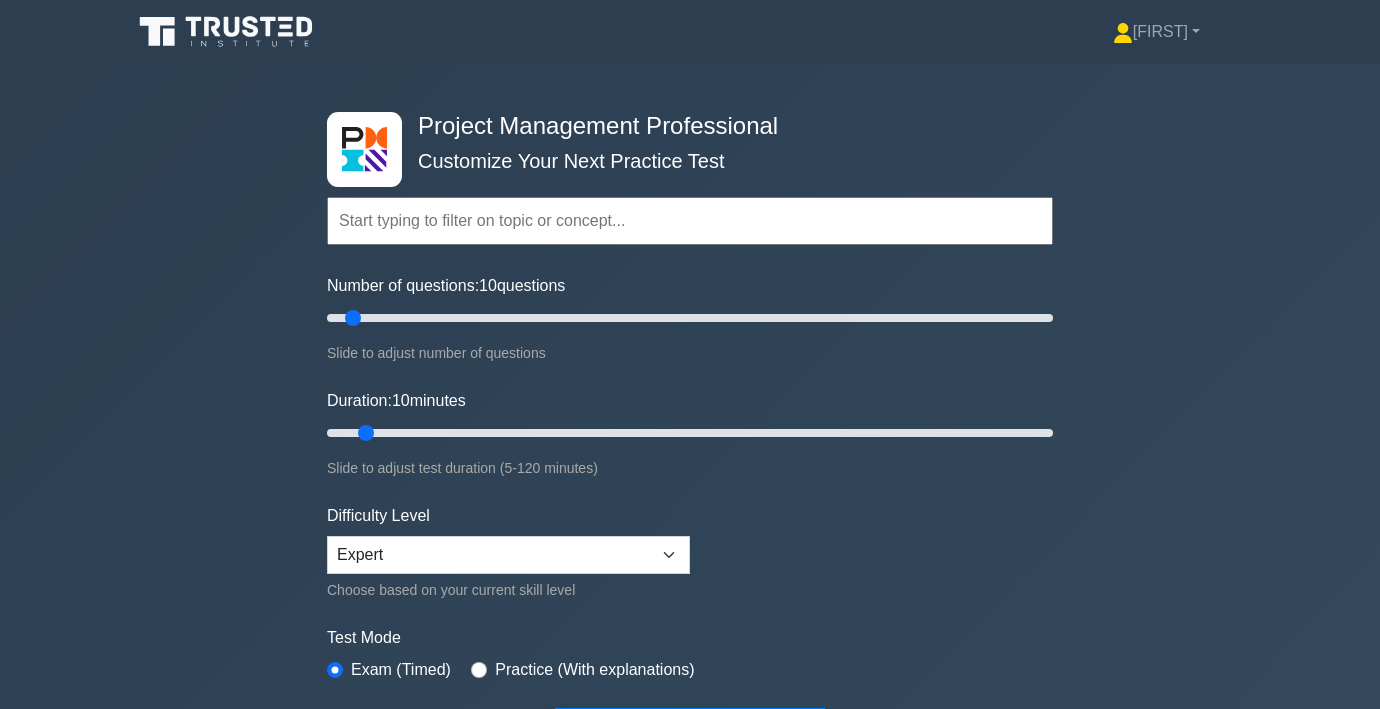 scroll, scrollTop: 0, scrollLeft: 0, axis: both 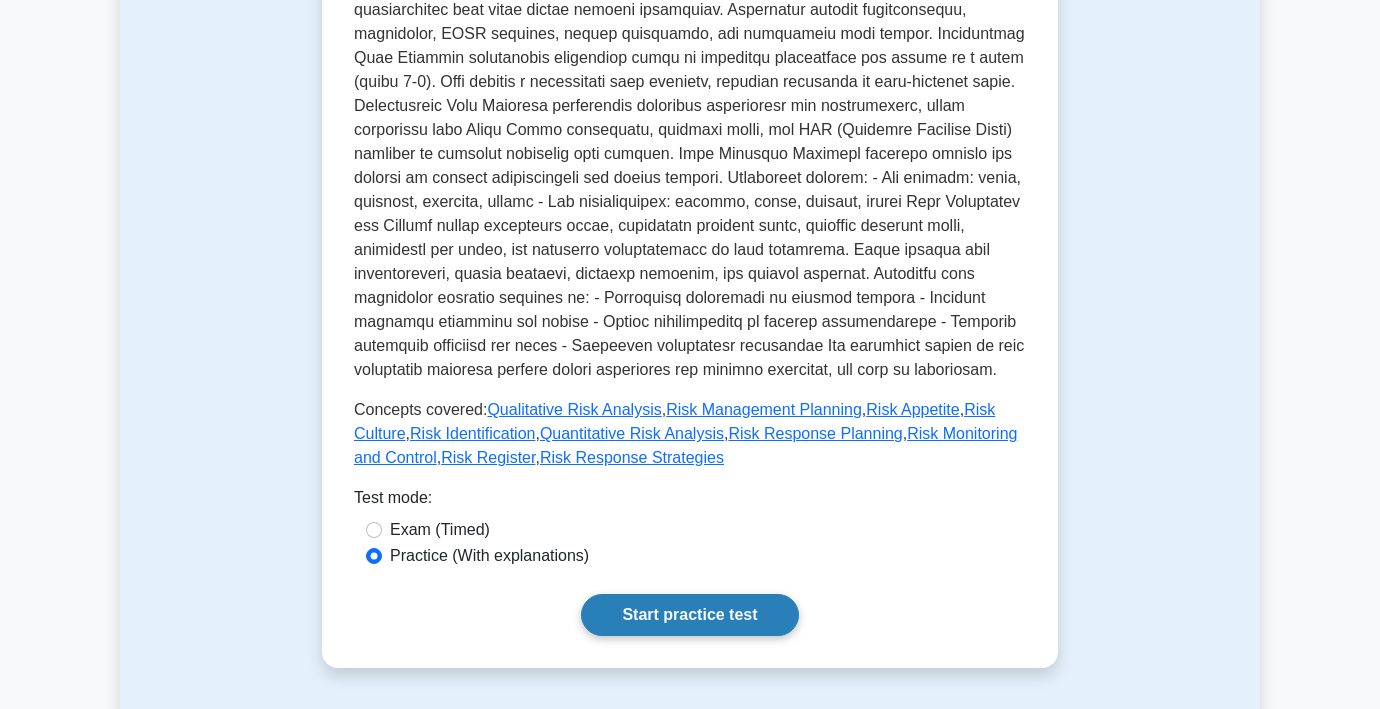 click on "Start practice test" at bounding box center [689, 615] 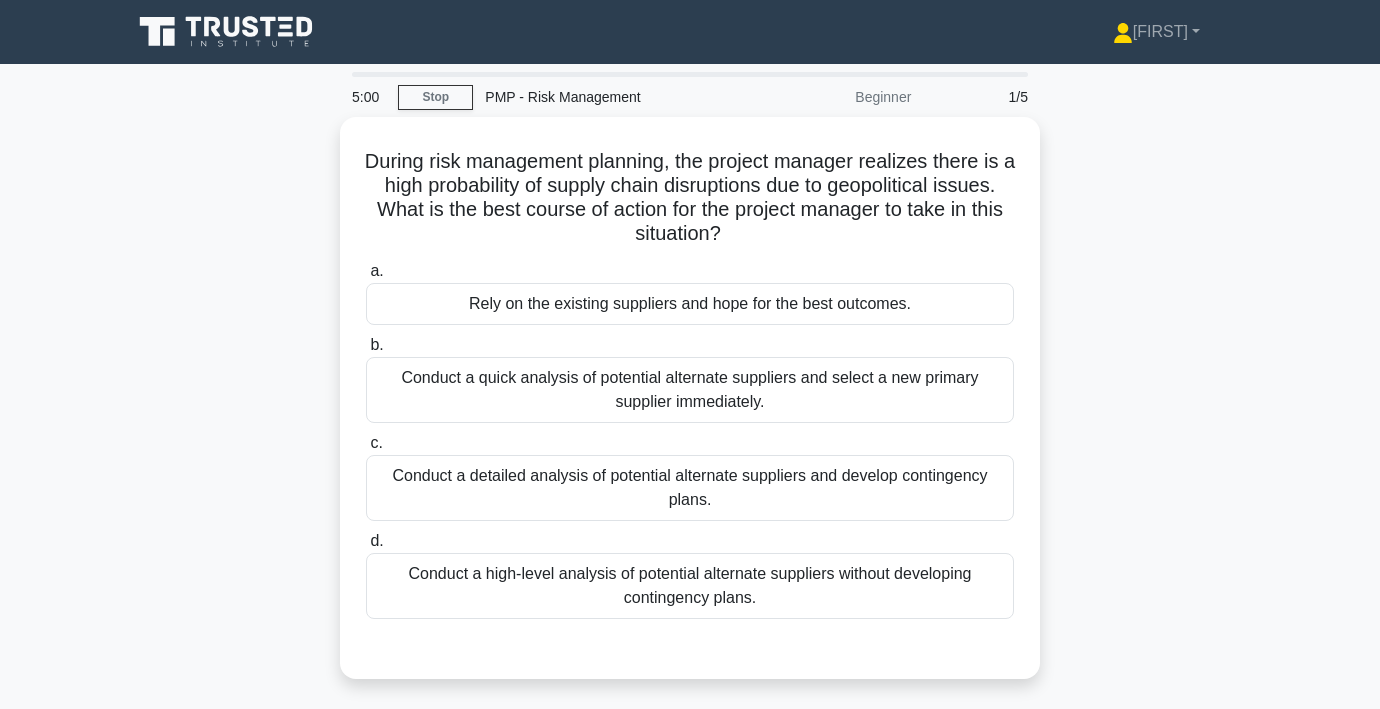 scroll, scrollTop: 0, scrollLeft: 0, axis: both 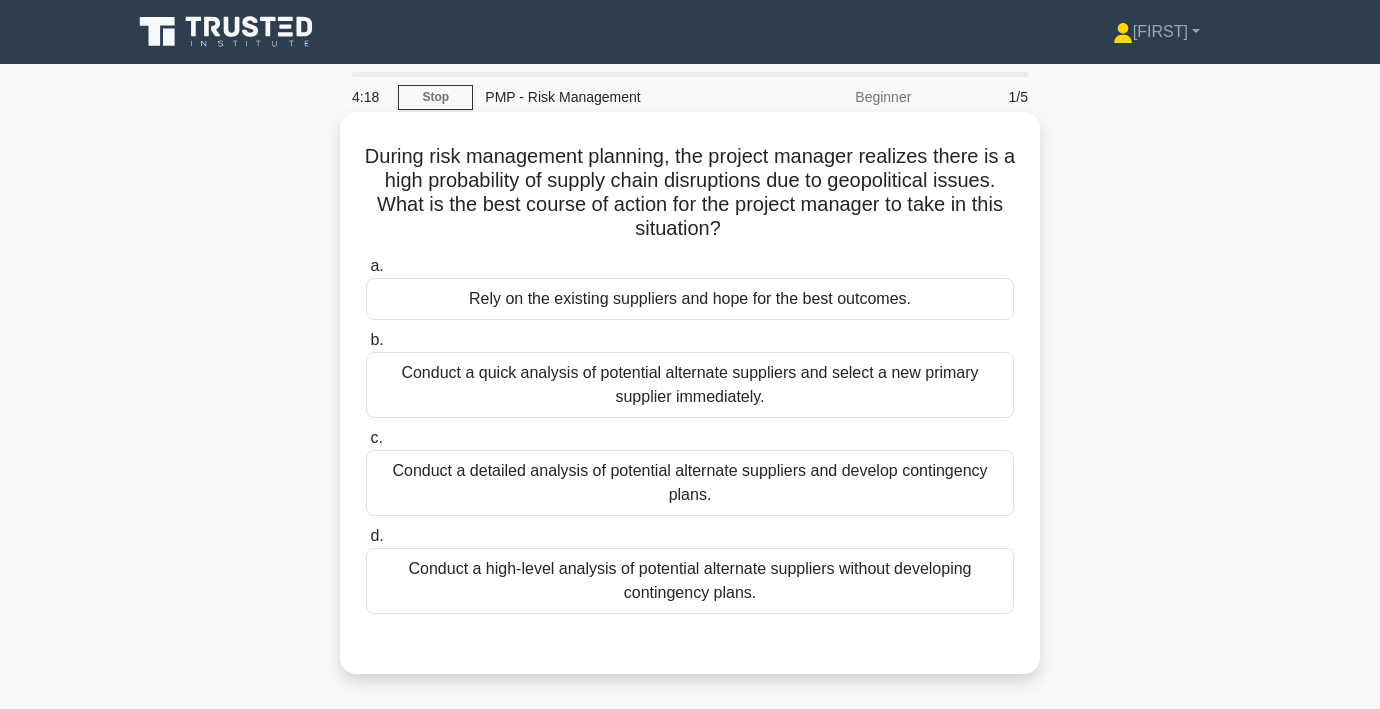 click on "Conduct a detailed analysis of potential alternate suppliers and develop contingency plans." at bounding box center [690, 483] 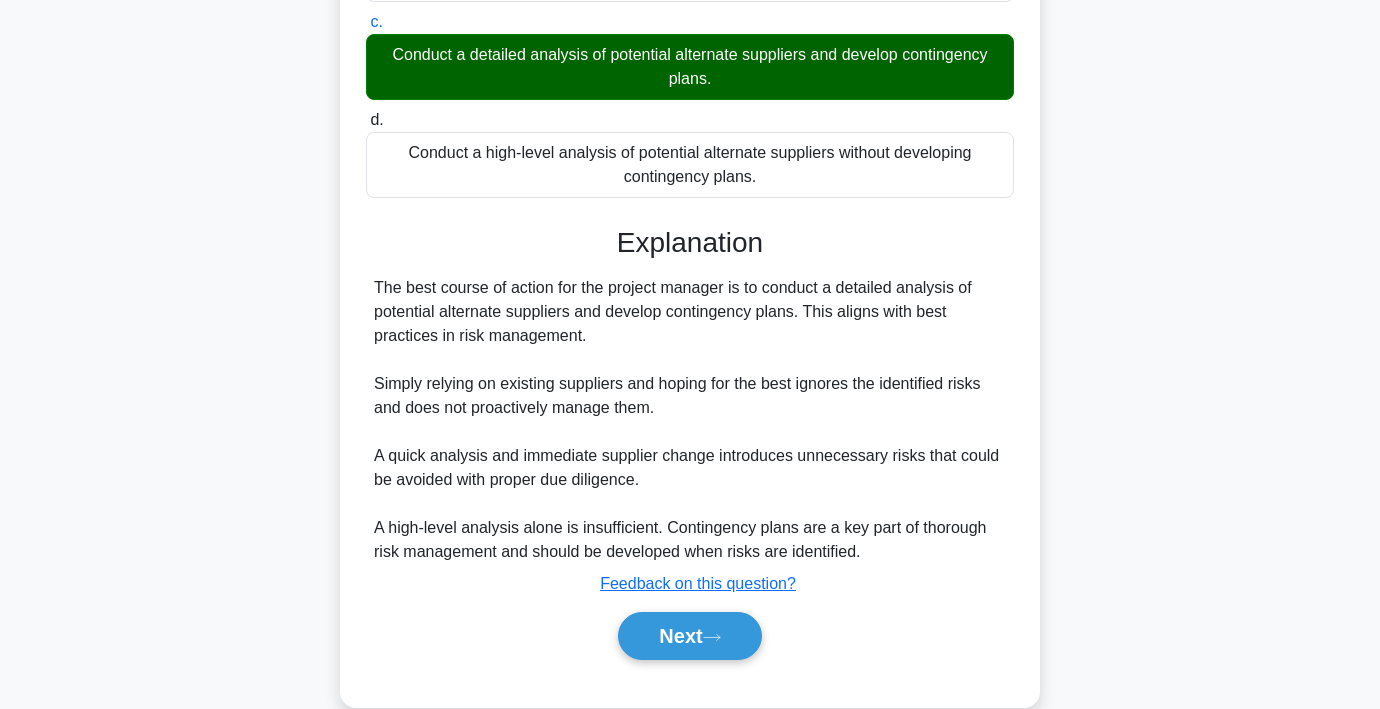 scroll, scrollTop: 452, scrollLeft: 0, axis: vertical 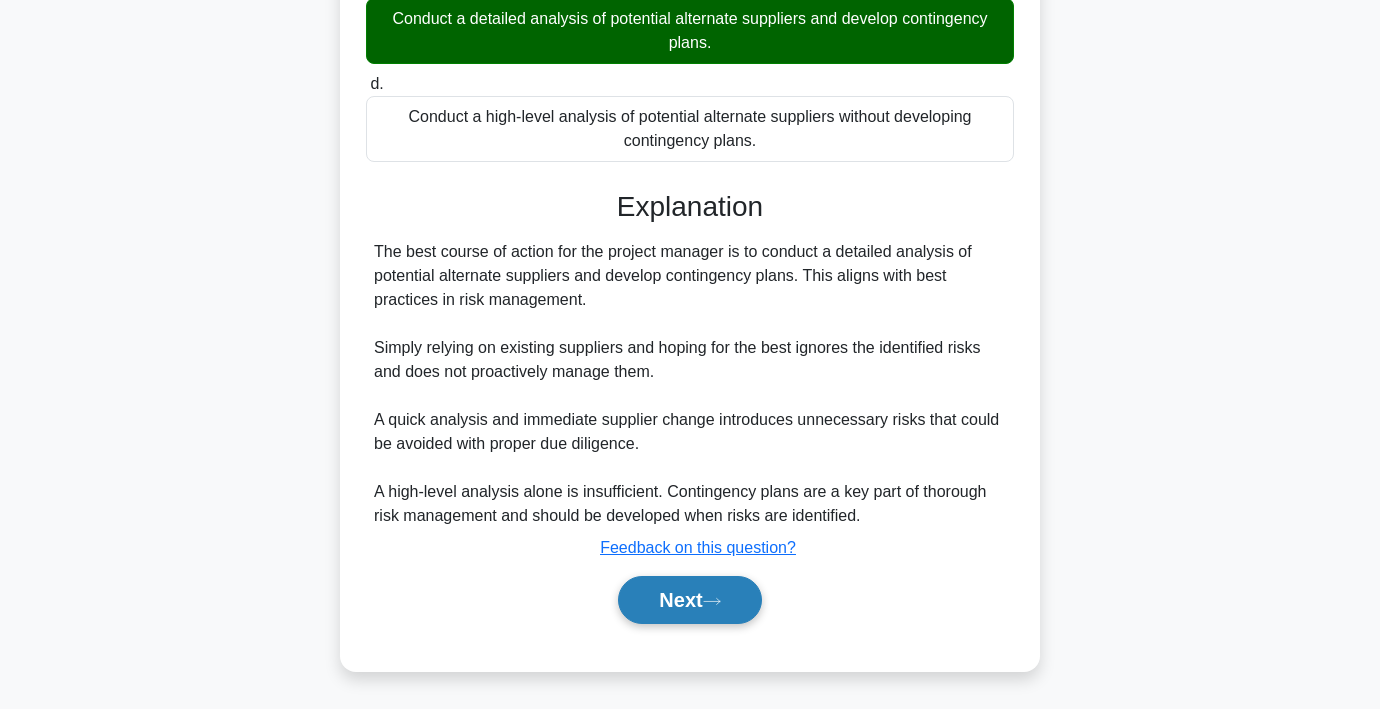click on "Next" at bounding box center [689, 600] 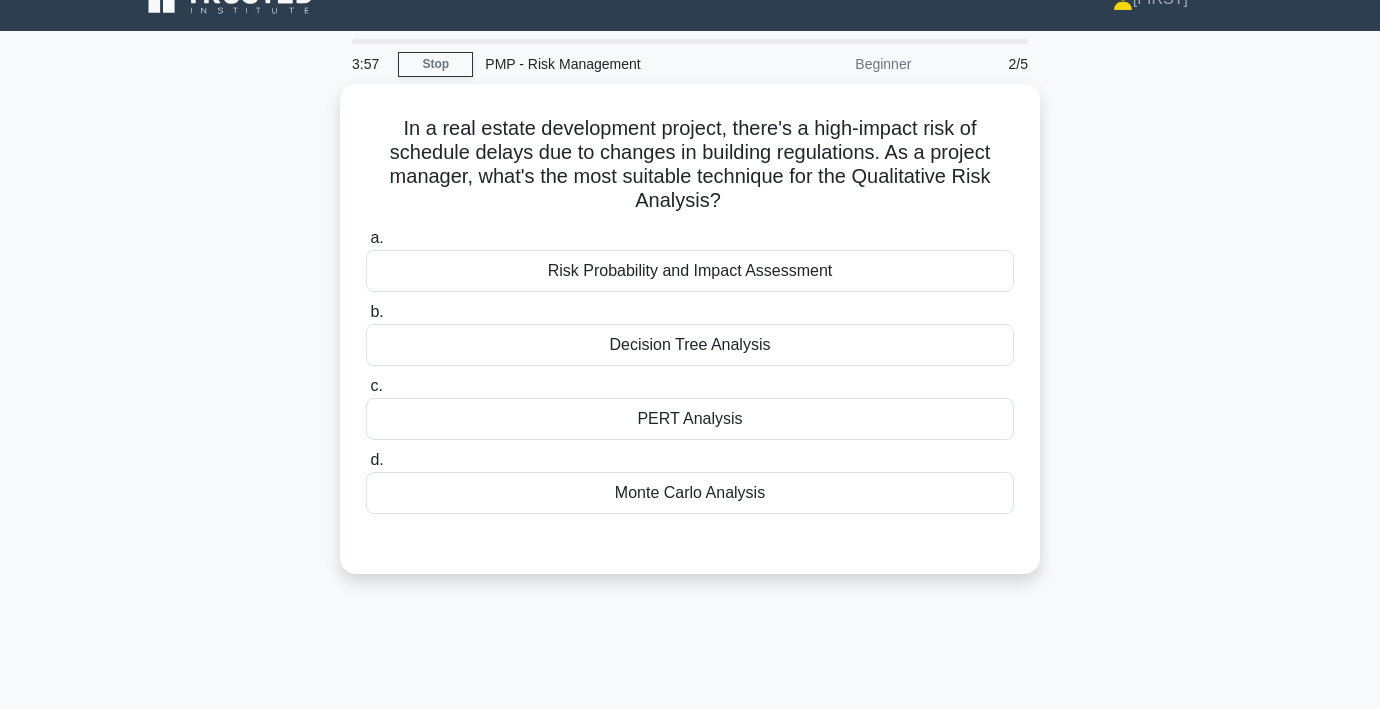 scroll, scrollTop: 14, scrollLeft: 0, axis: vertical 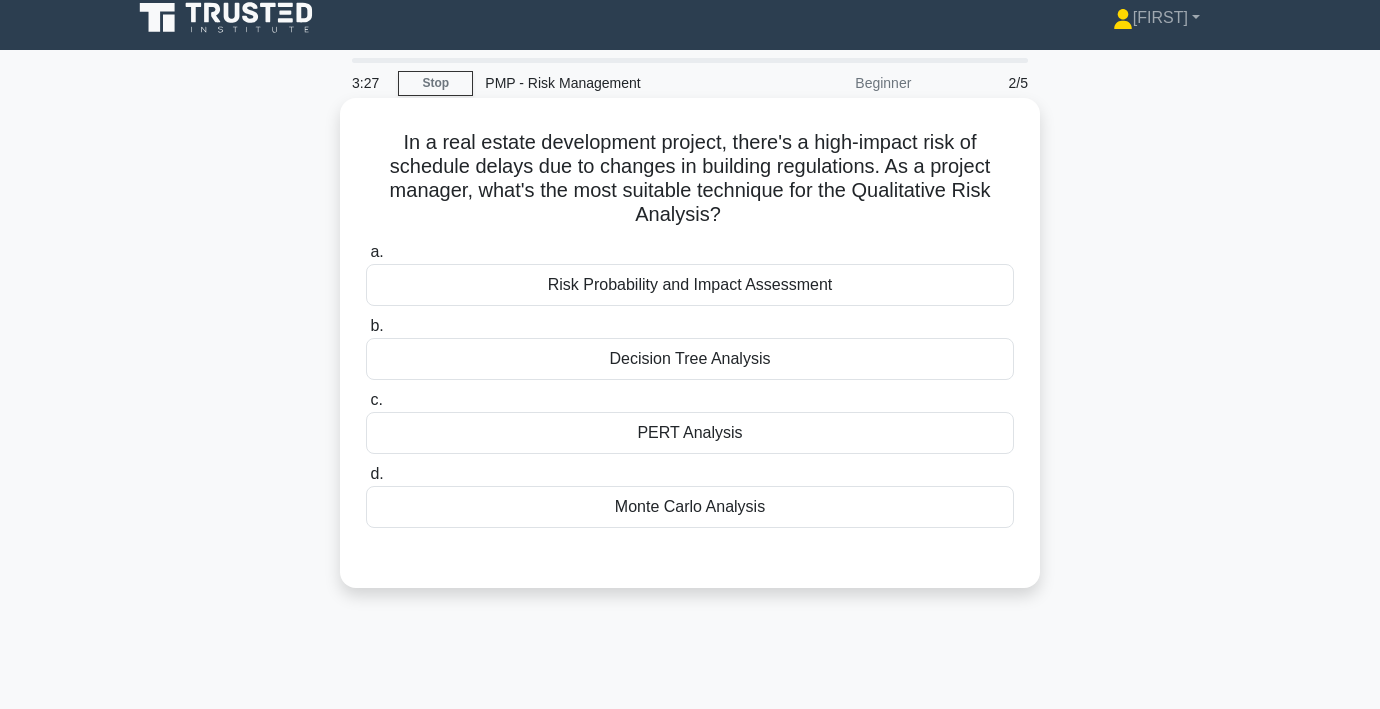 click on "Risk Probability and Impact Assessment" at bounding box center [690, 285] 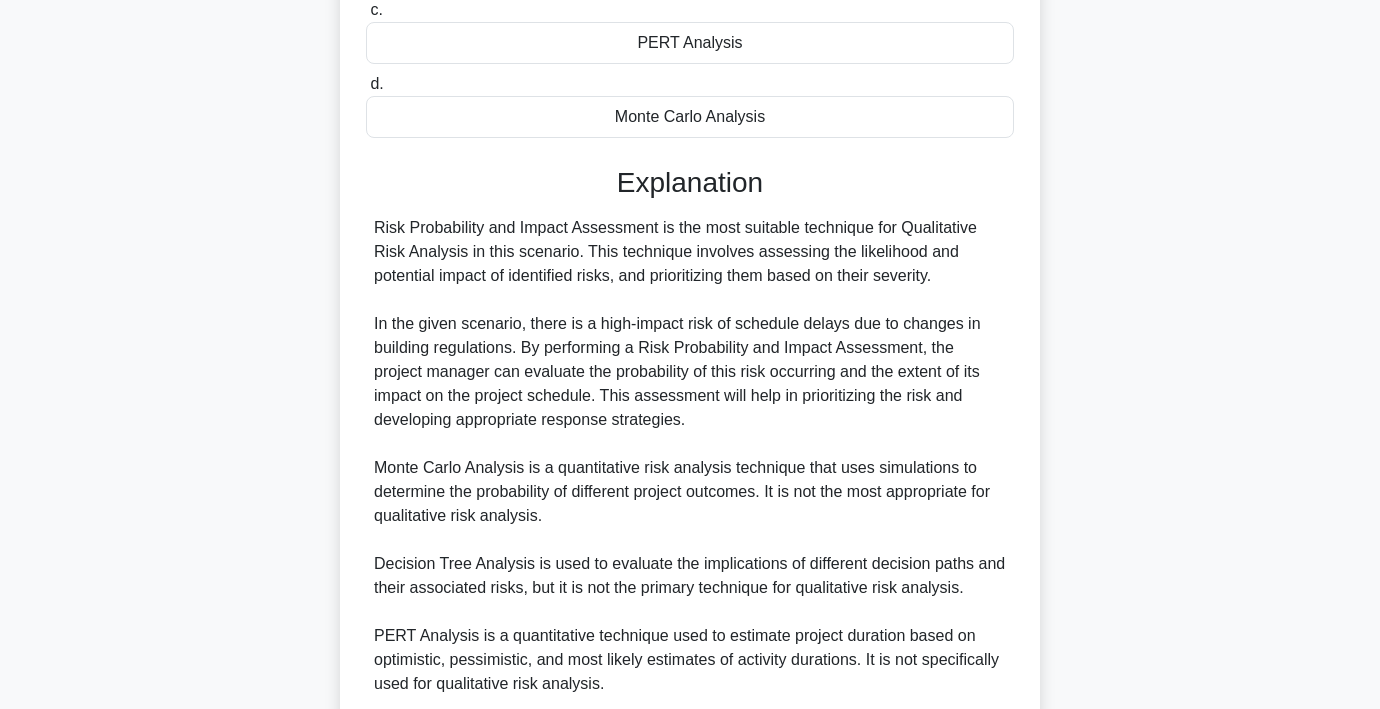 scroll, scrollTop: 572, scrollLeft: 0, axis: vertical 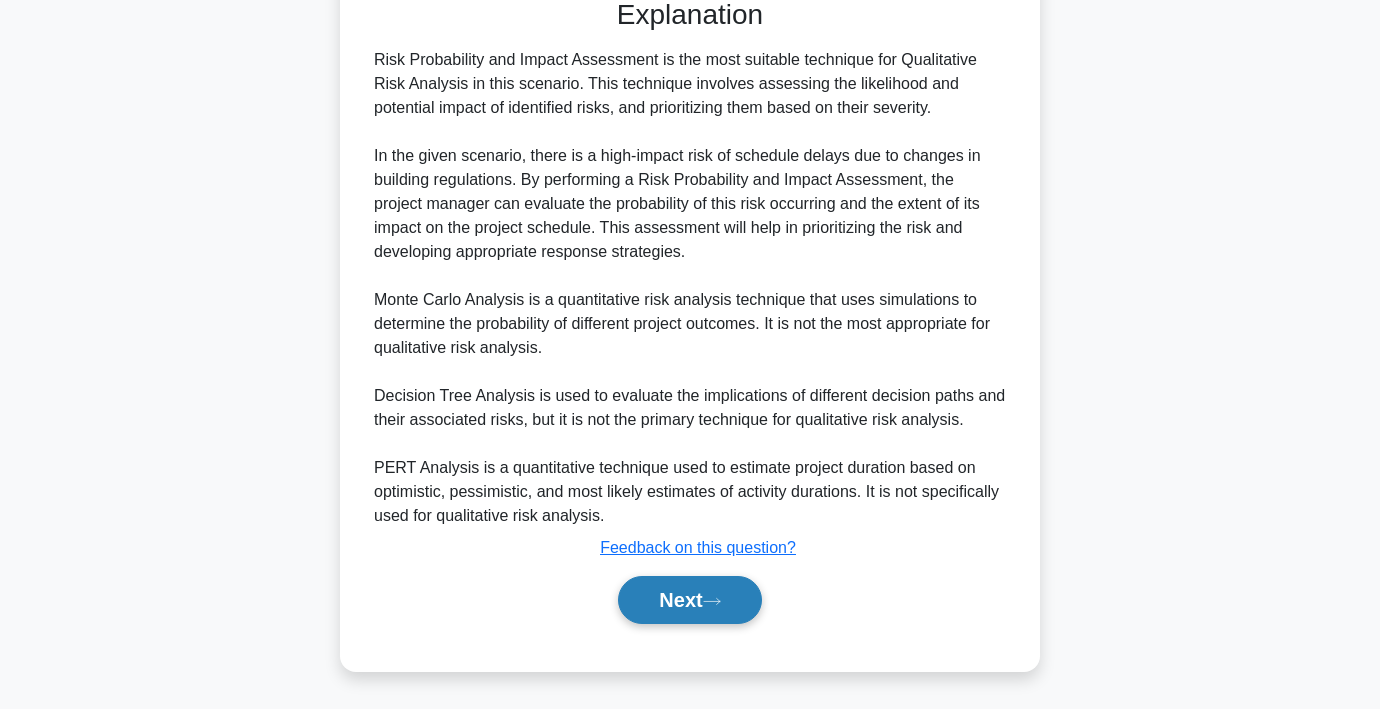 click on "Next" at bounding box center [689, 600] 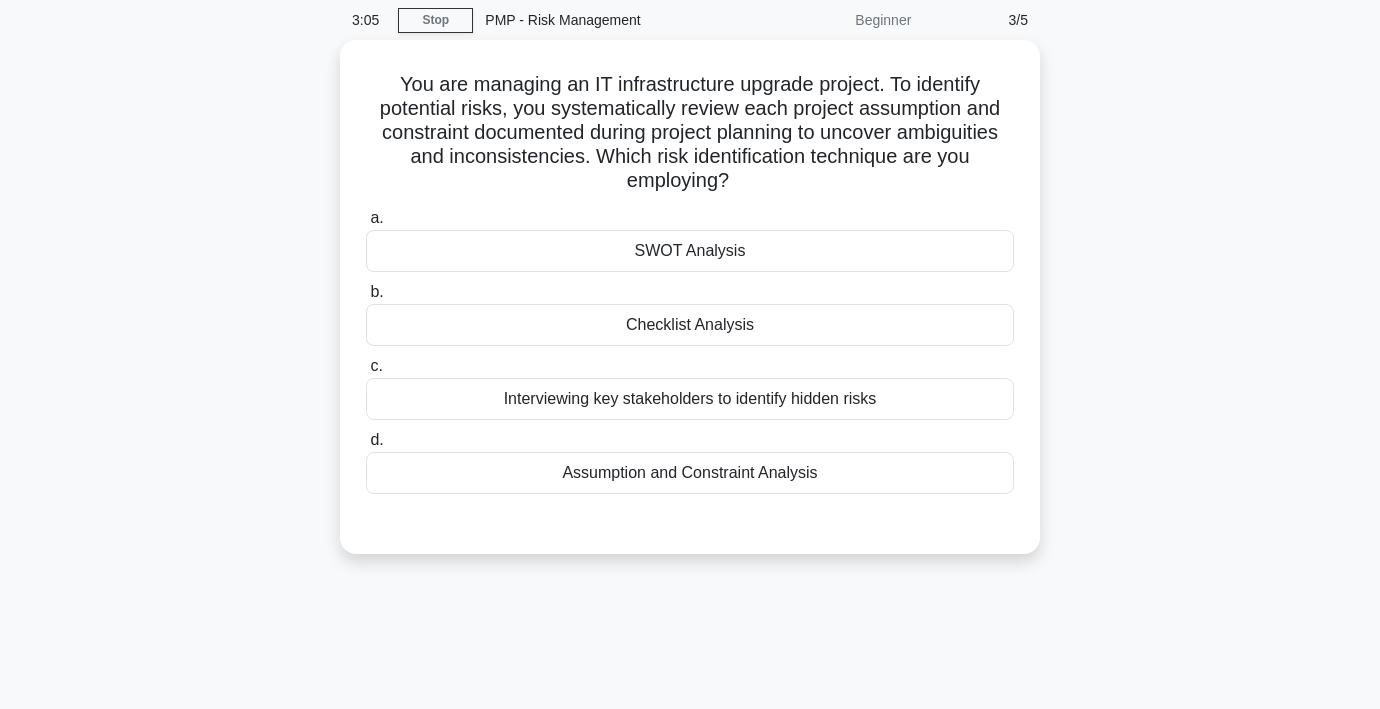 scroll, scrollTop: 76, scrollLeft: 0, axis: vertical 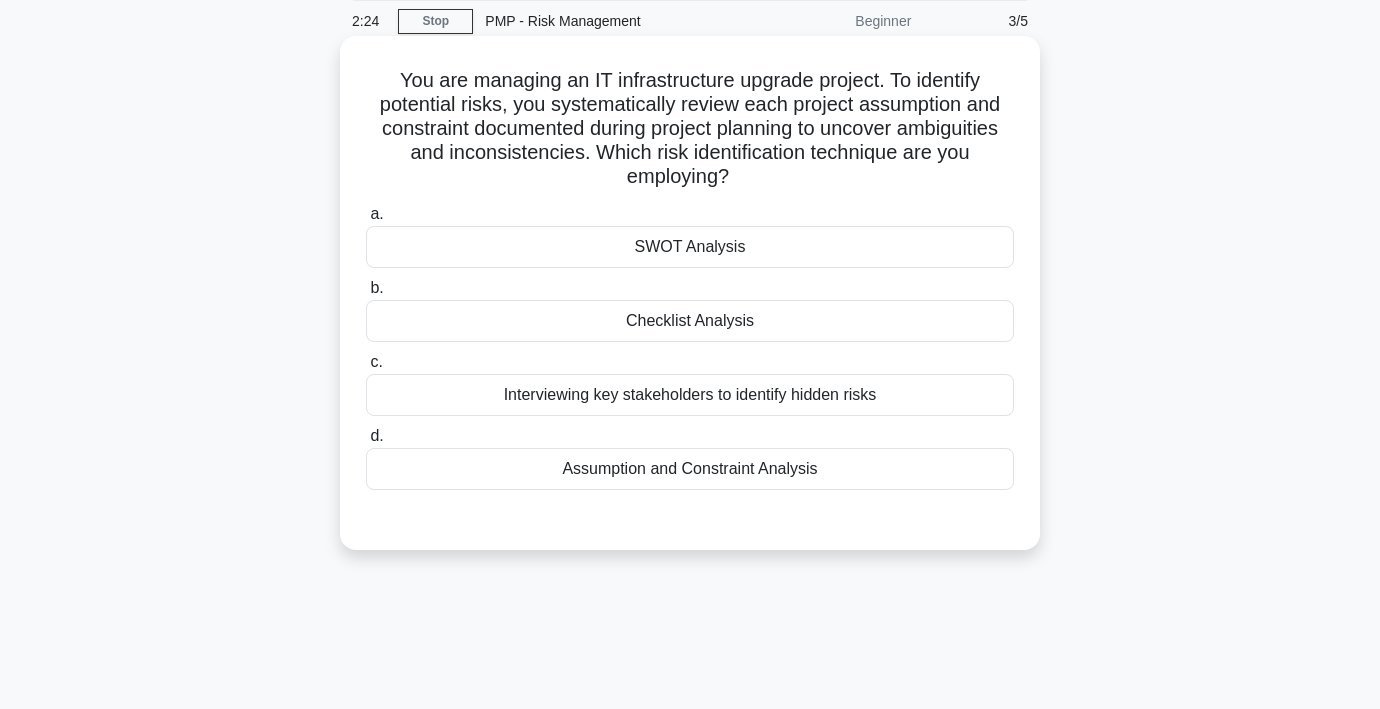 click on "Assumption and Constraint Analysis" at bounding box center (690, 469) 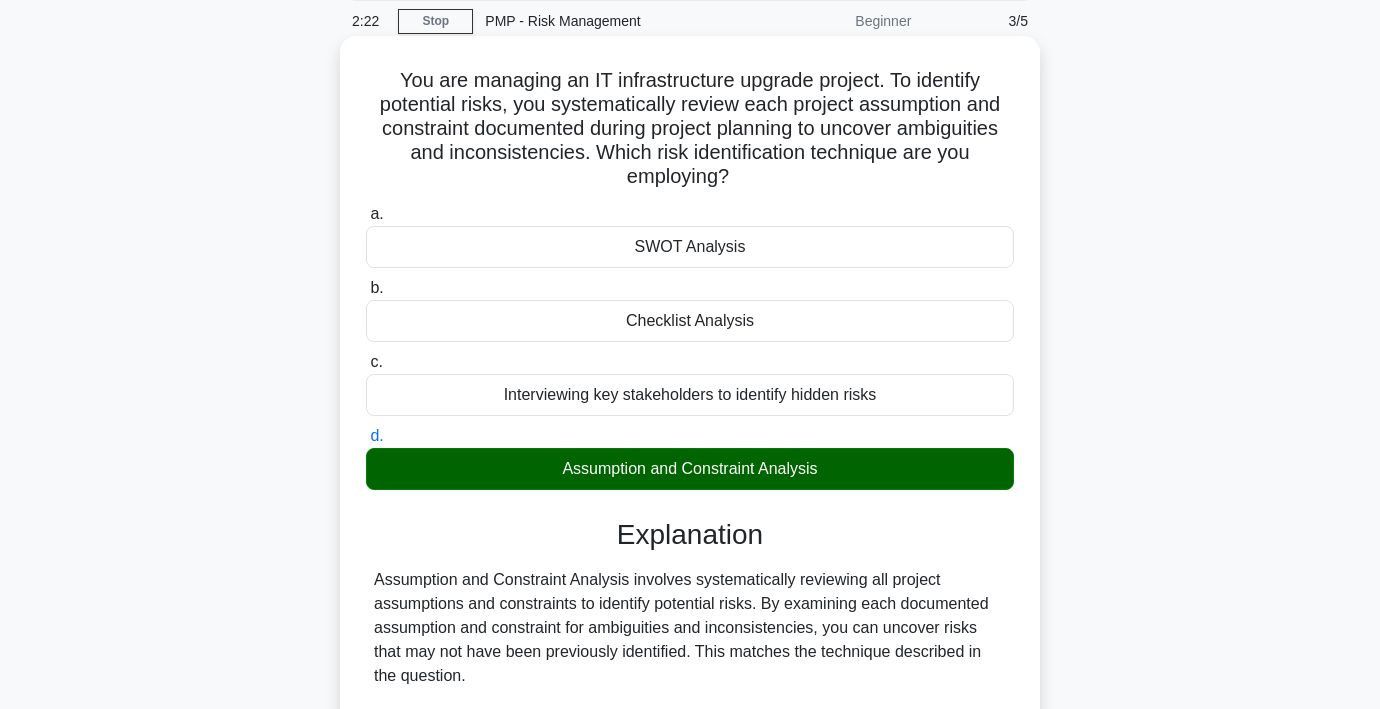 scroll, scrollTop: 500, scrollLeft: 0, axis: vertical 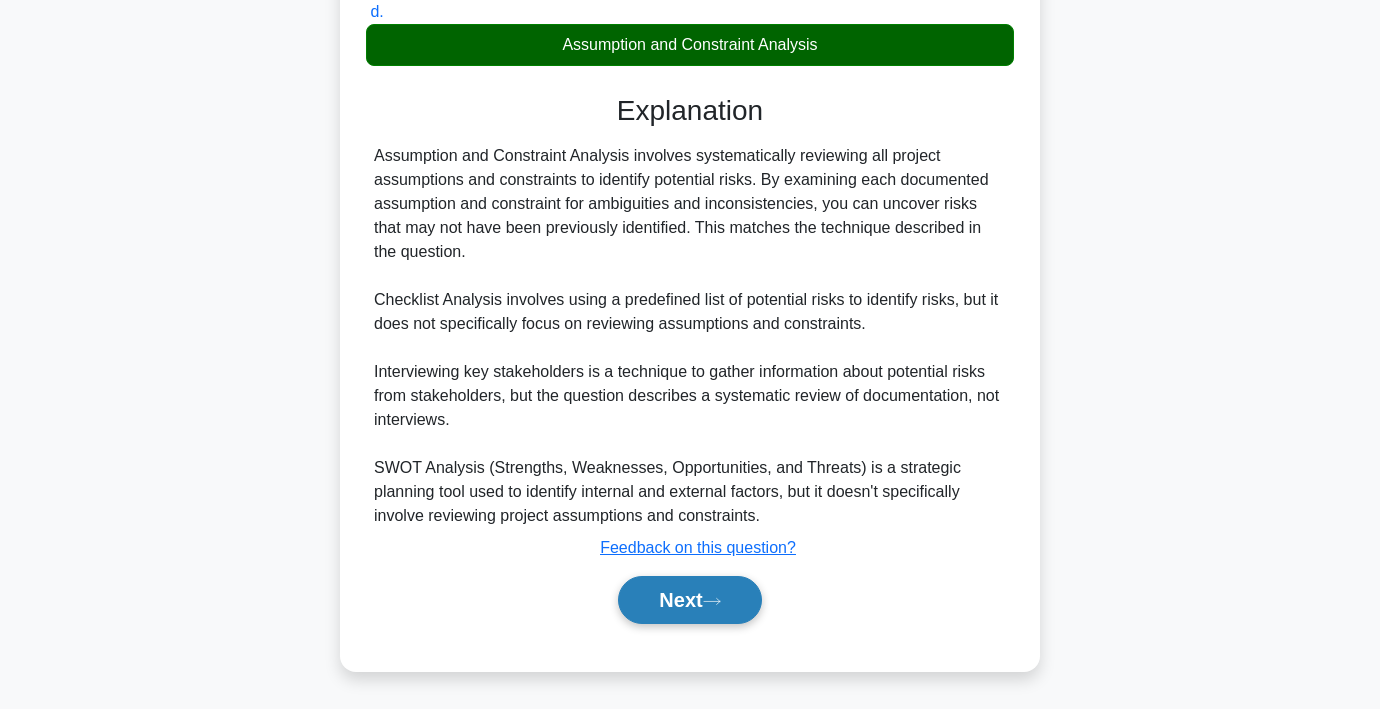 click on "Next" at bounding box center [689, 600] 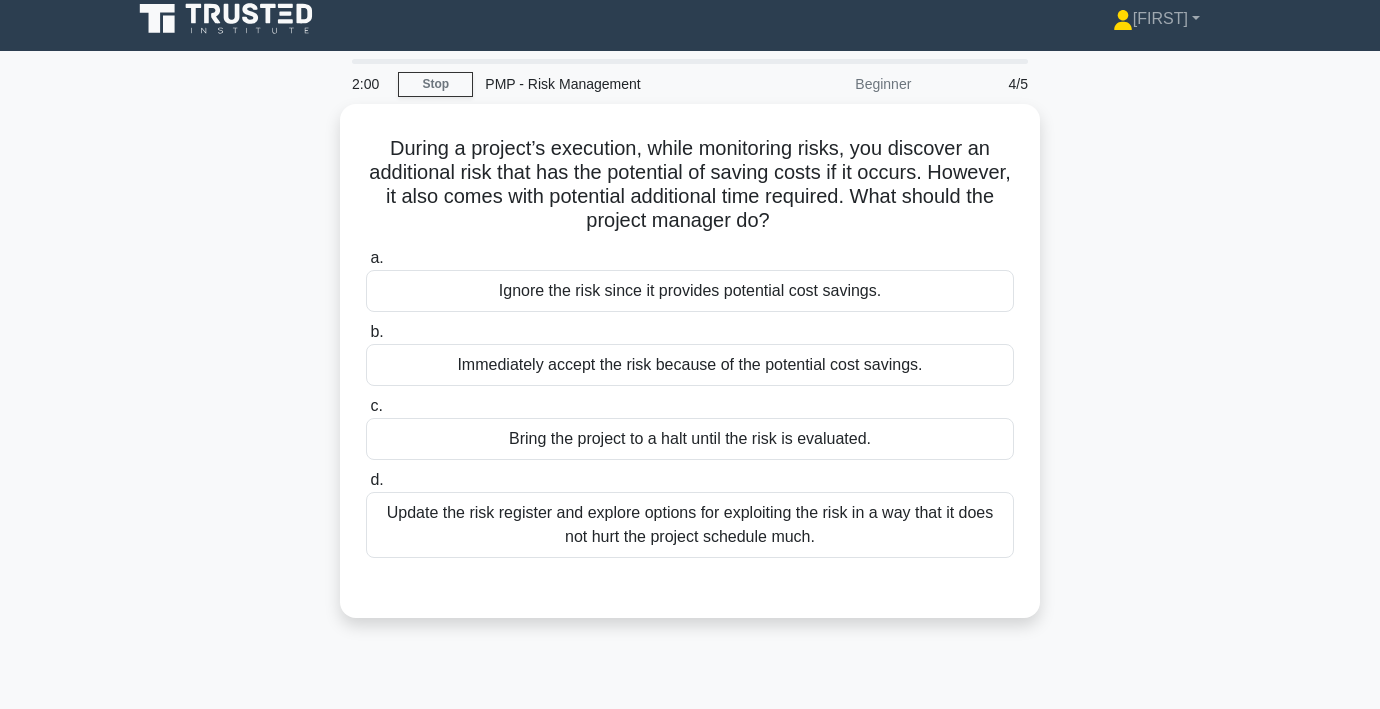 scroll, scrollTop: 12, scrollLeft: 0, axis: vertical 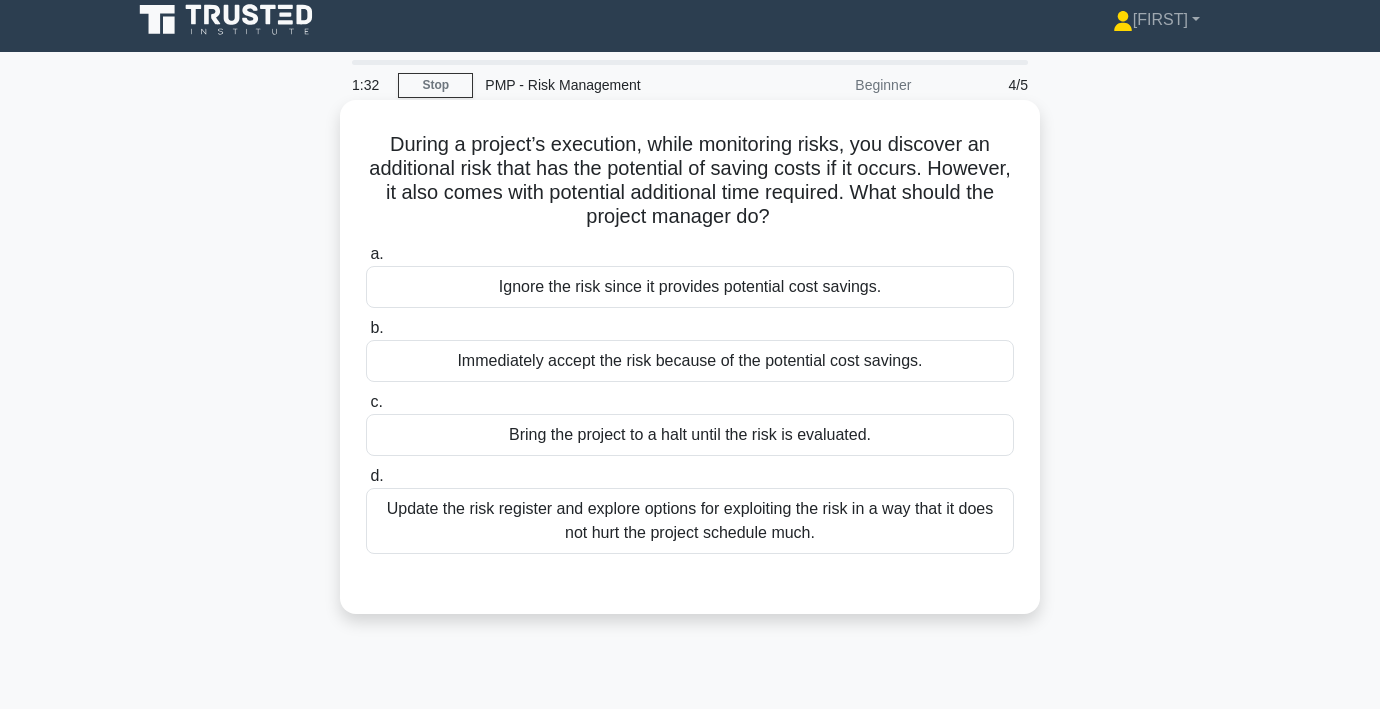 click on "Update the risk register and explore options for exploiting the risk in a way that it does not hurt the project schedule much." at bounding box center [690, 521] 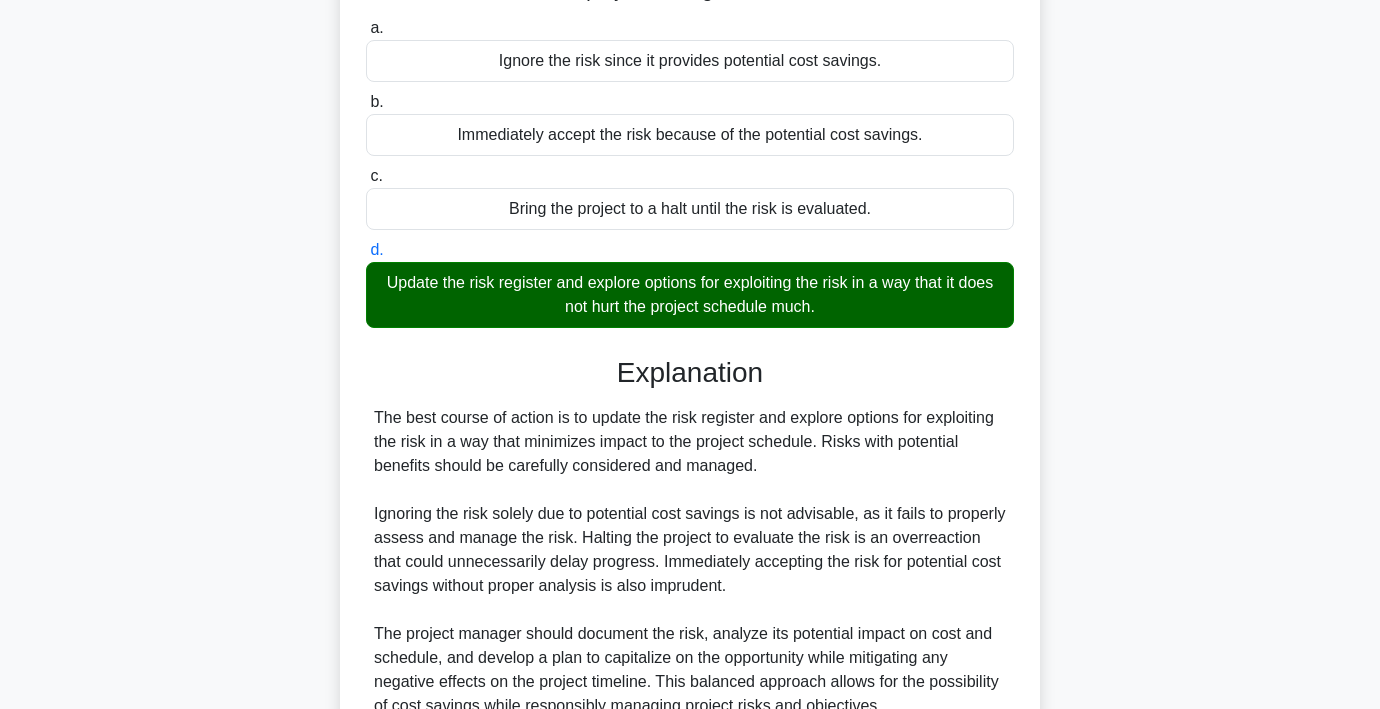 scroll, scrollTop: 428, scrollLeft: 0, axis: vertical 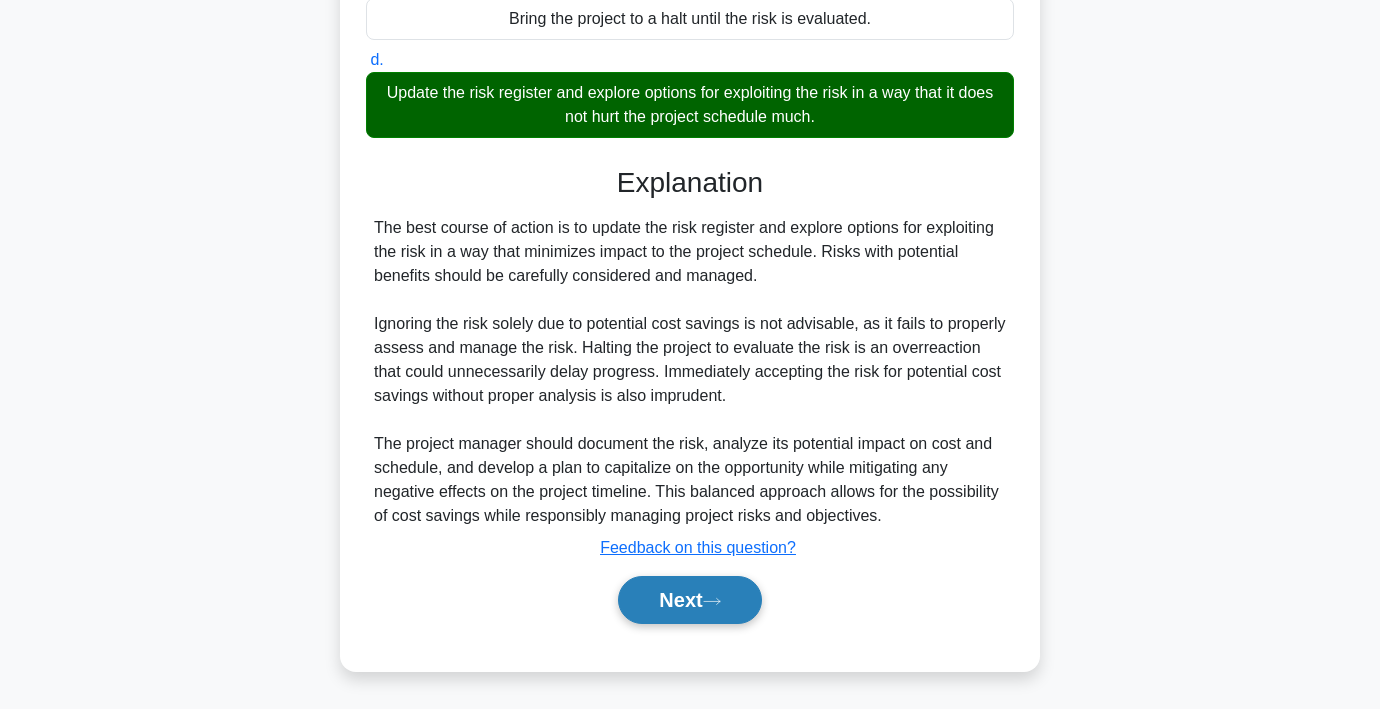 click on "Next" at bounding box center (689, 600) 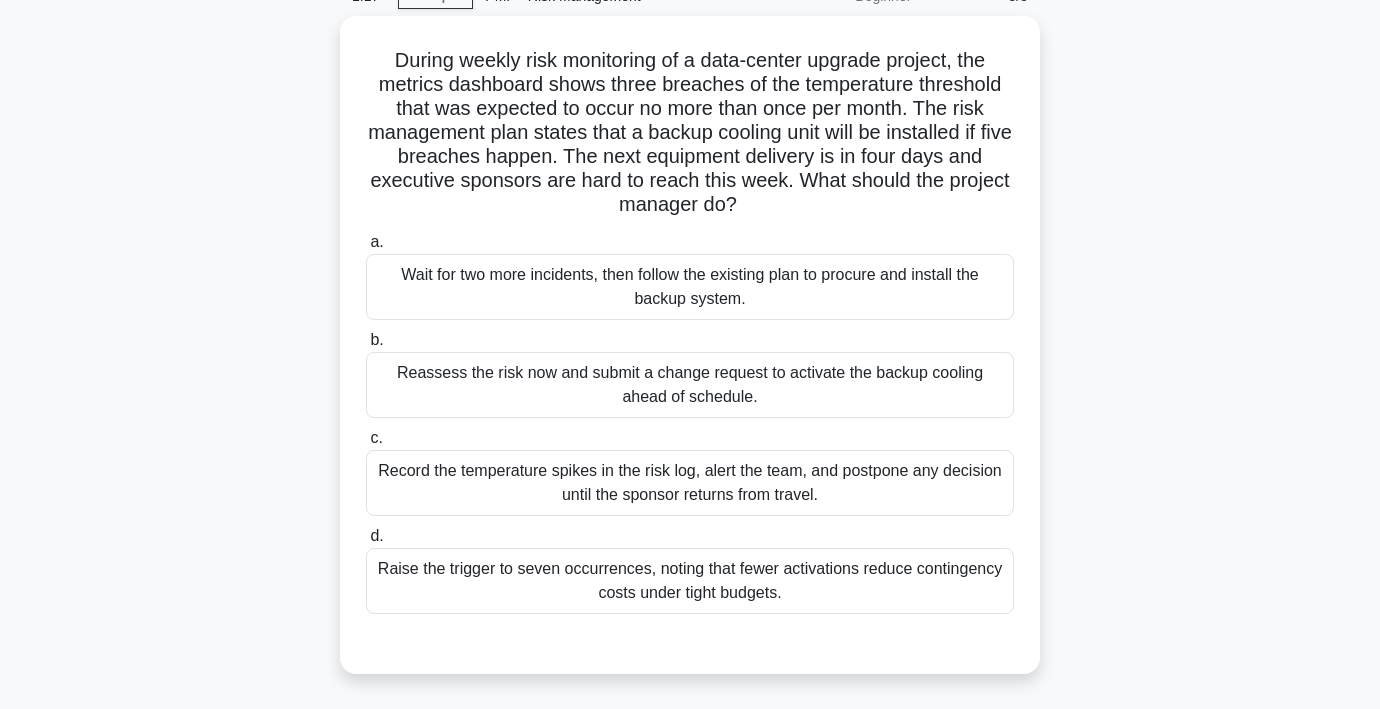 scroll, scrollTop: 99, scrollLeft: 0, axis: vertical 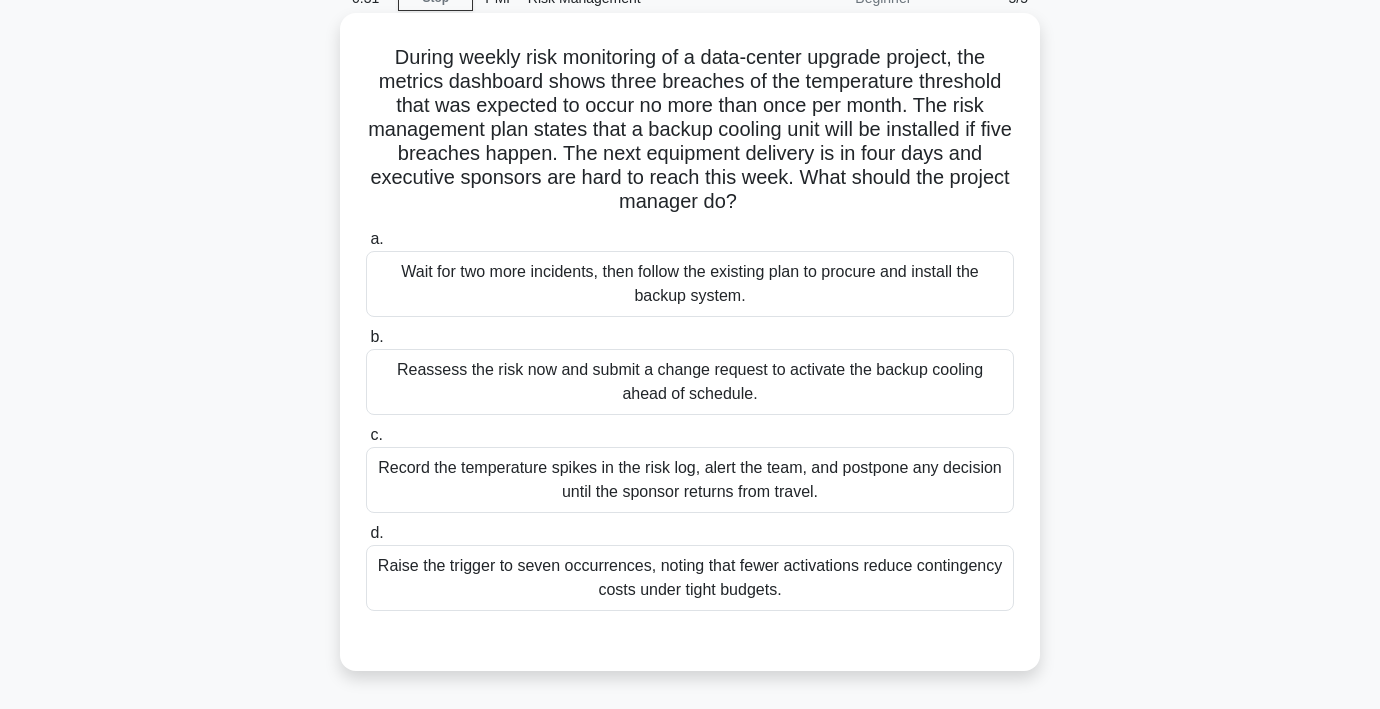click on "Reassess the risk now and submit a change request to activate the backup cooling ahead of schedule." at bounding box center [690, 382] 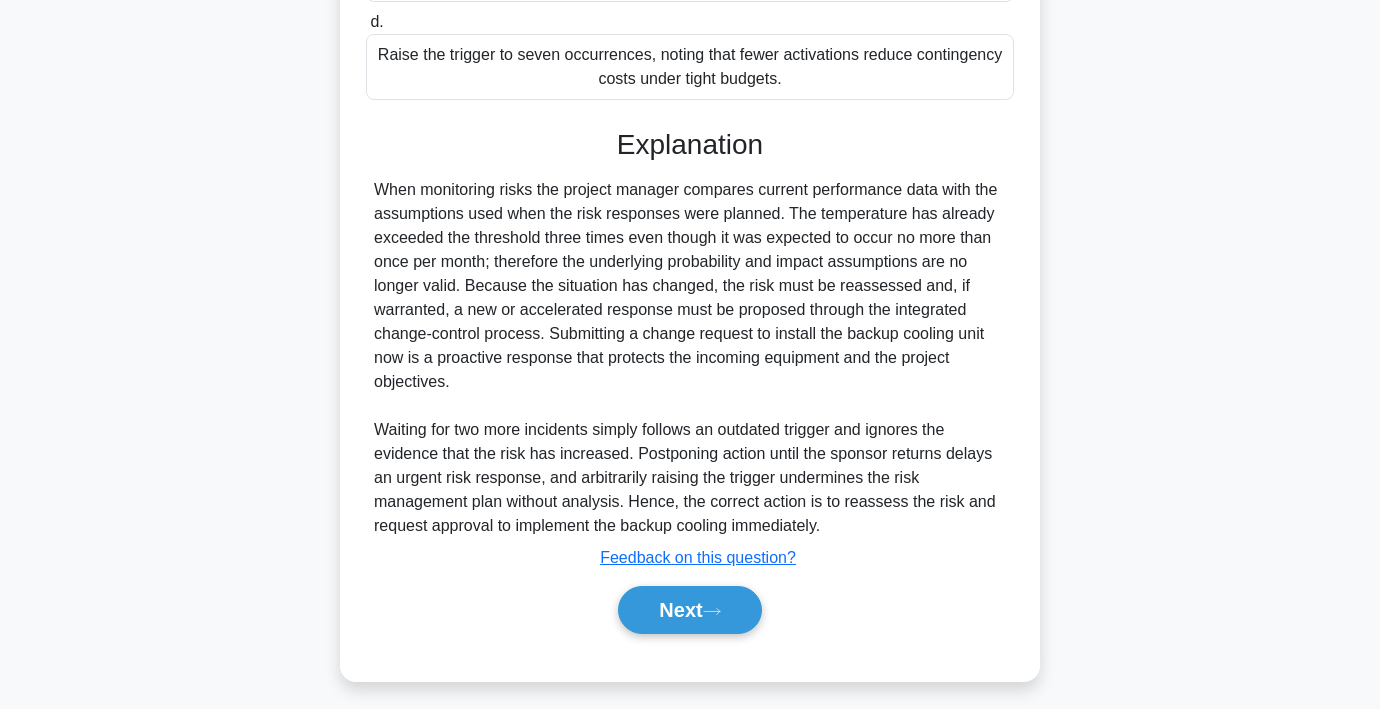 scroll, scrollTop: 620, scrollLeft: 0, axis: vertical 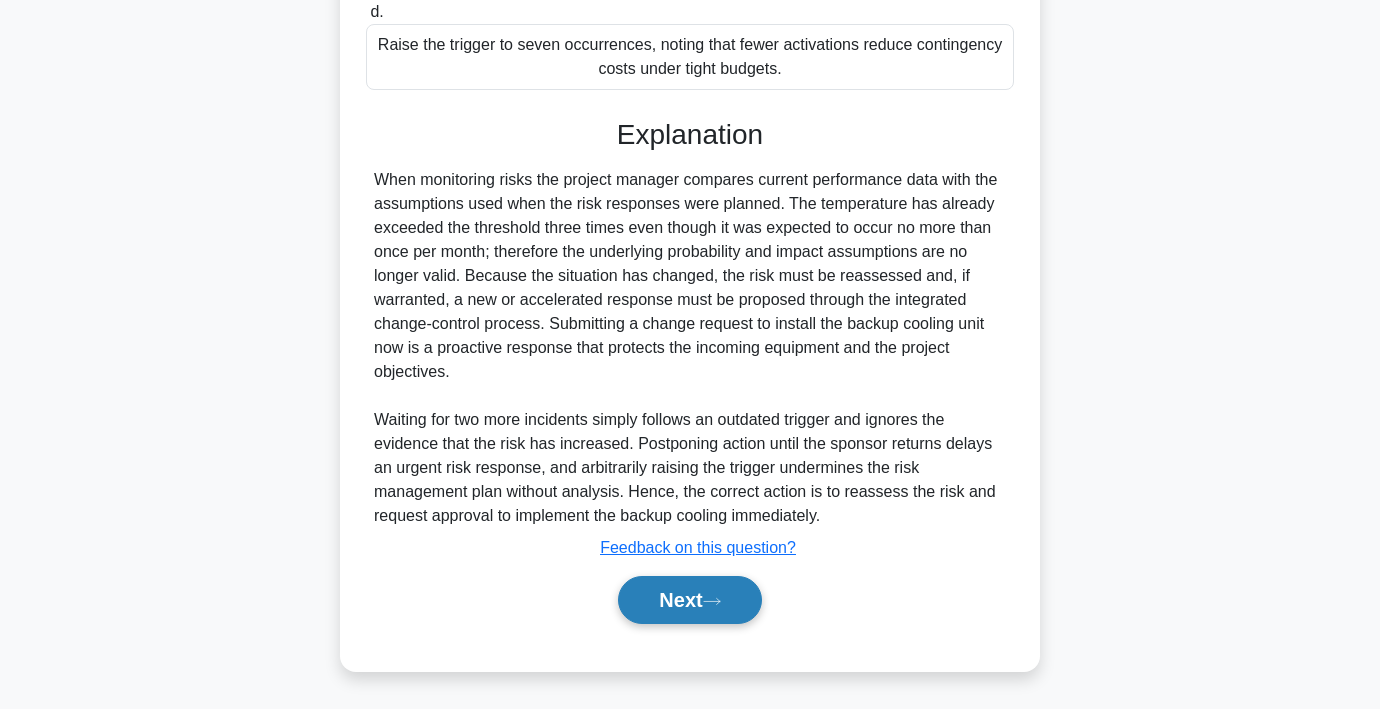 click on "Next" at bounding box center [689, 600] 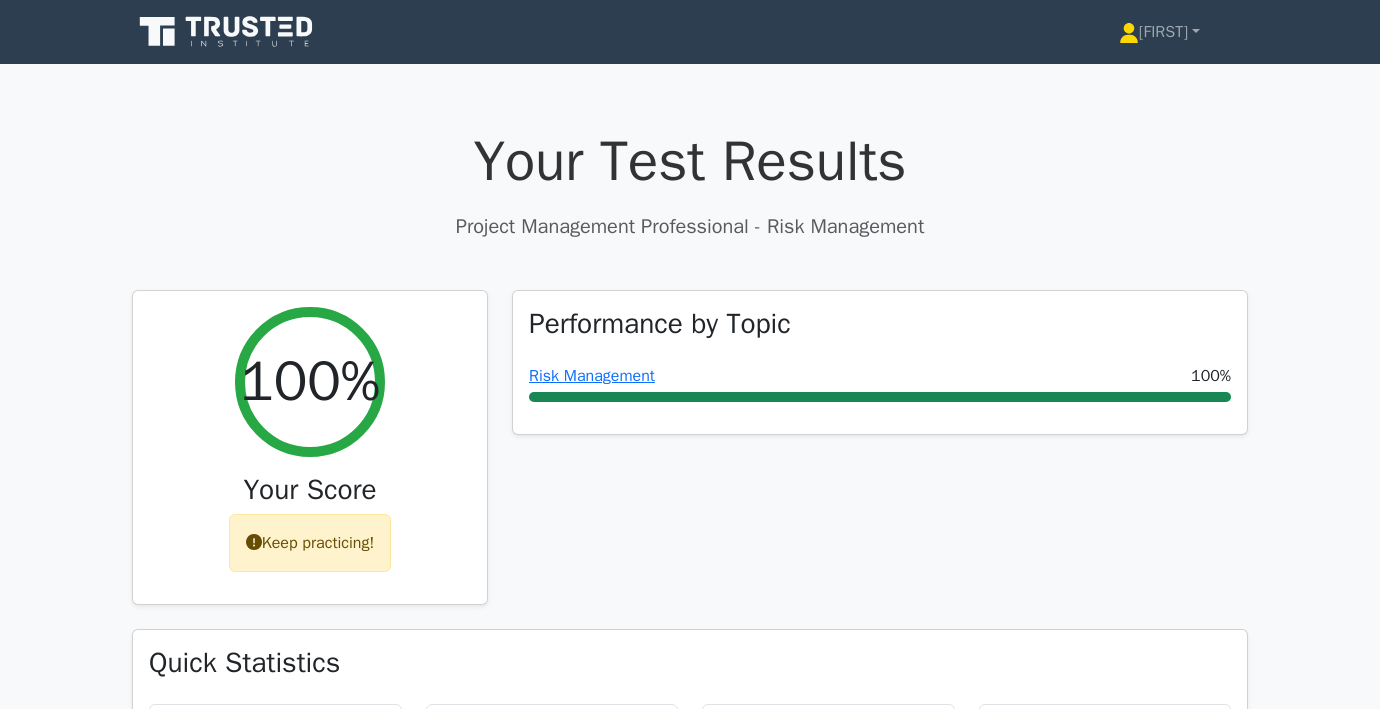 scroll, scrollTop: 0, scrollLeft: 0, axis: both 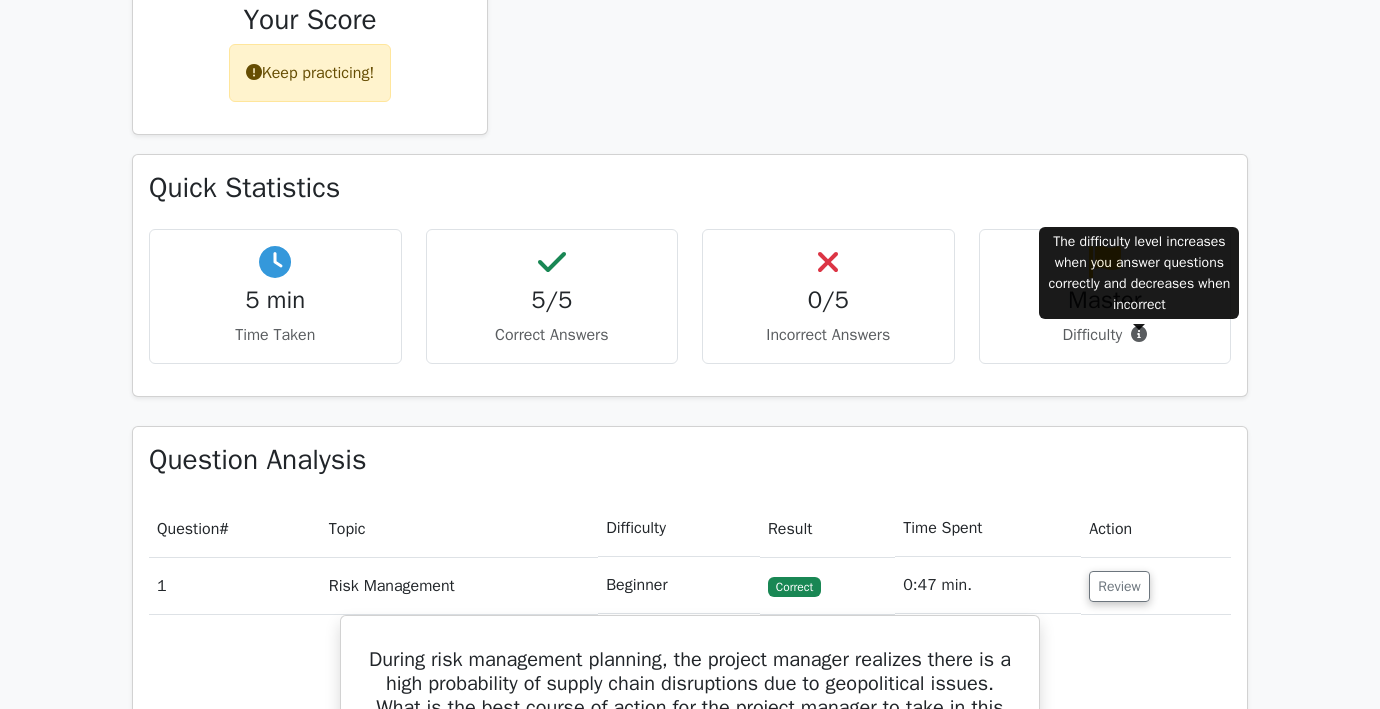 click at bounding box center (1139, 334) 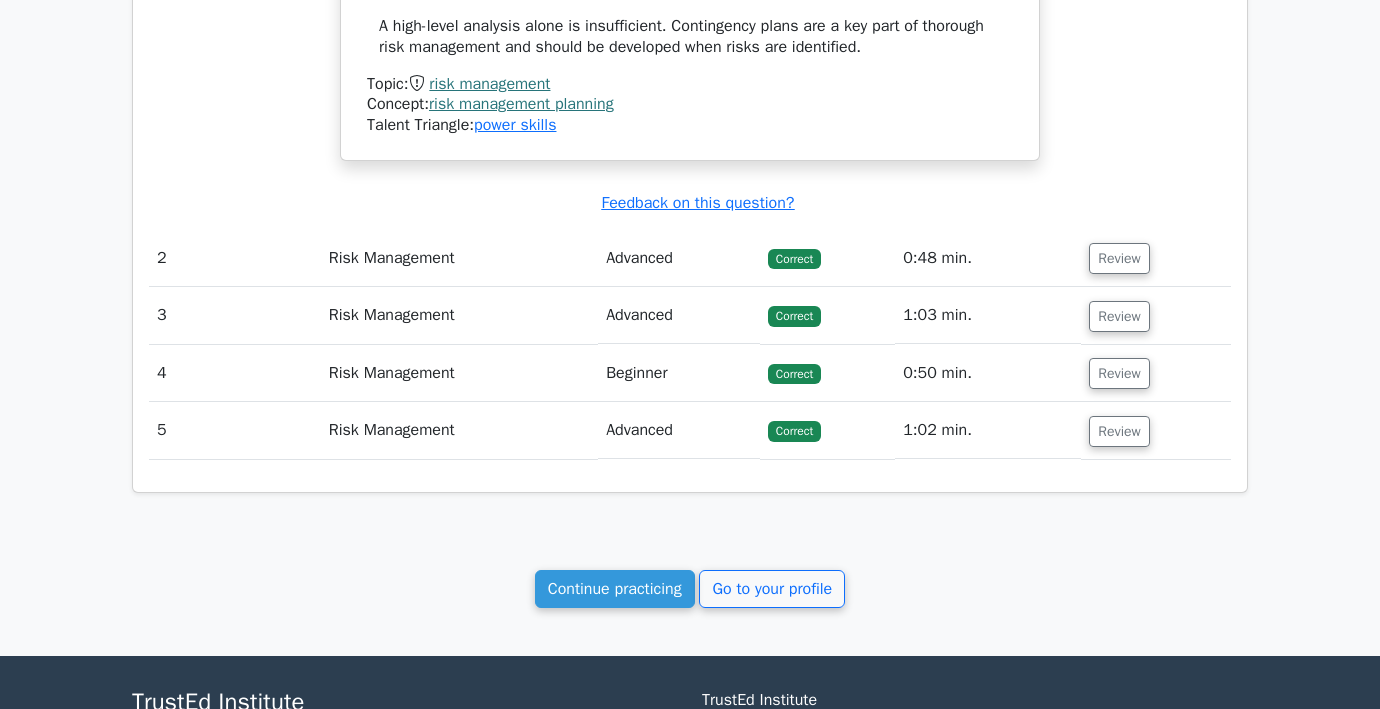 scroll, scrollTop: 1816, scrollLeft: 0, axis: vertical 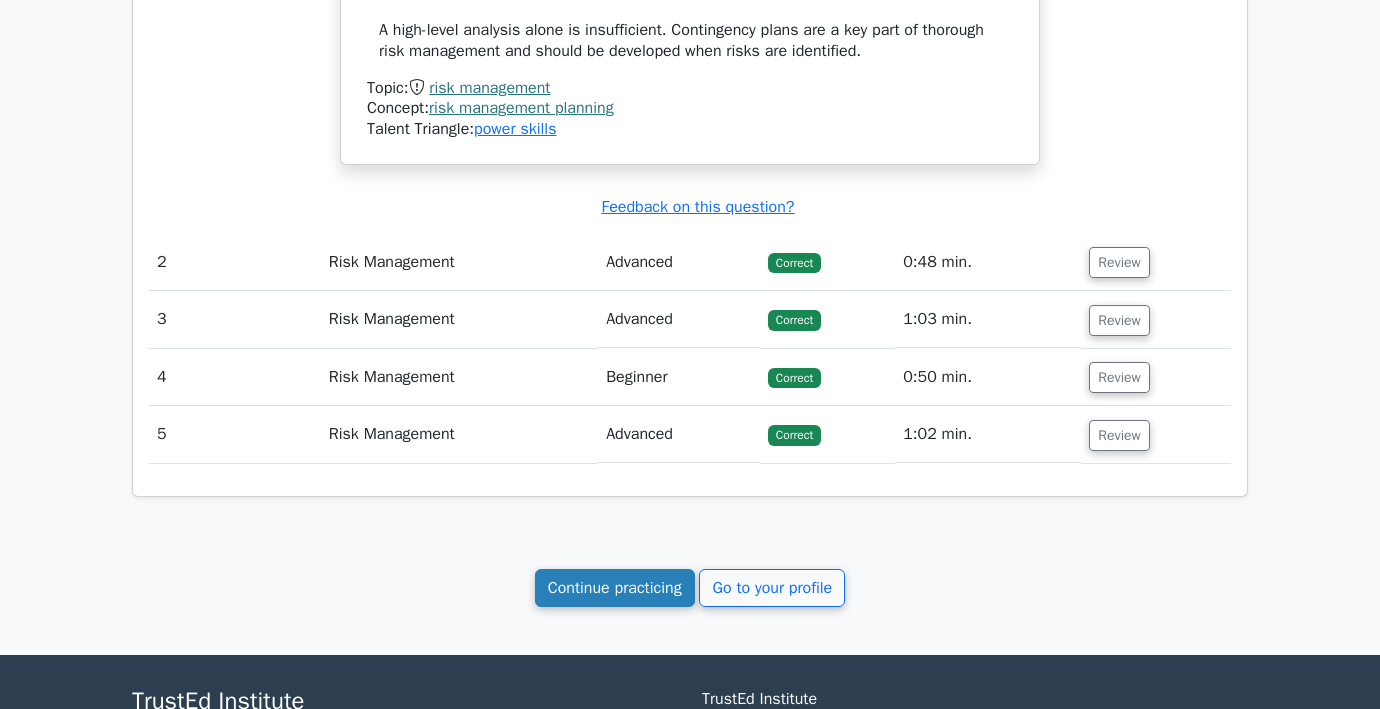 click on "Continue practicing" at bounding box center (615, 588) 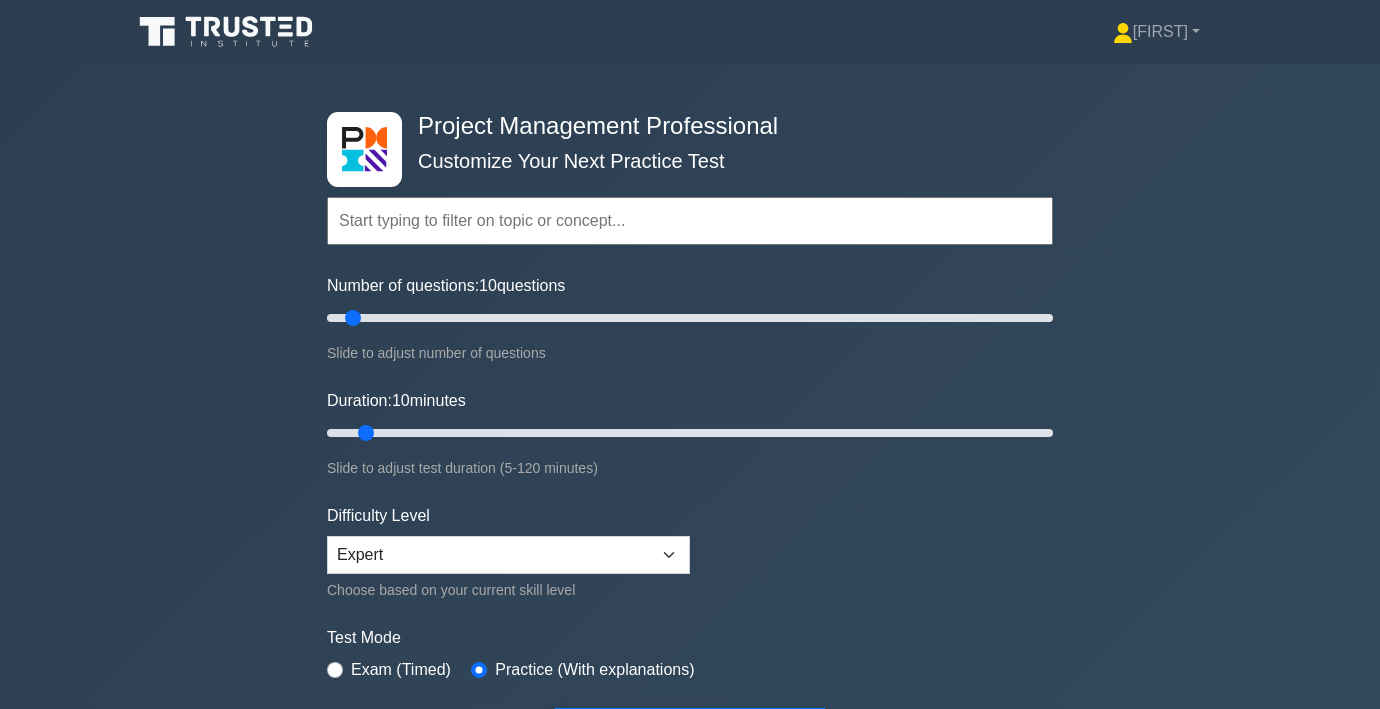 scroll, scrollTop: 0, scrollLeft: 0, axis: both 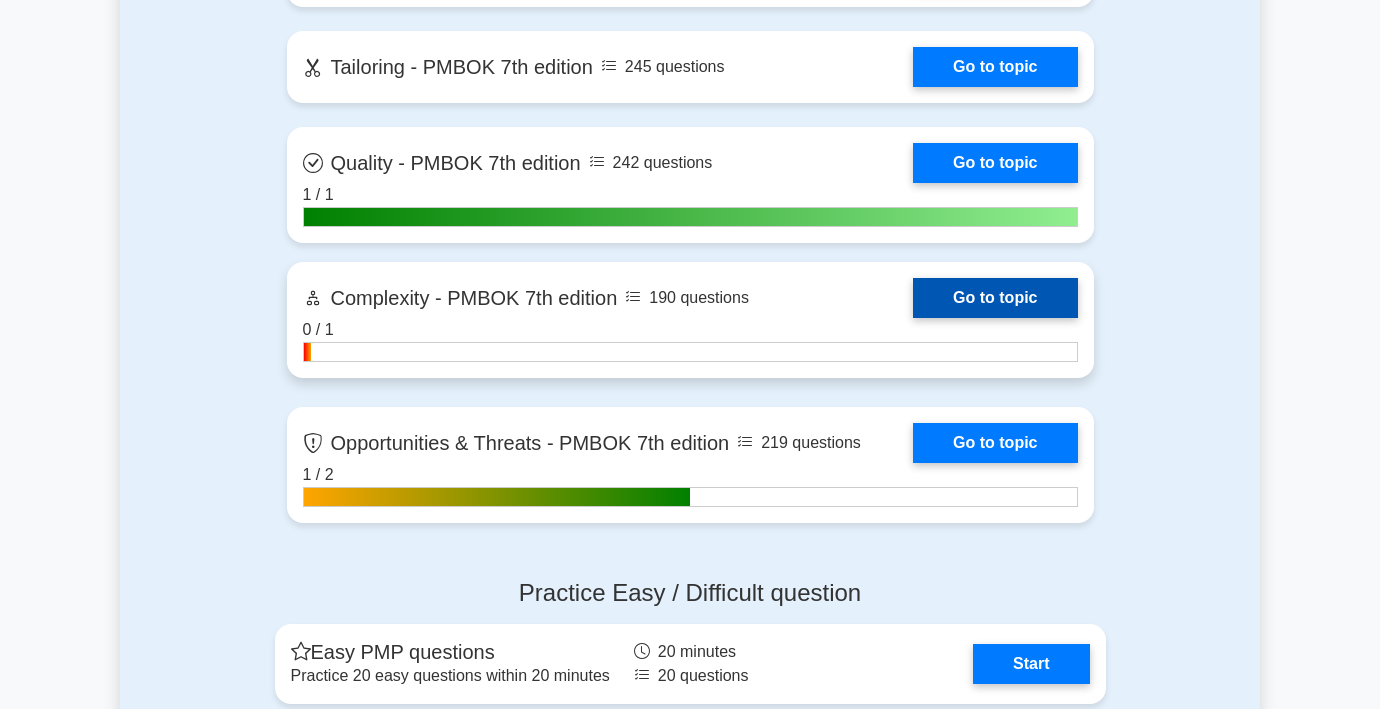 click on "Go to topic" at bounding box center [995, 298] 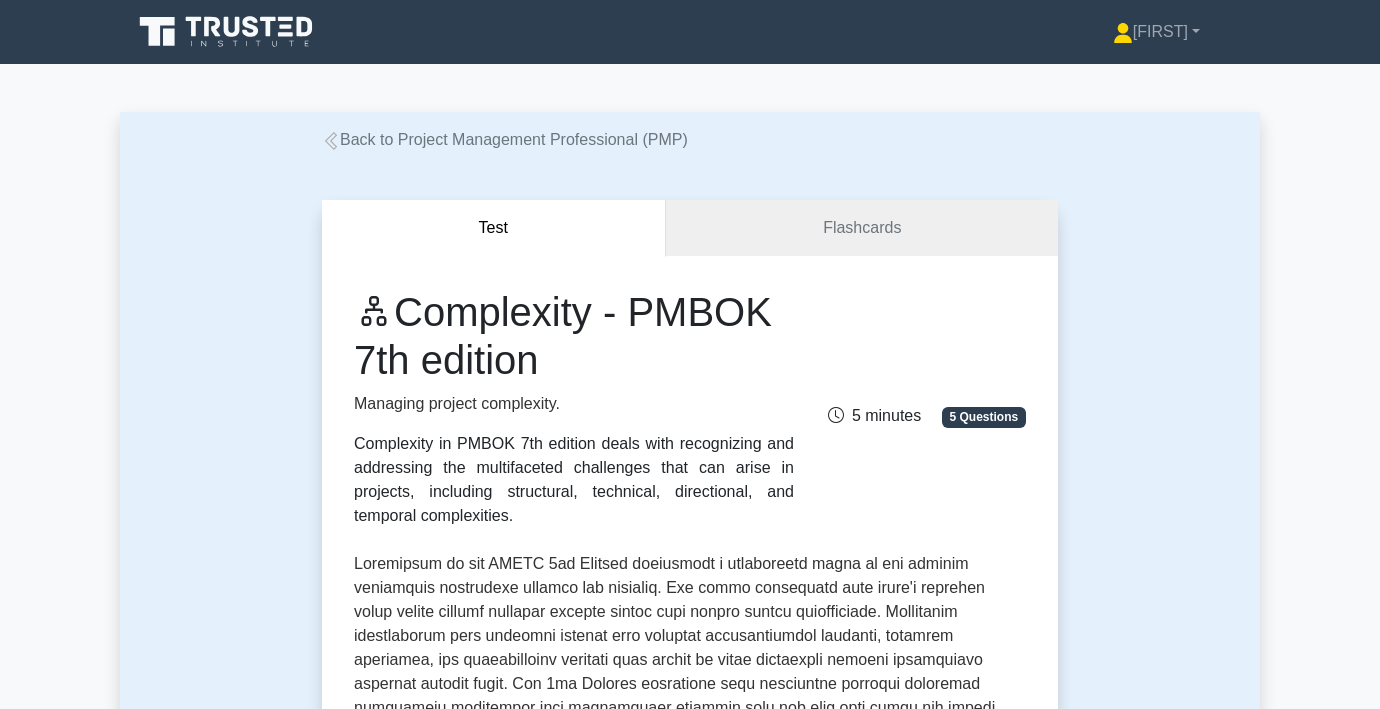 scroll, scrollTop: 0, scrollLeft: 0, axis: both 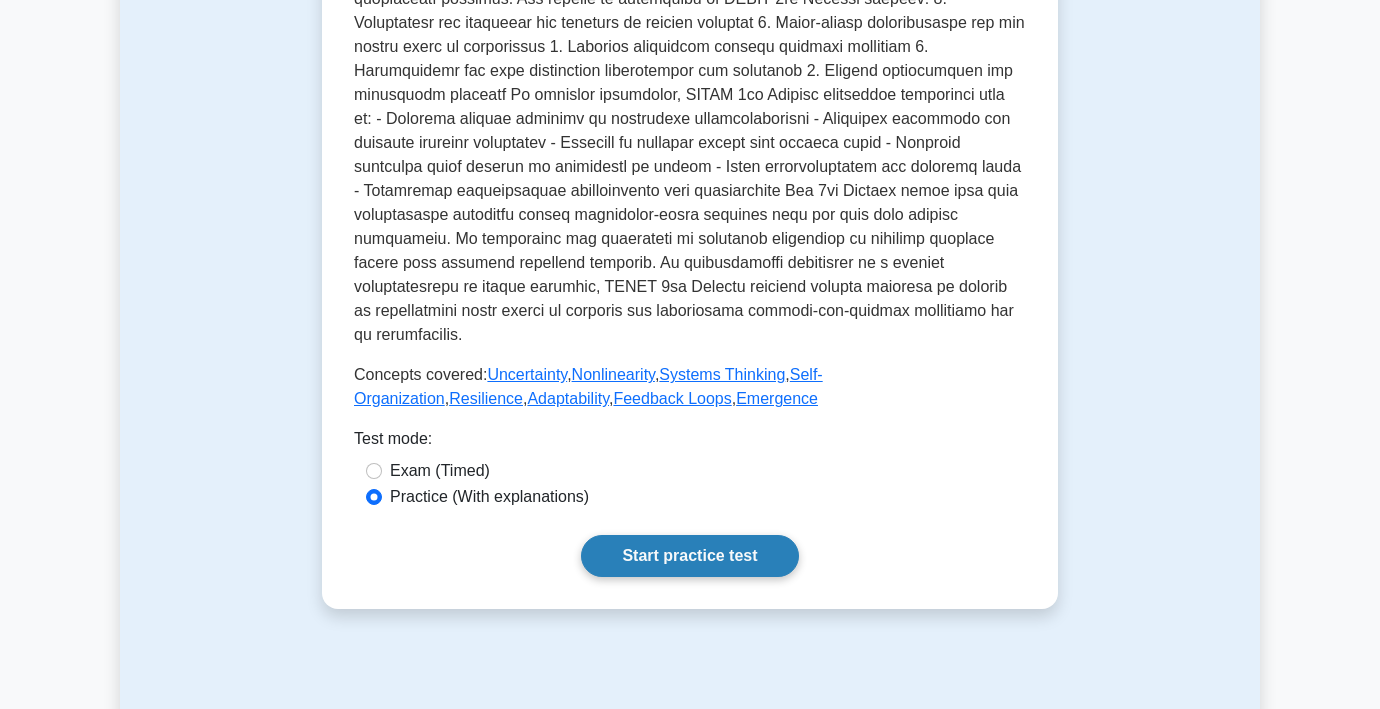 click on "Start practice test" at bounding box center [689, 556] 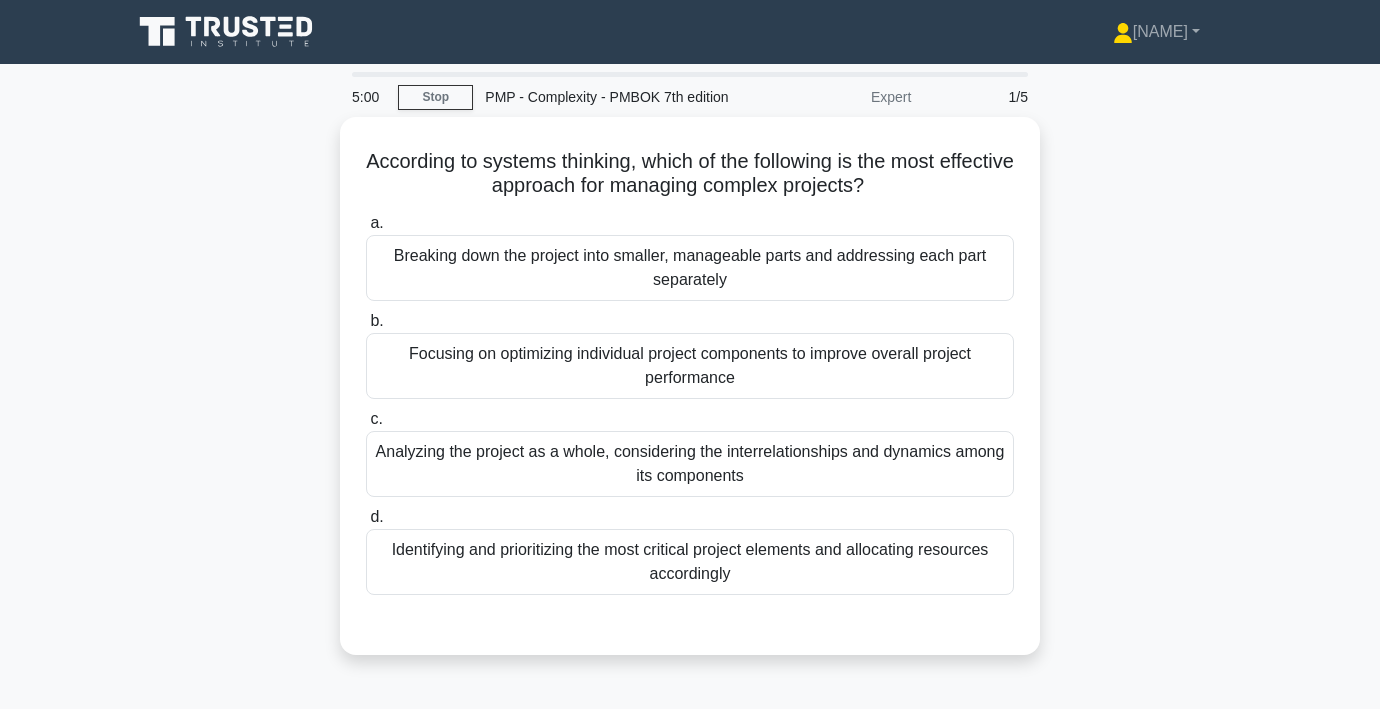 scroll, scrollTop: 0, scrollLeft: 0, axis: both 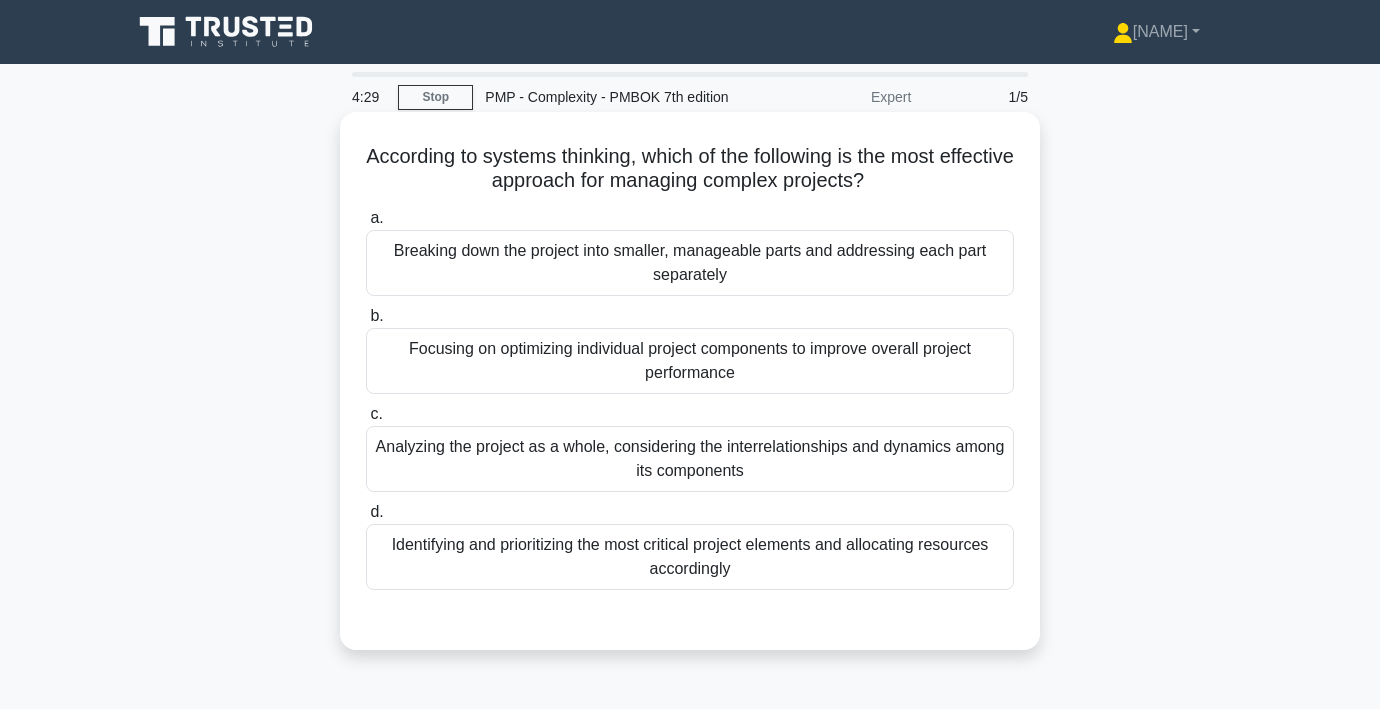 click on "Analyzing the project as a whole, considering the interrelationships and dynamics among its components" at bounding box center (690, 459) 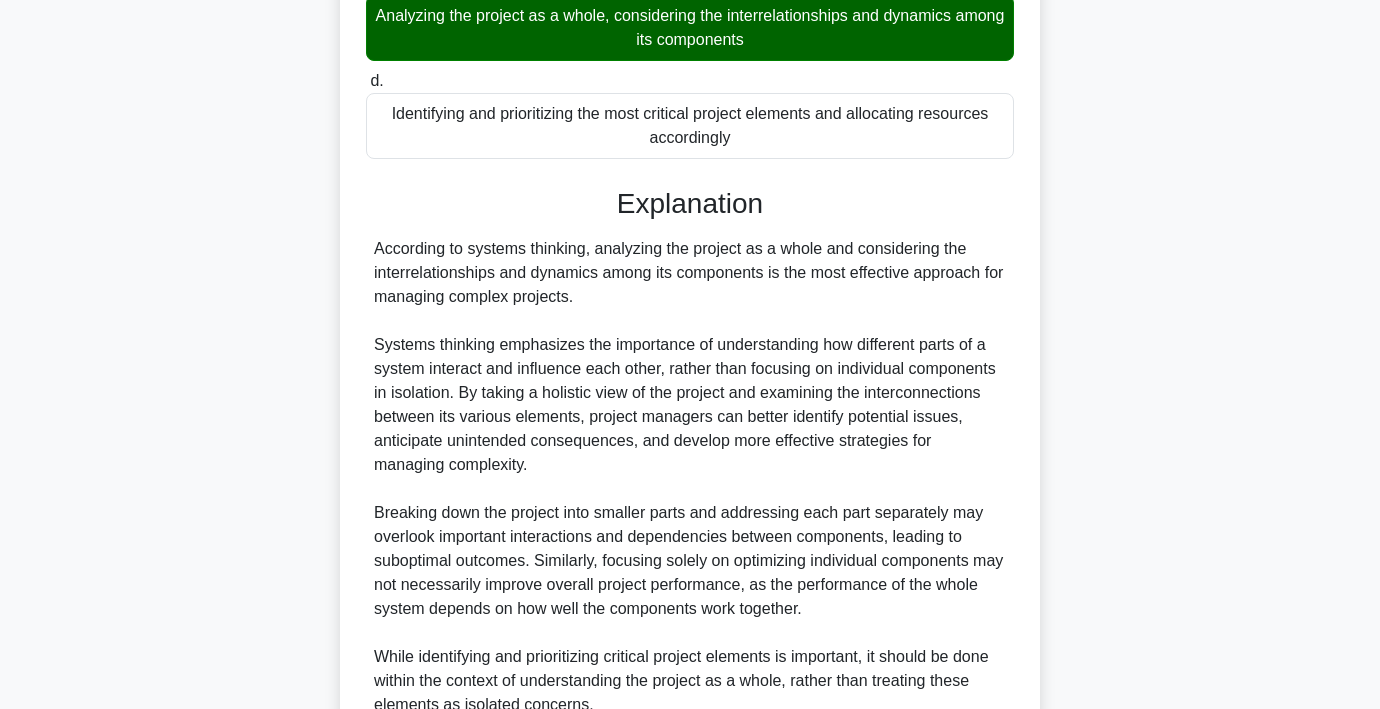 scroll, scrollTop: 620, scrollLeft: 0, axis: vertical 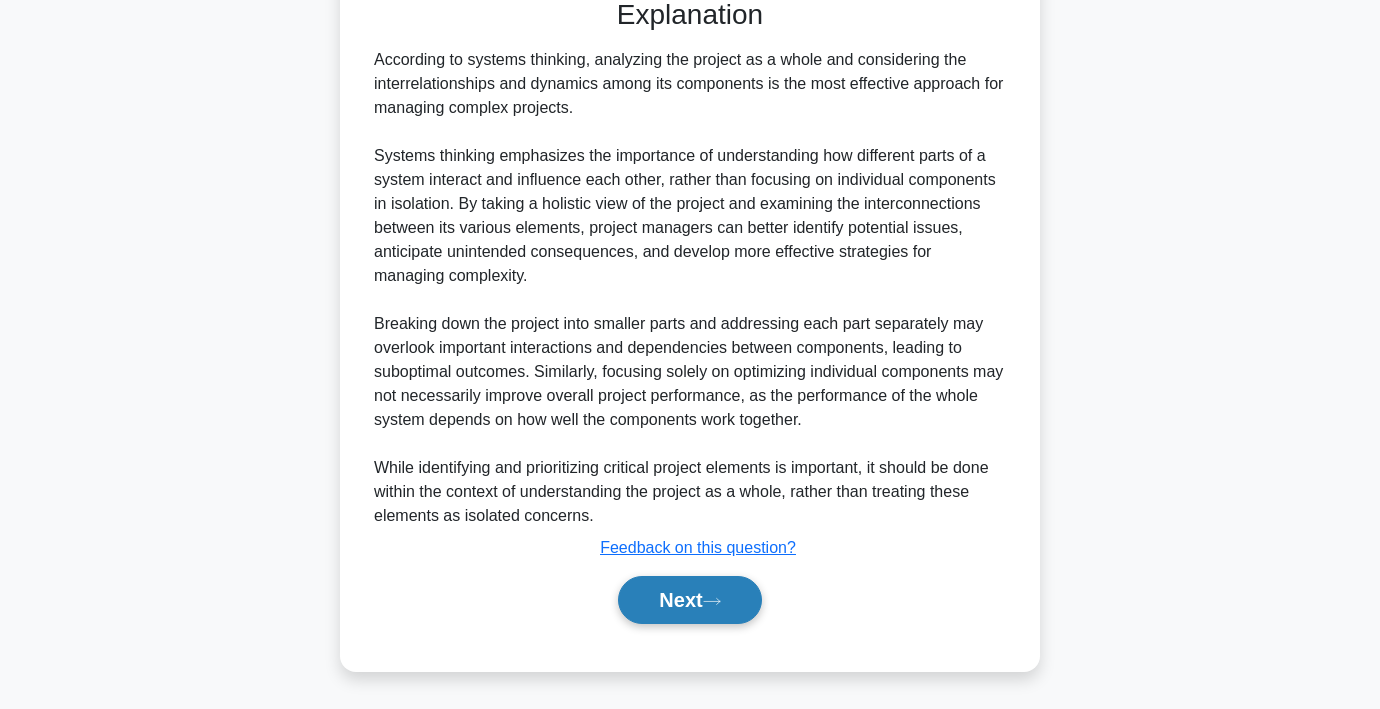 click on "Next" at bounding box center [689, 600] 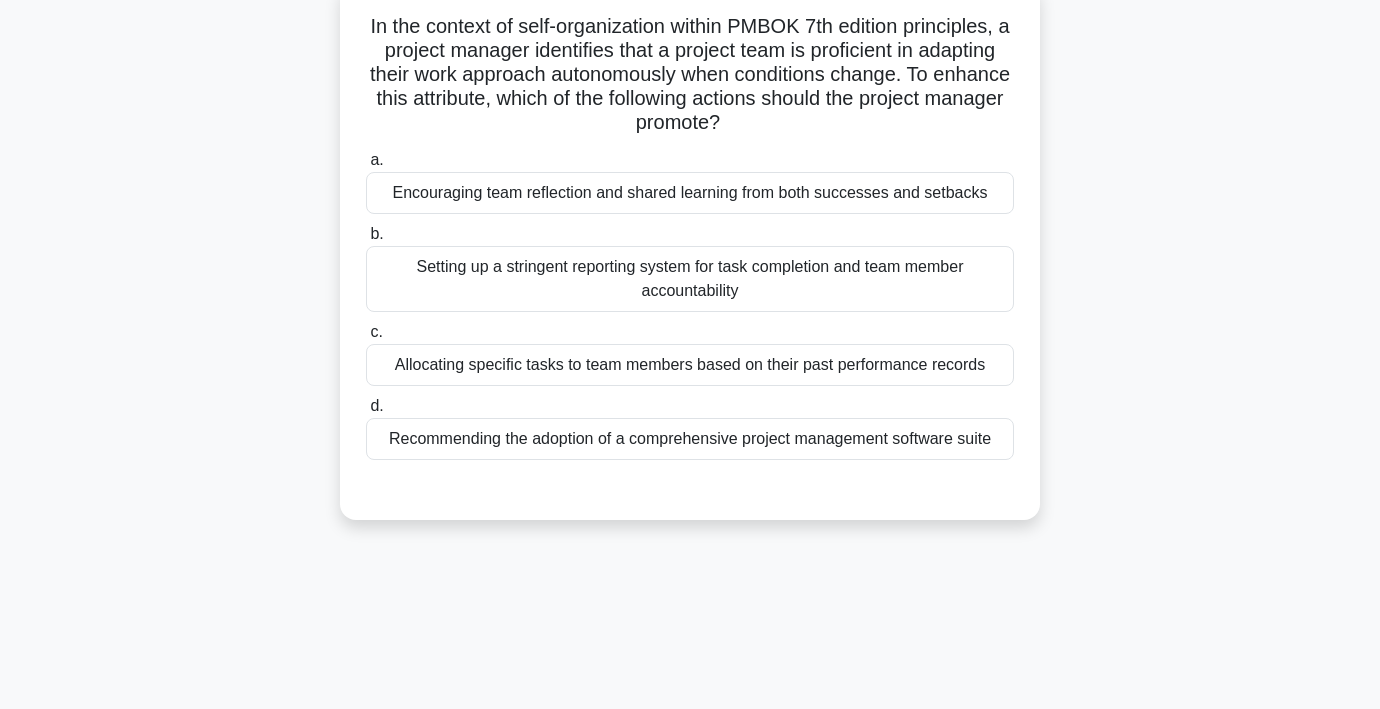 scroll, scrollTop: 129, scrollLeft: 0, axis: vertical 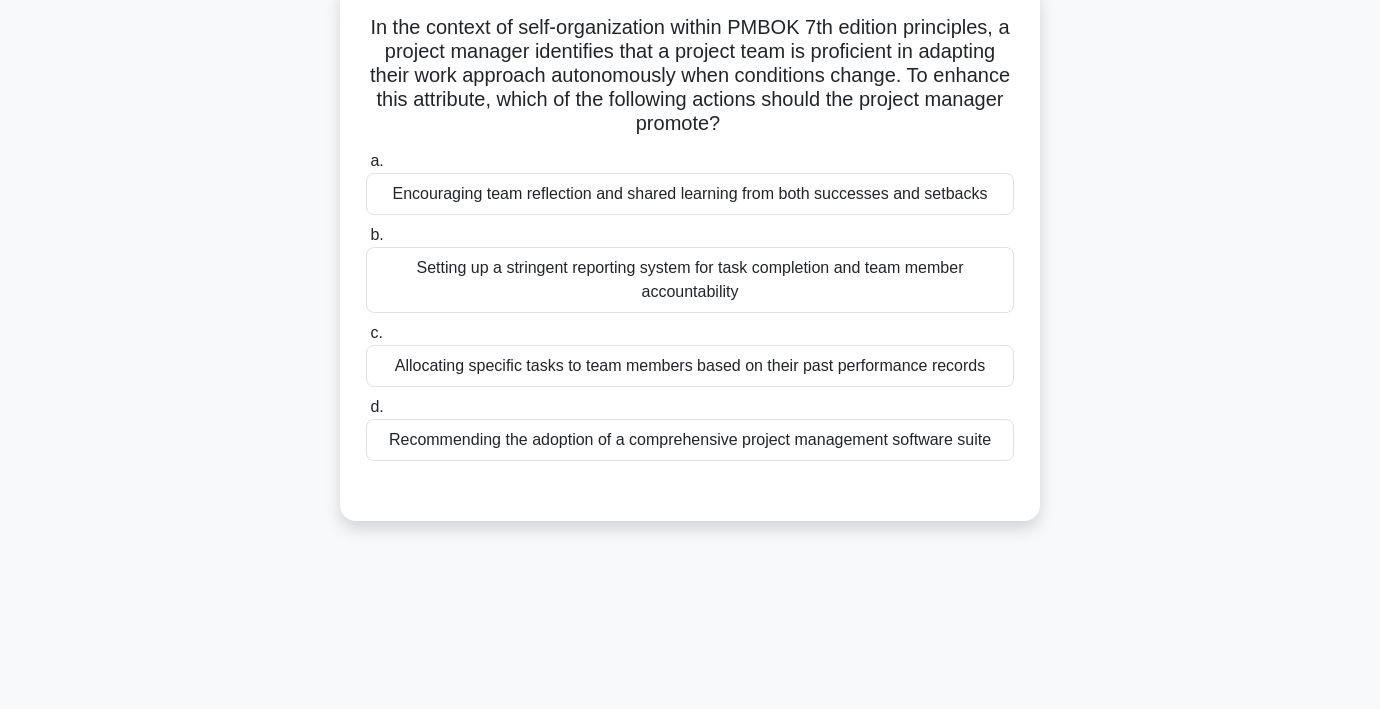 click on "Encouraging team reflection and shared learning from both successes and setbacks" at bounding box center [690, 194] 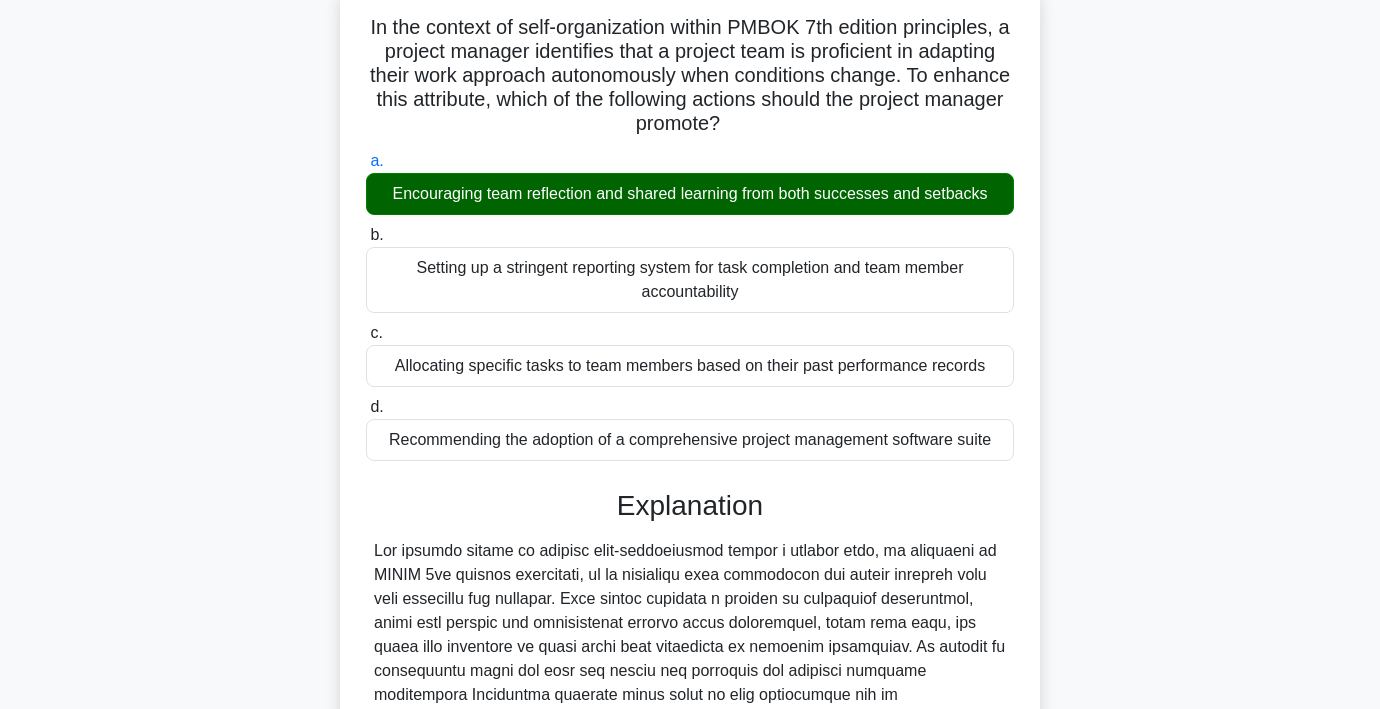 scroll, scrollTop: 476, scrollLeft: 0, axis: vertical 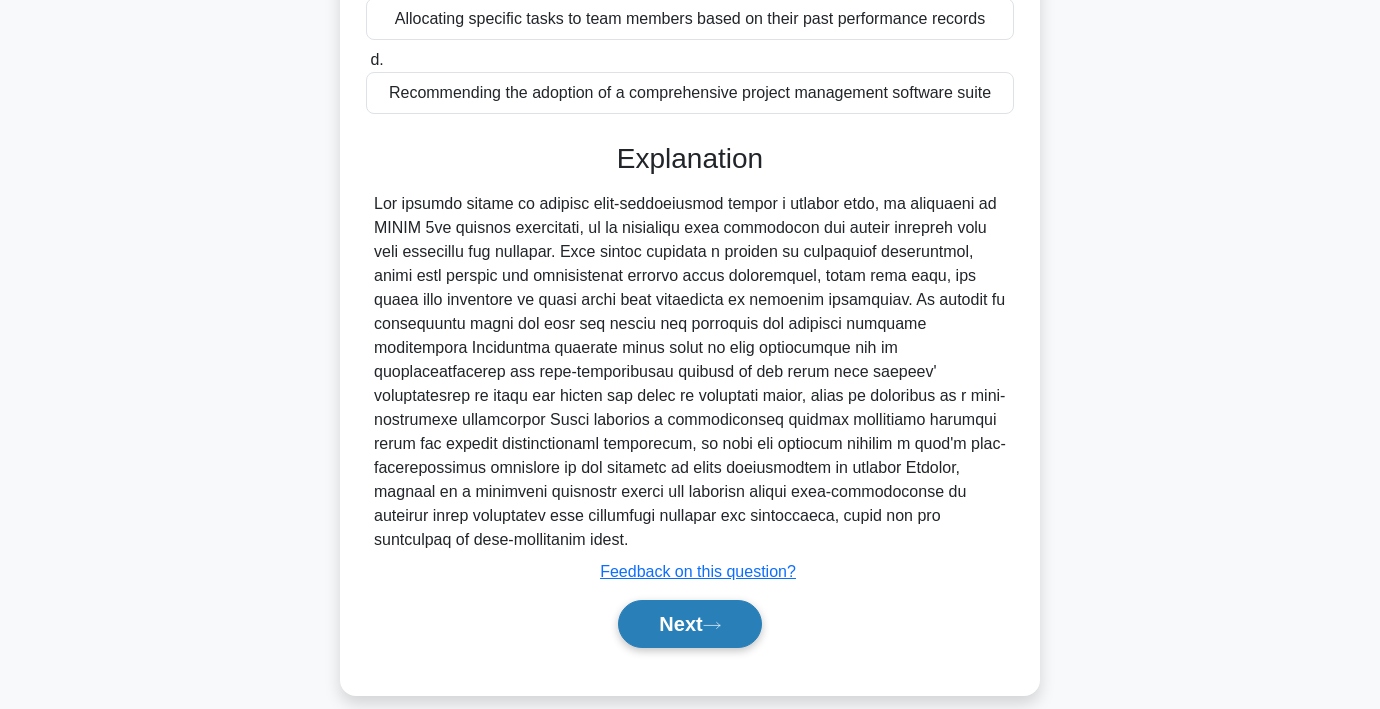click on "Next" at bounding box center [689, 624] 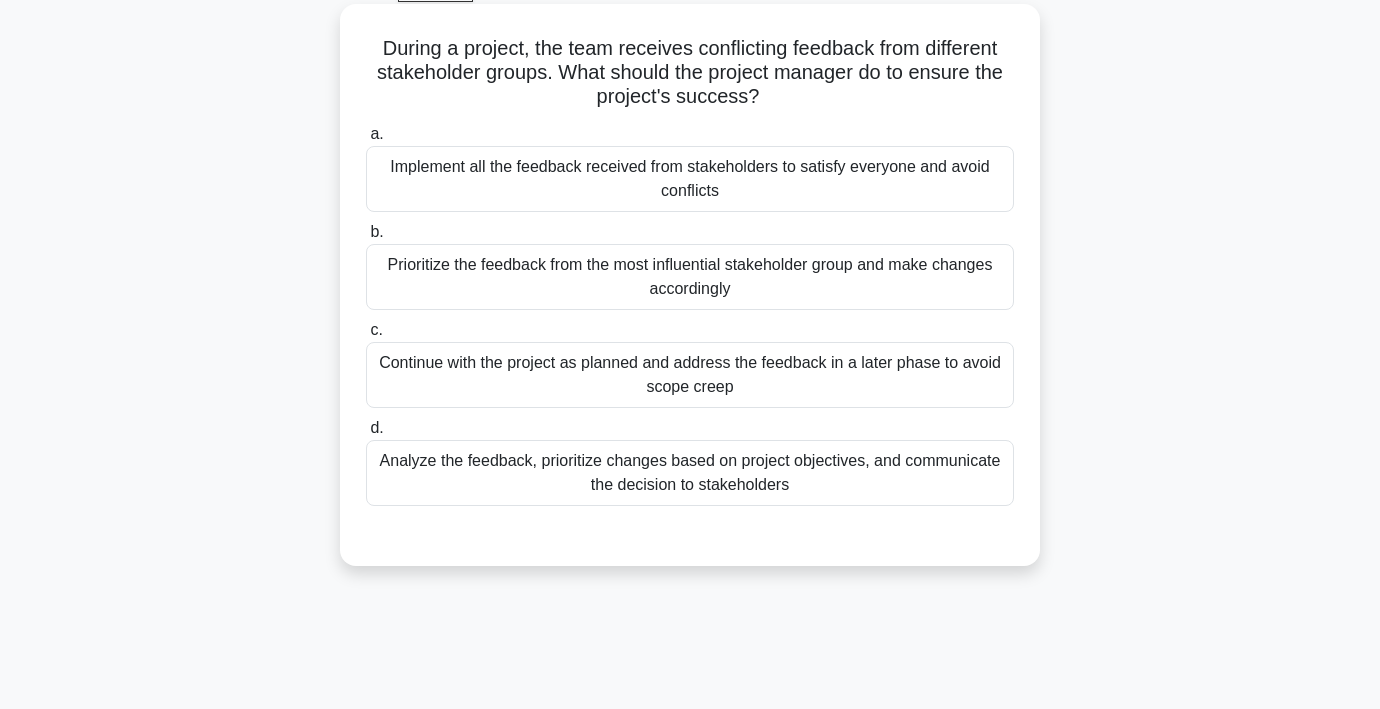 scroll, scrollTop: 113, scrollLeft: 0, axis: vertical 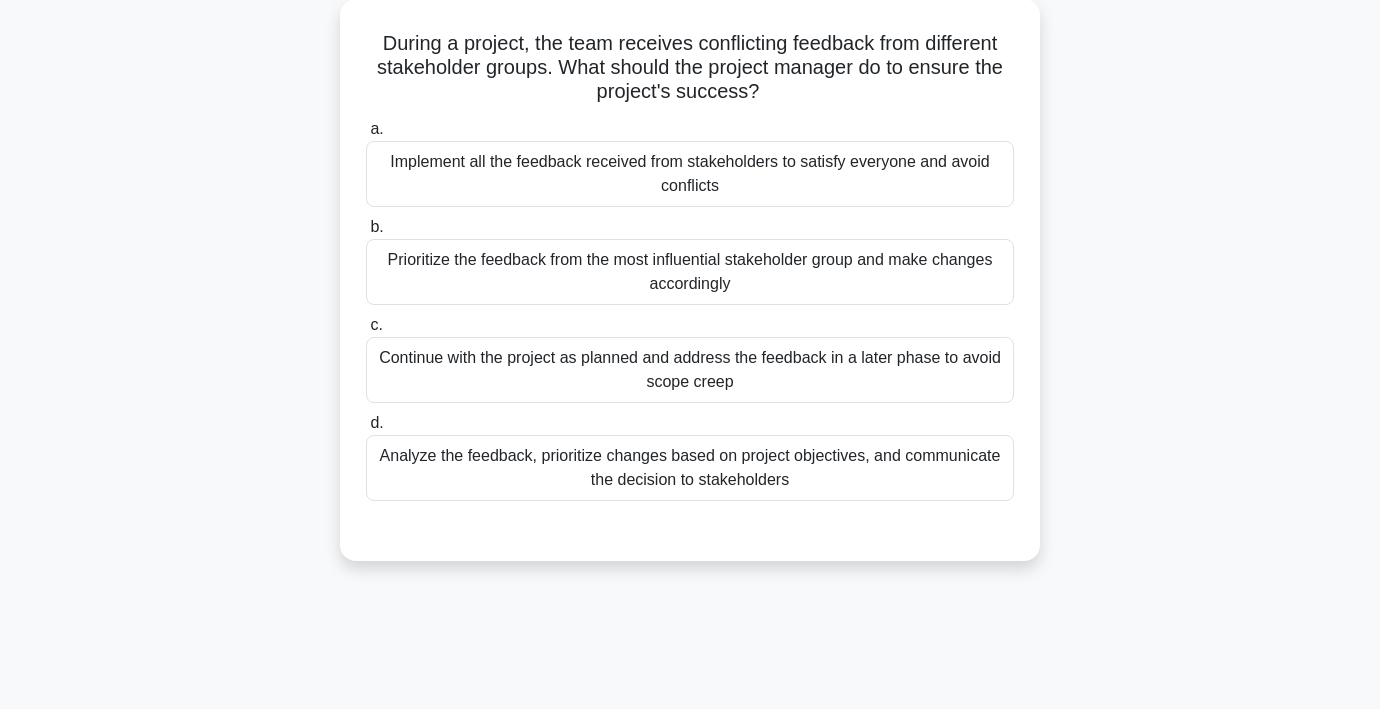 click on "Analyze the feedback, prioritize changes based on project objectives, and communicate the decision to stakeholders" at bounding box center (690, 468) 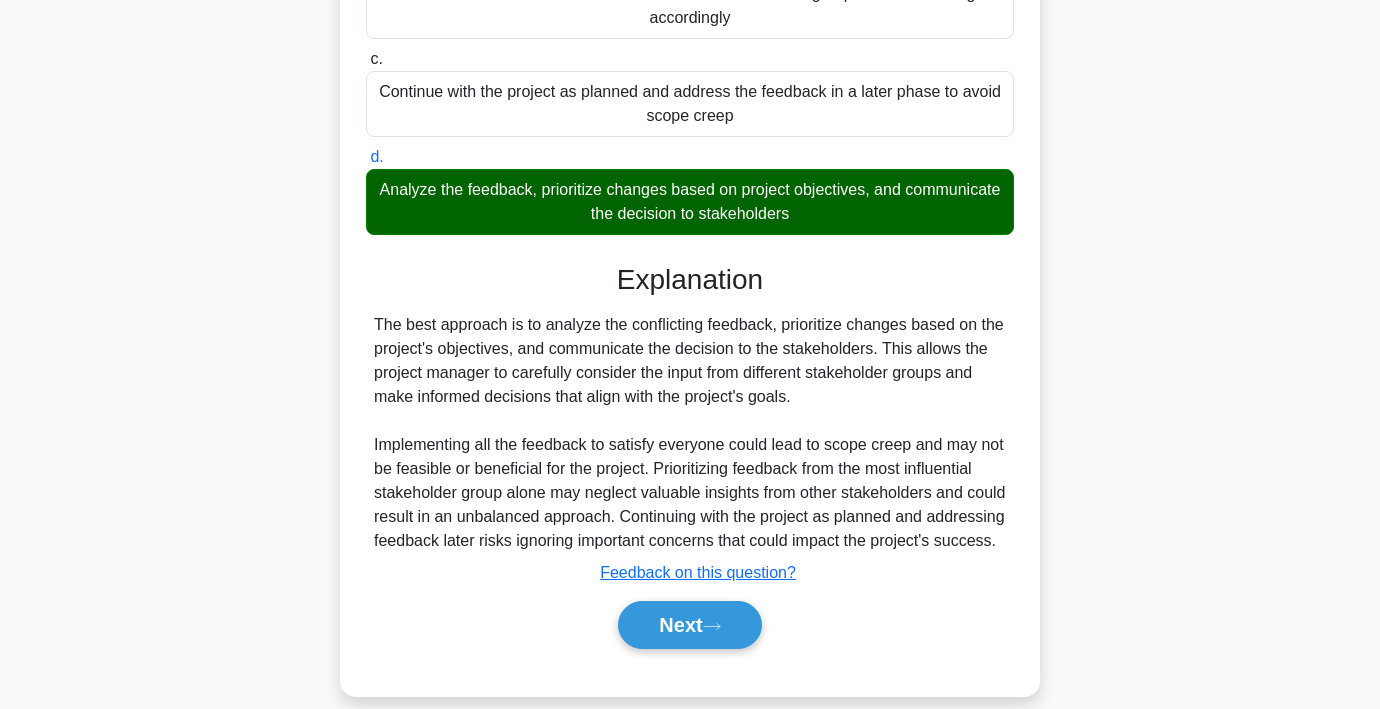scroll, scrollTop: 404, scrollLeft: 0, axis: vertical 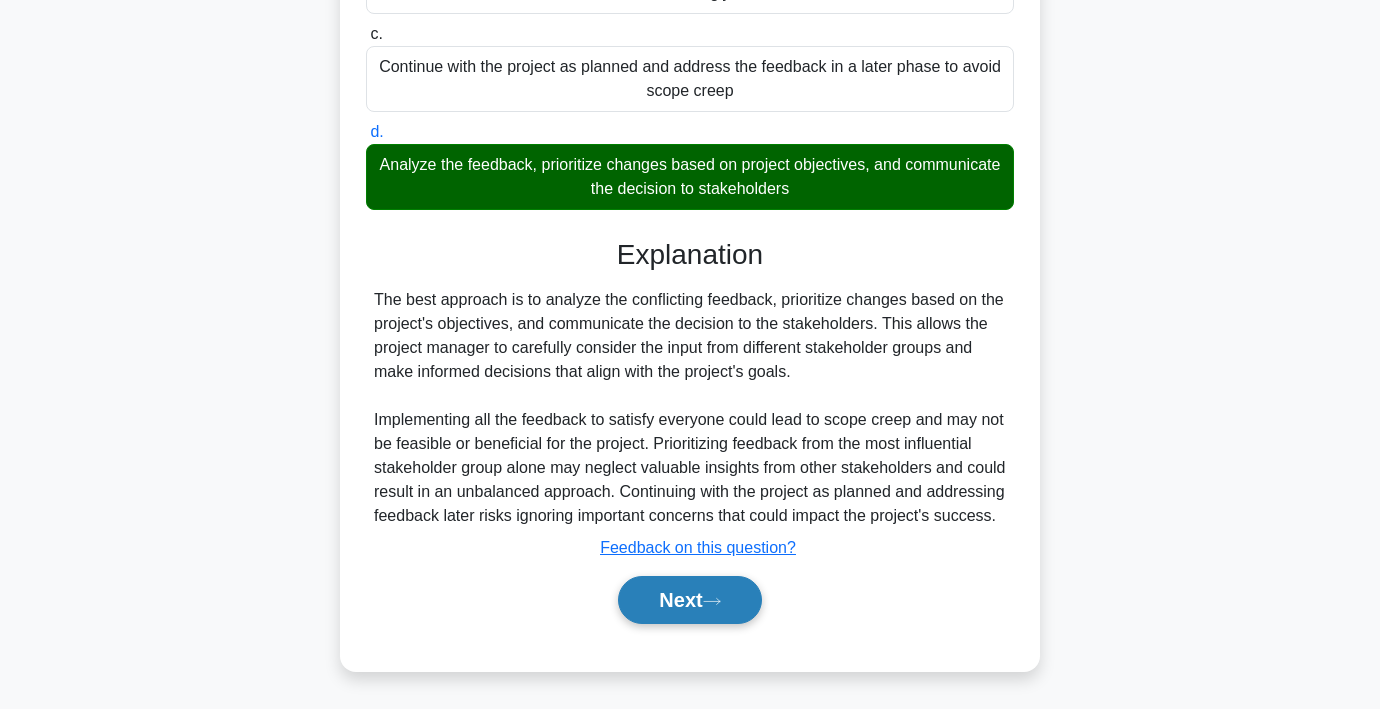 click on "Next" at bounding box center (689, 600) 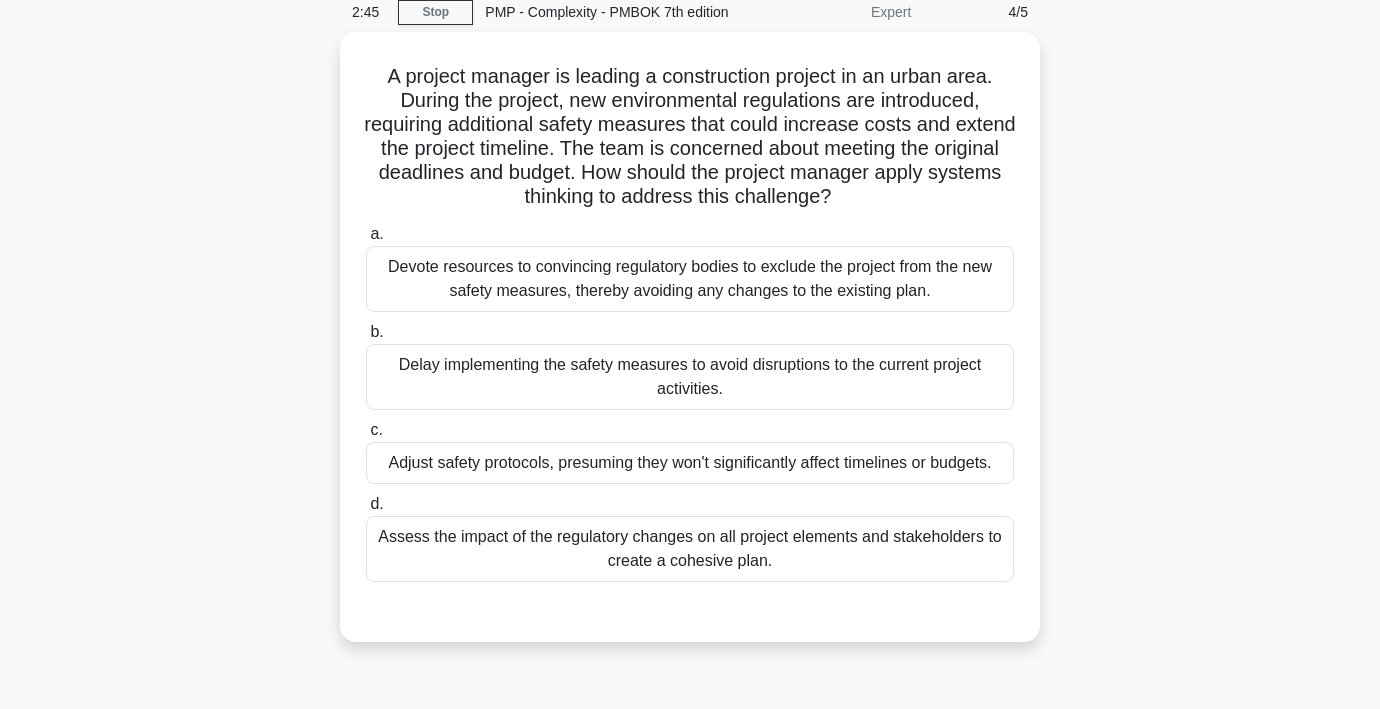 scroll, scrollTop: 74, scrollLeft: 0, axis: vertical 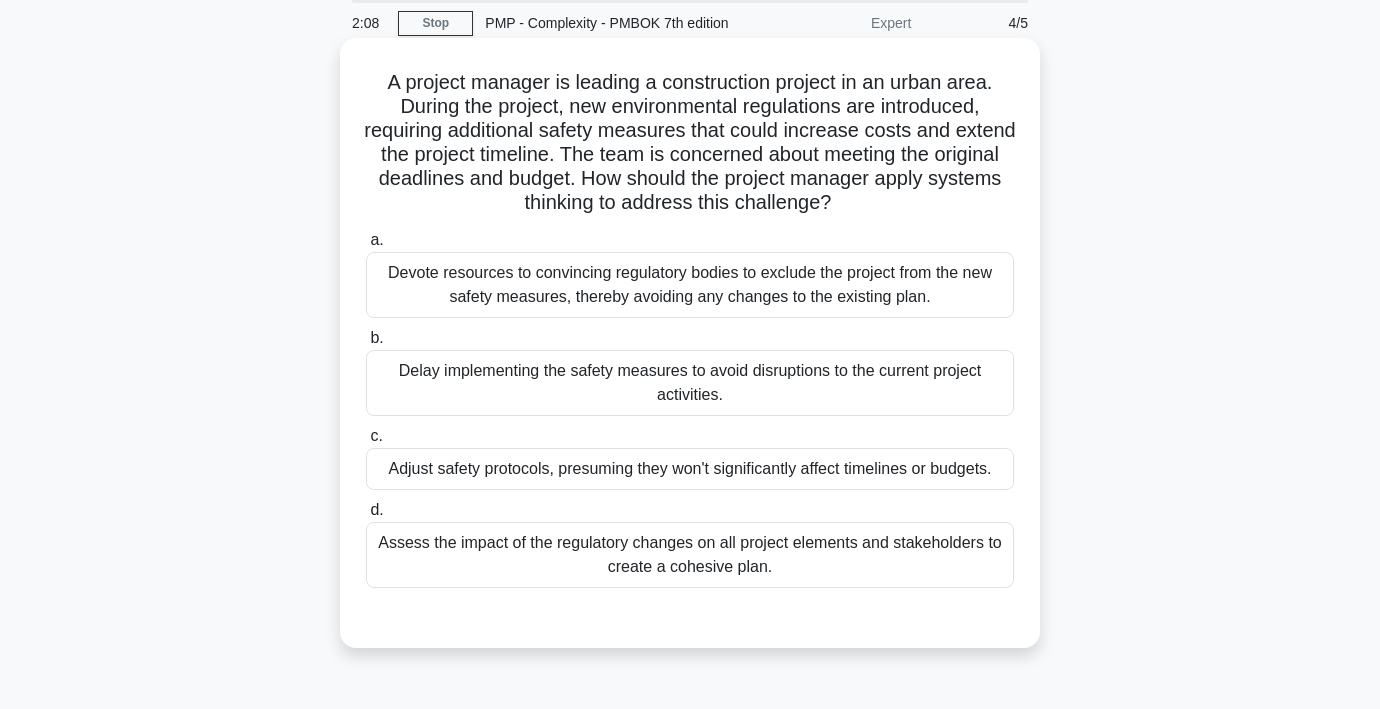 click on "Assess the impact of the regulatory changes on all project elements and stakeholders to create a cohesive plan." at bounding box center [690, 555] 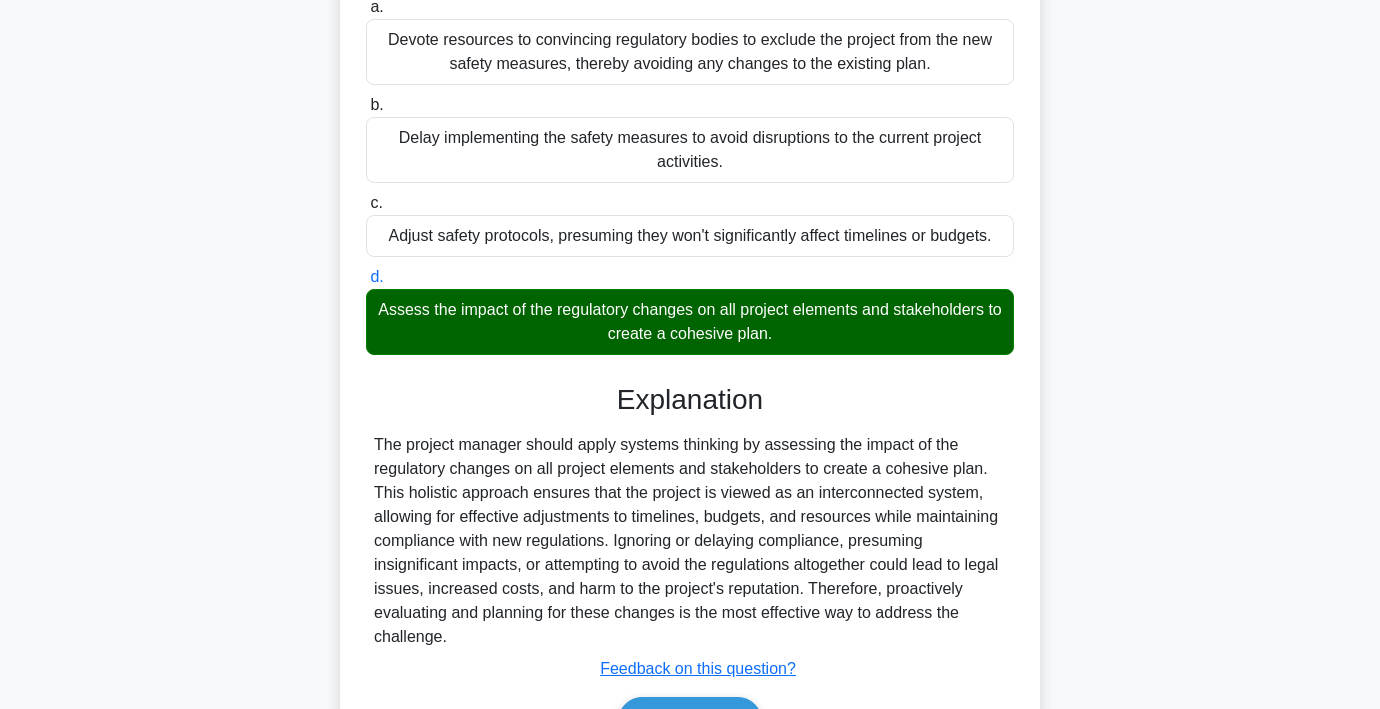 scroll, scrollTop: 428, scrollLeft: 0, axis: vertical 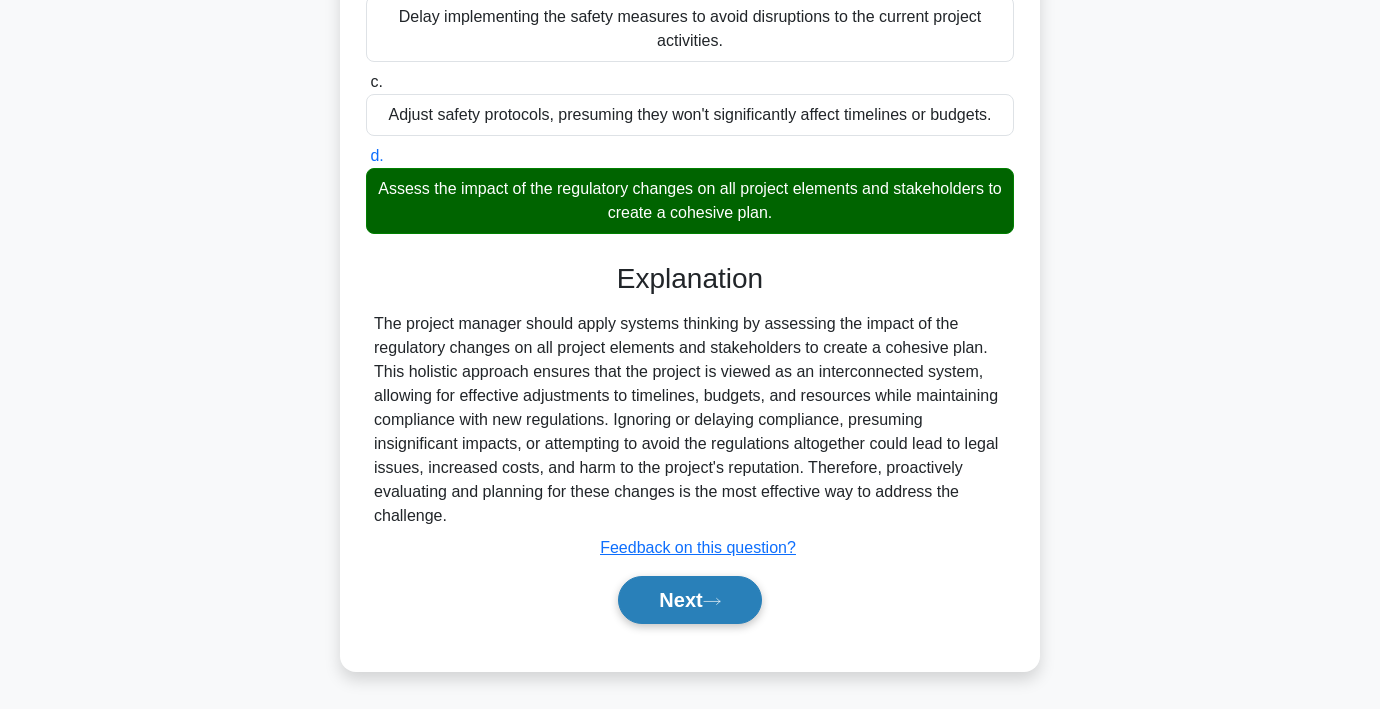 click on "Next" at bounding box center [689, 600] 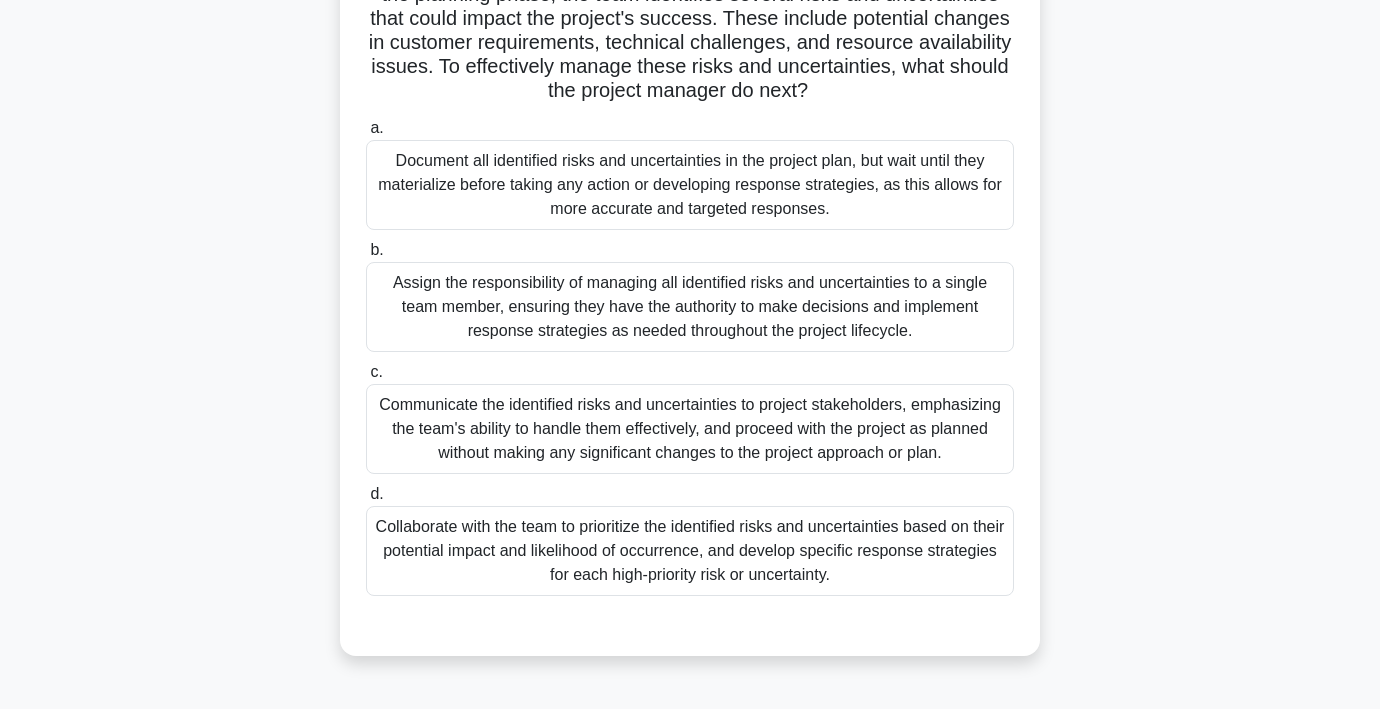 scroll, scrollTop: 195, scrollLeft: 0, axis: vertical 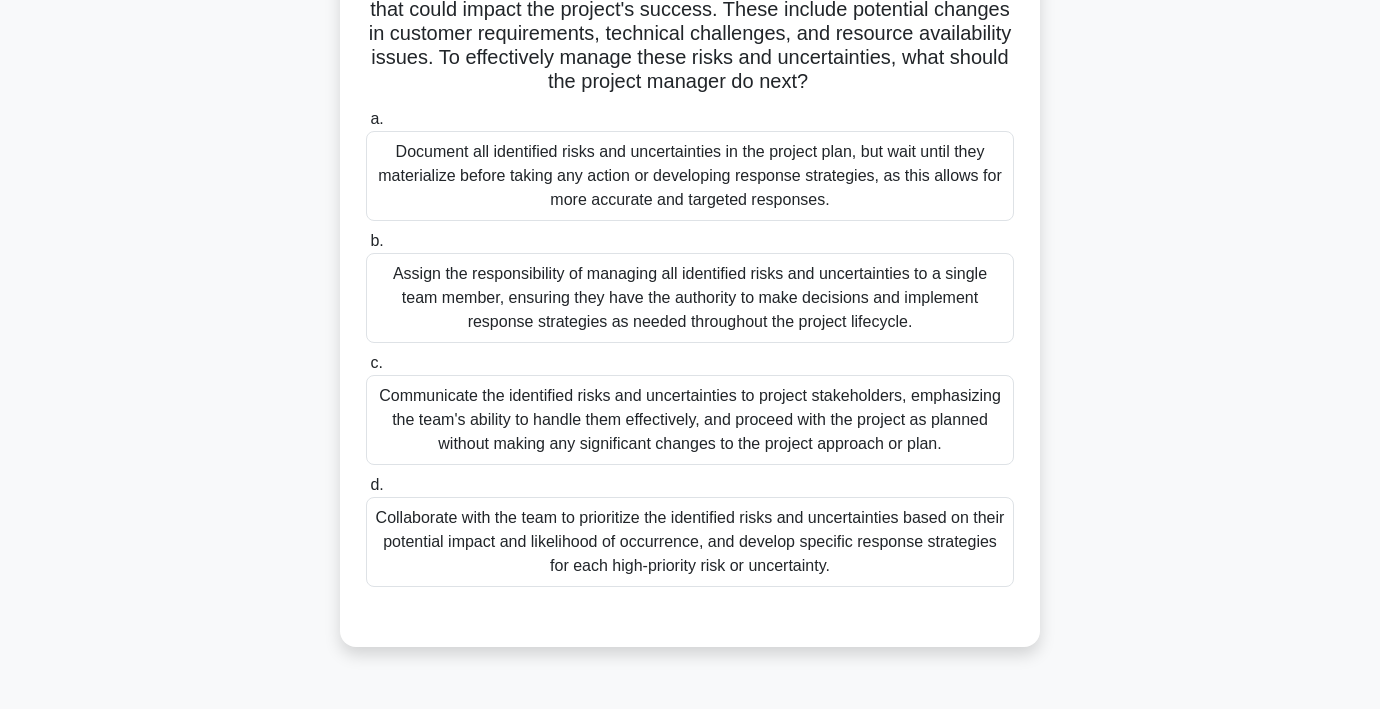 click on "Collaborate with the team to prioritize the identified risks and uncertainties based on their potential impact and likelihood of occurrence, and develop specific response strategies for each high-priority risk or uncertainty." at bounding box center (690, 542) 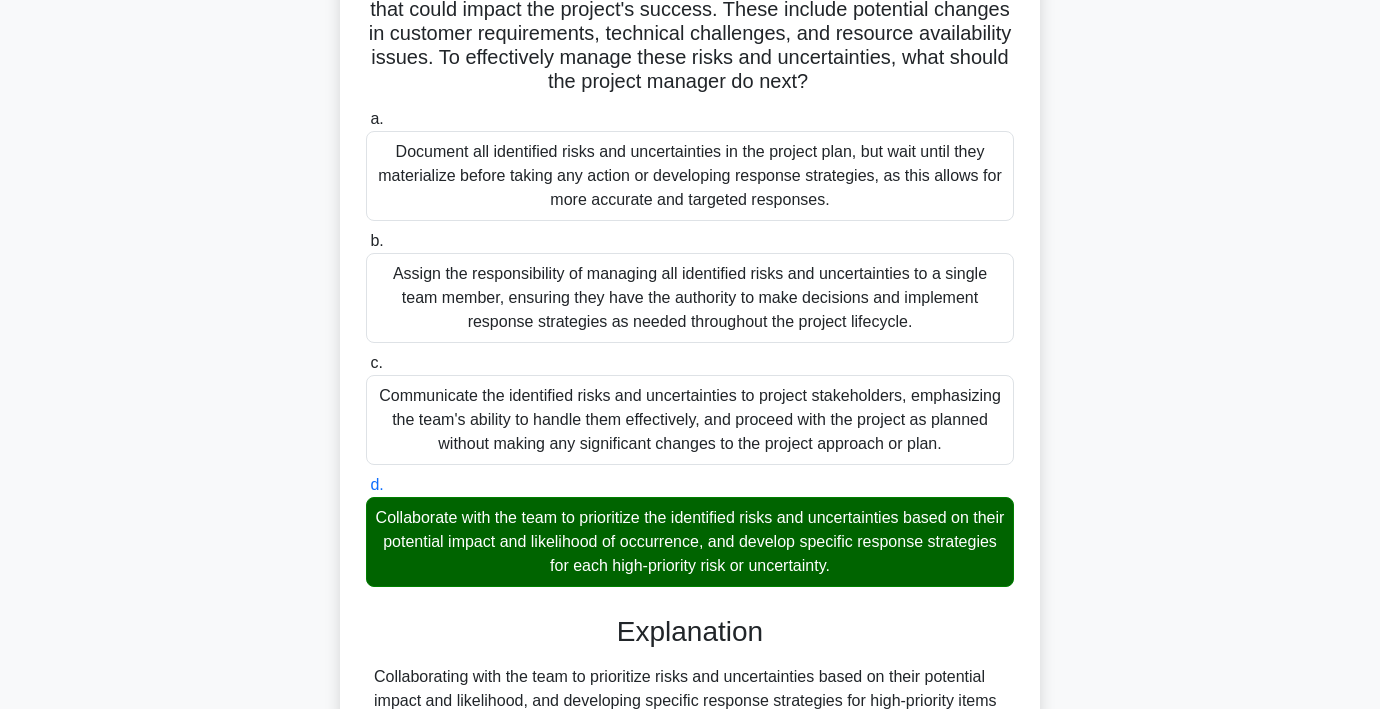 scroll, scrollTop: 596, scrollLeft: 0, axis: vertical 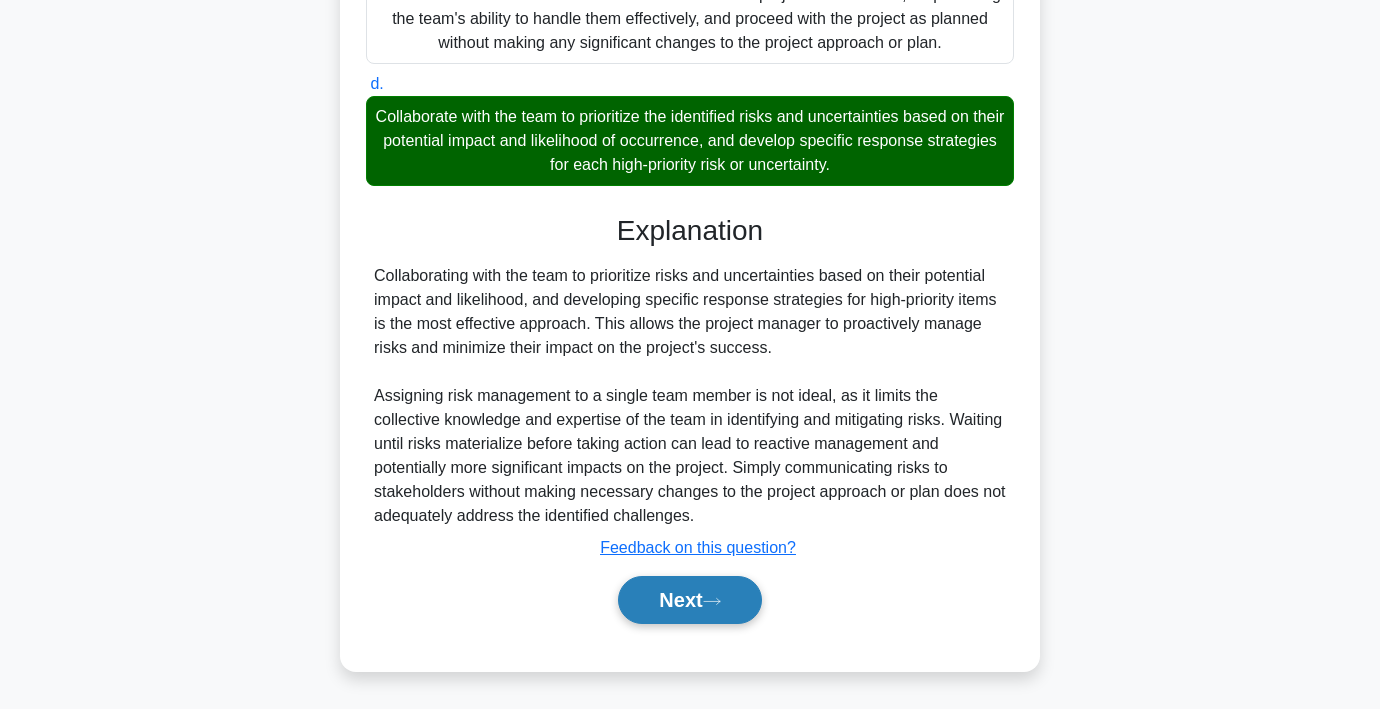click on "Next" at bounding box center [689, 600] 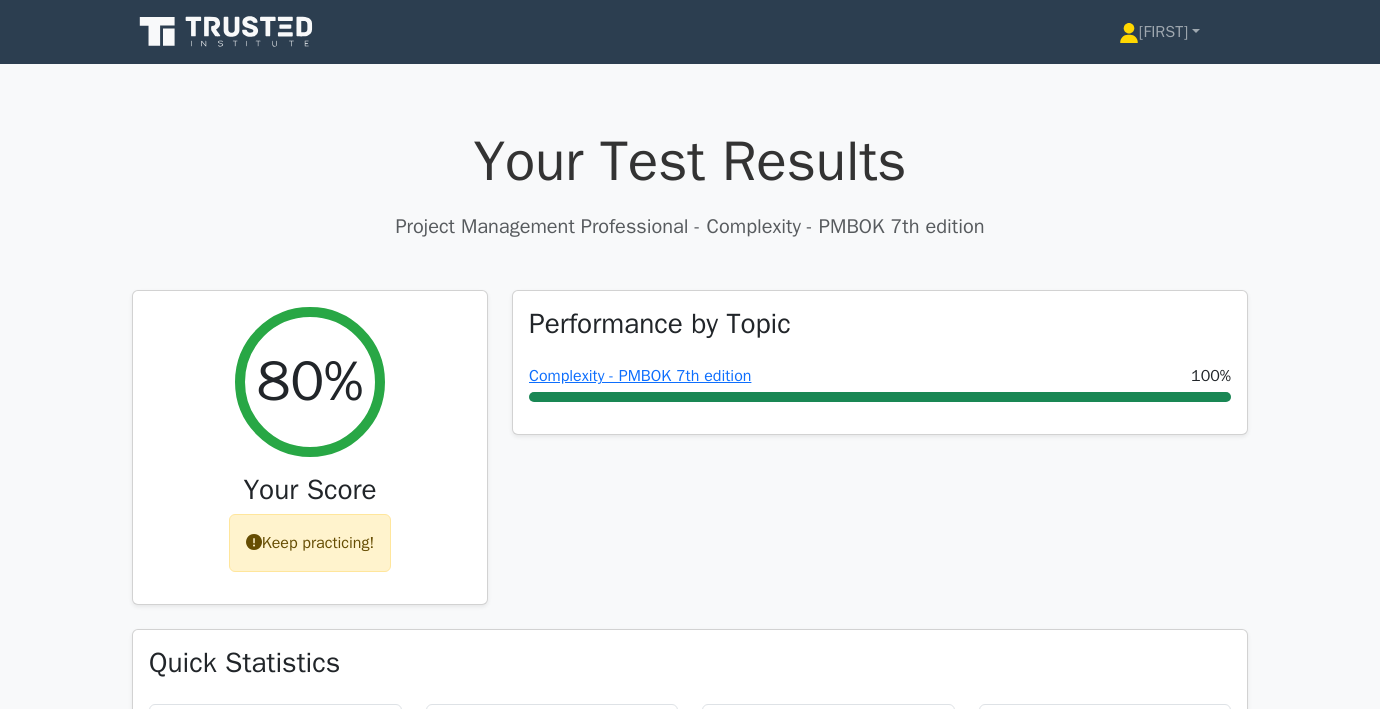 scroll, scrollTop: 0, scrollLeft: 0, axis: both 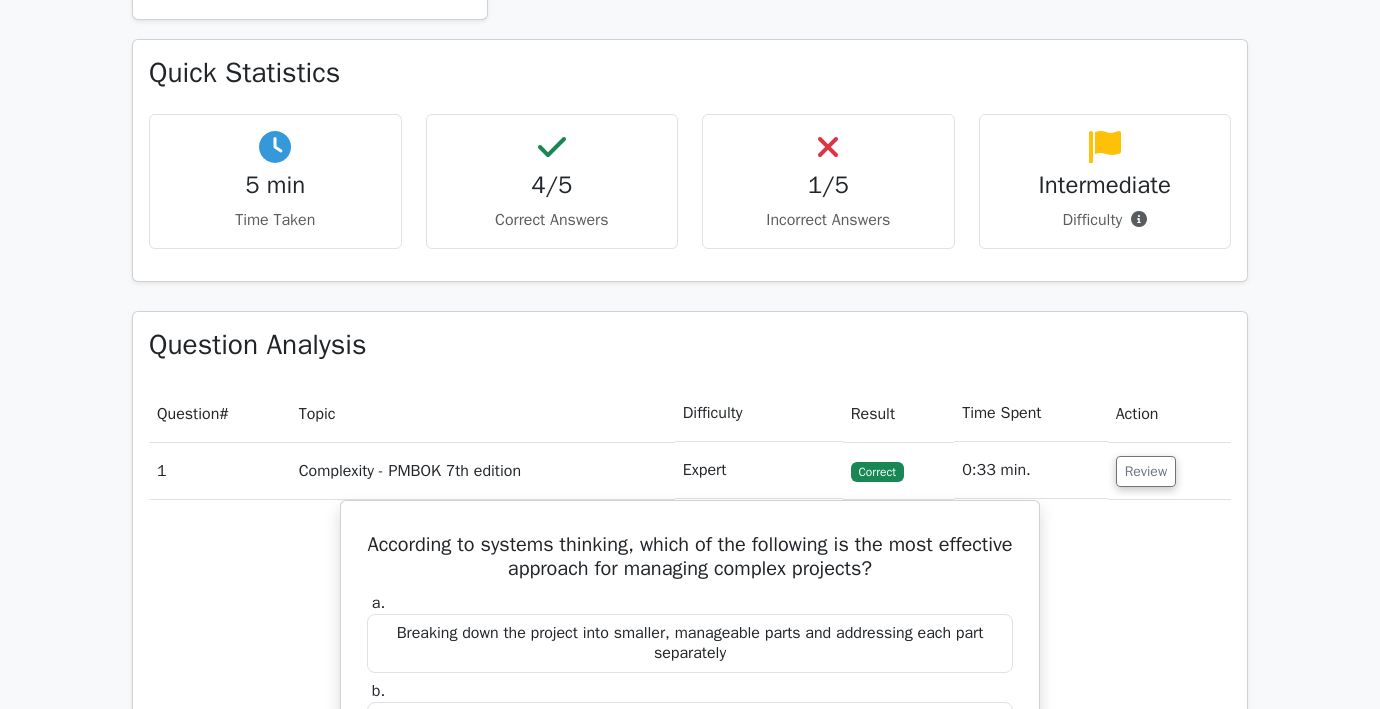 click on "4/5" at bounding box center (552, 185) 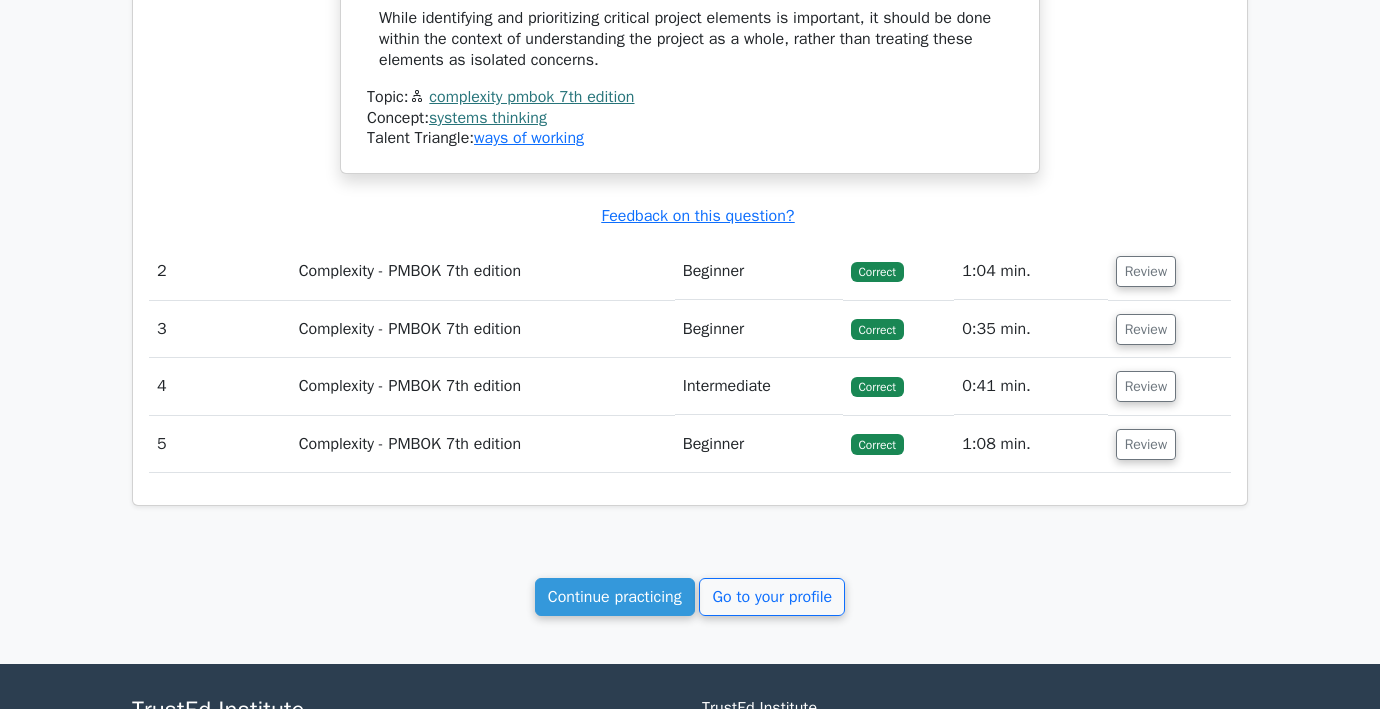 scroll, scrollTop: 1957, scrollLeft: 0, axis: vertical 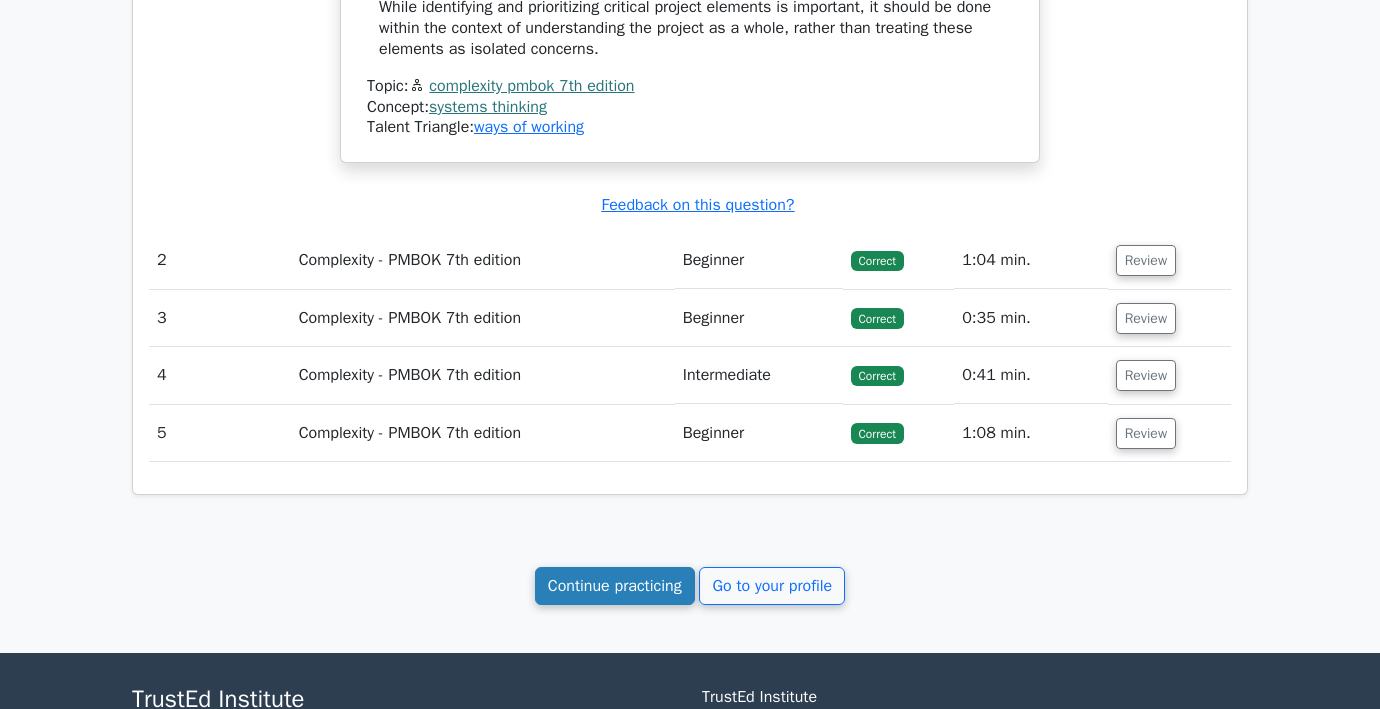 click on "Continue practicing" at bounding box center [615, 586] 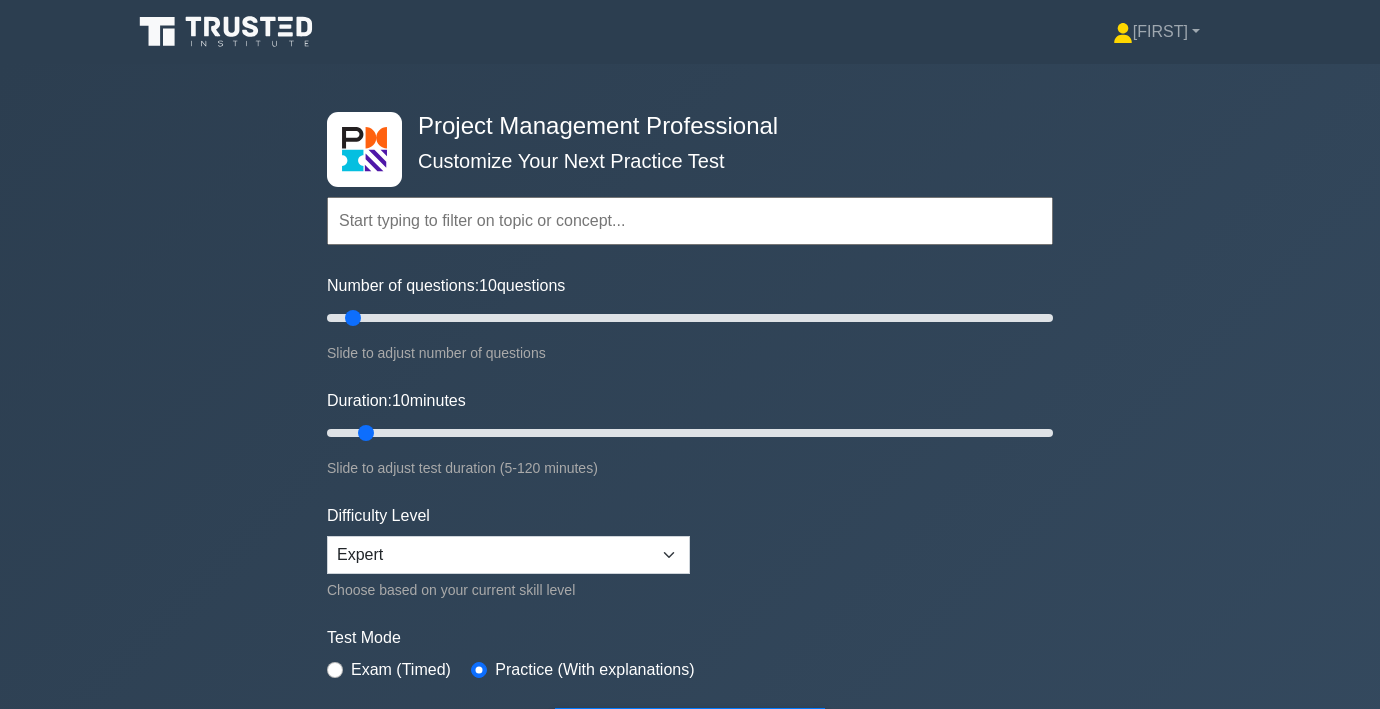 scroll, scrollTop: 0, scrollLeft: 0, axis: both 